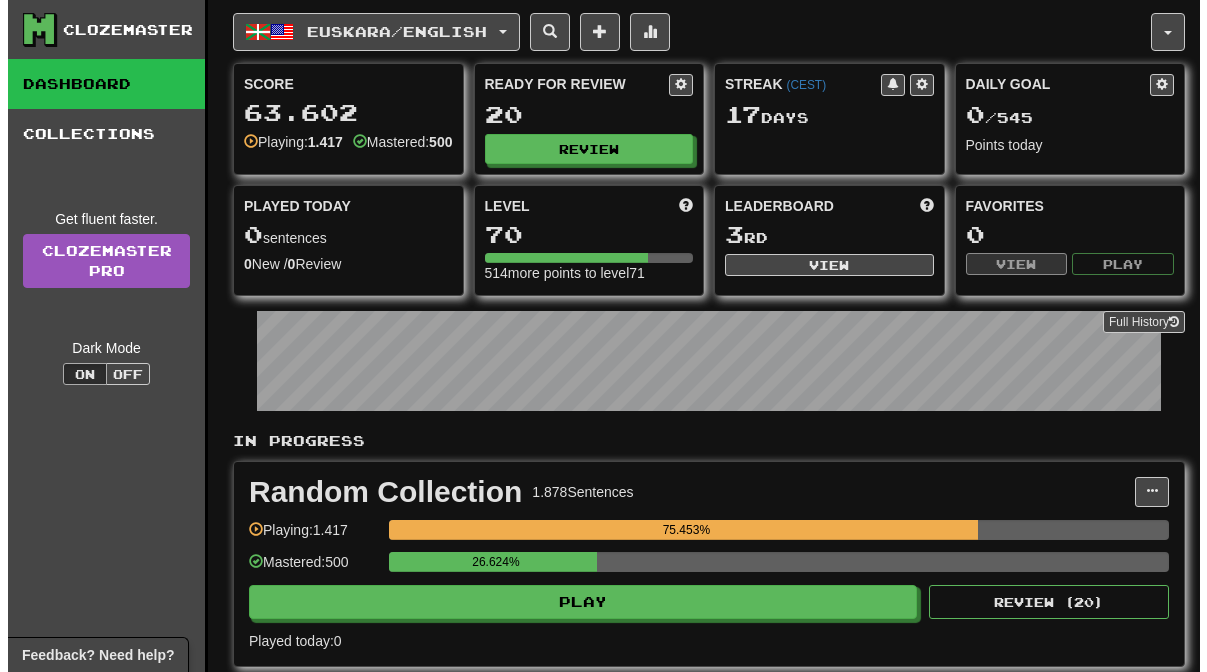 scroll, scrollTop: 0, scrollLeft: 0, axis: both 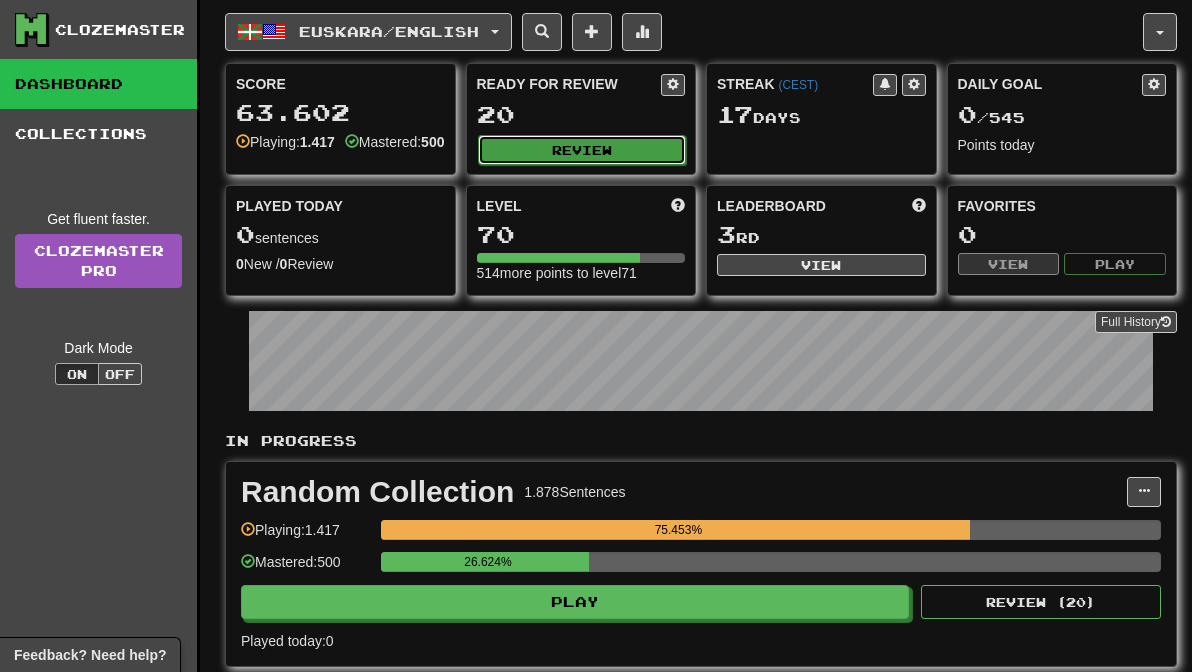 click on "Review" at bounding box center [582, 150] 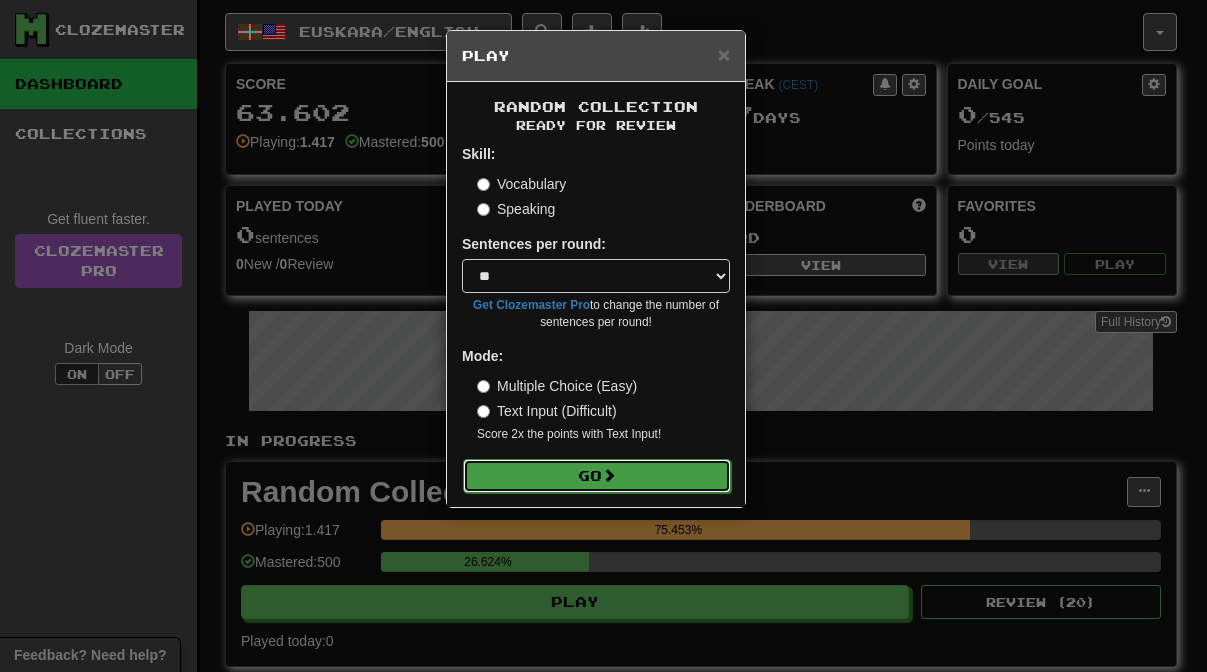 click on "Go" at bounding box center [597, 476] 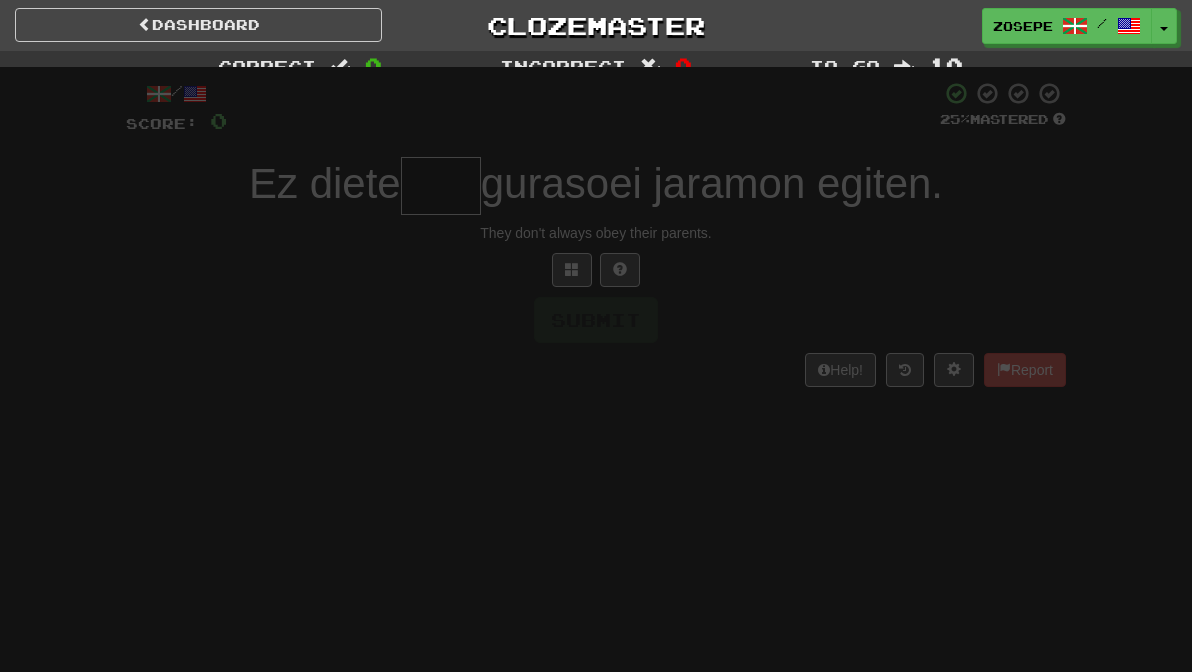 scroll, scrollTop: 0, scrollLeft: 0, axis: both 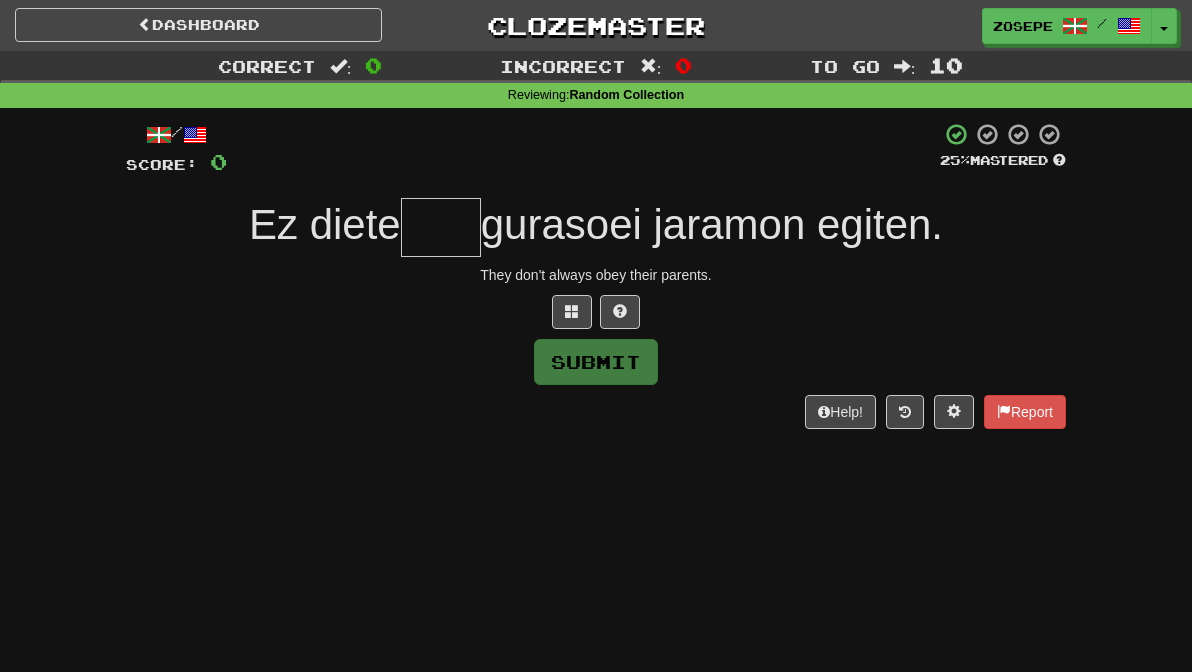 type on "*" 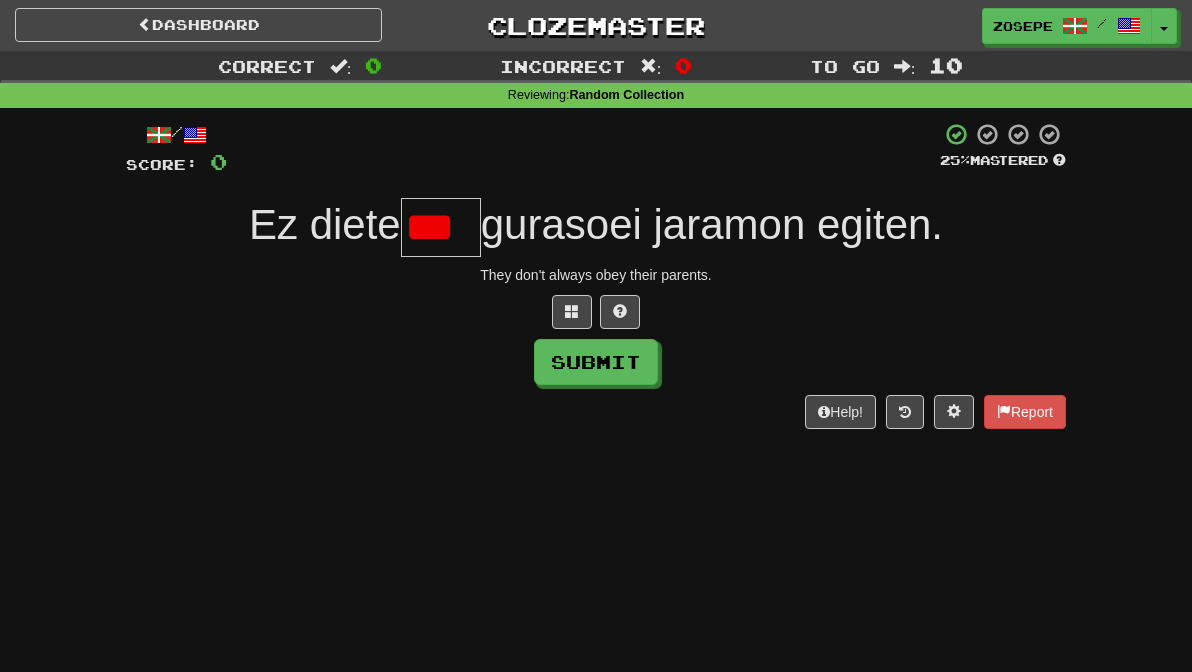 scroll, scrollTop: 0, scrollLeft: 0, axis: both 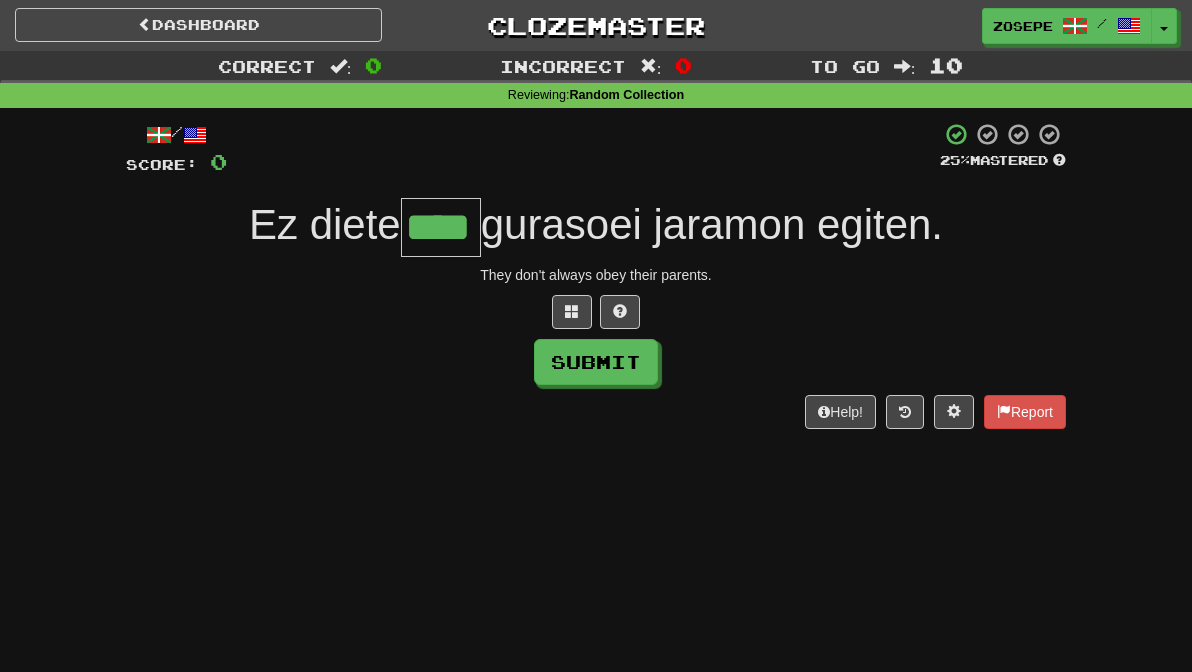type on "****" 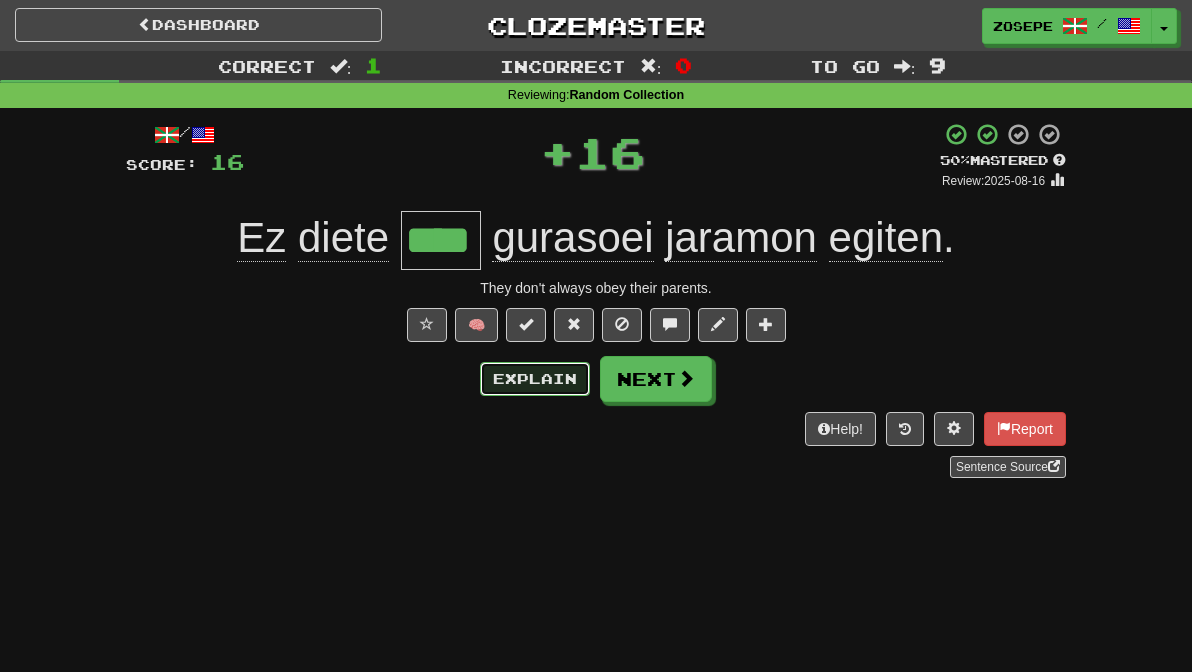 click on "Explain" at bounding box center [535, 379] 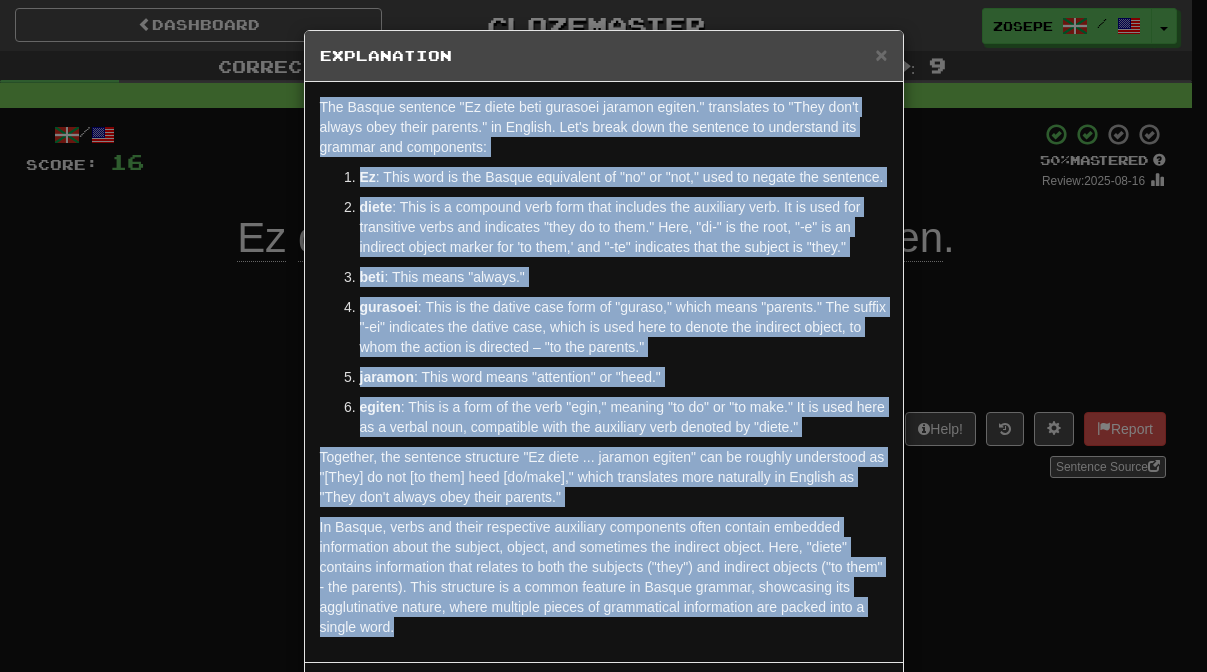drag, startPoint x: 583, startPoint y: 667, endPoint x: 270, endPoint y: 81, distance: 664.3531 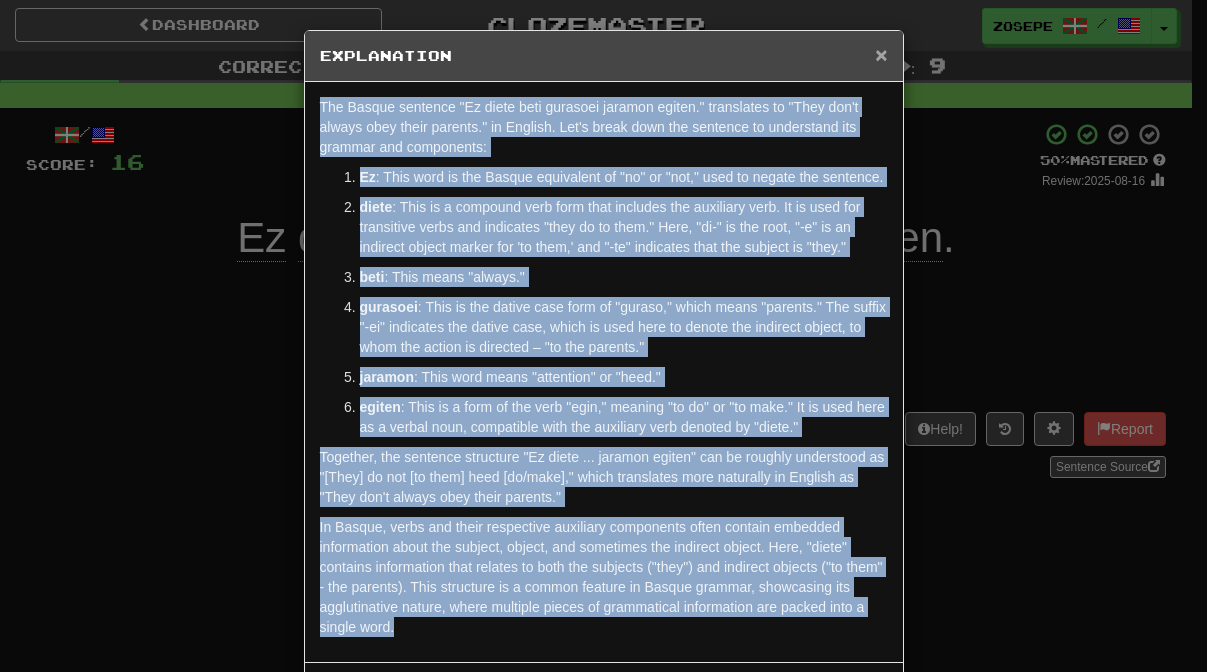 click on "×" at bounding box center (881, 54) 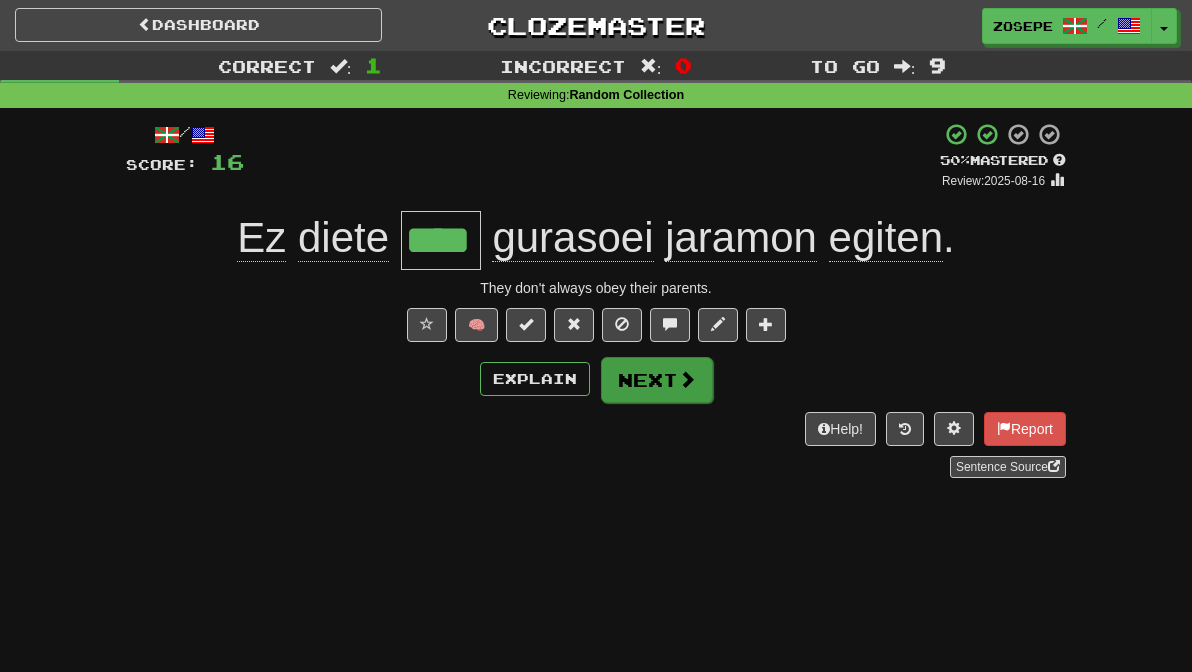 drag, startPoint x: 694, startPoint y: 353, endPoint x: 692, endPoint y: 363, distance: 10.198039 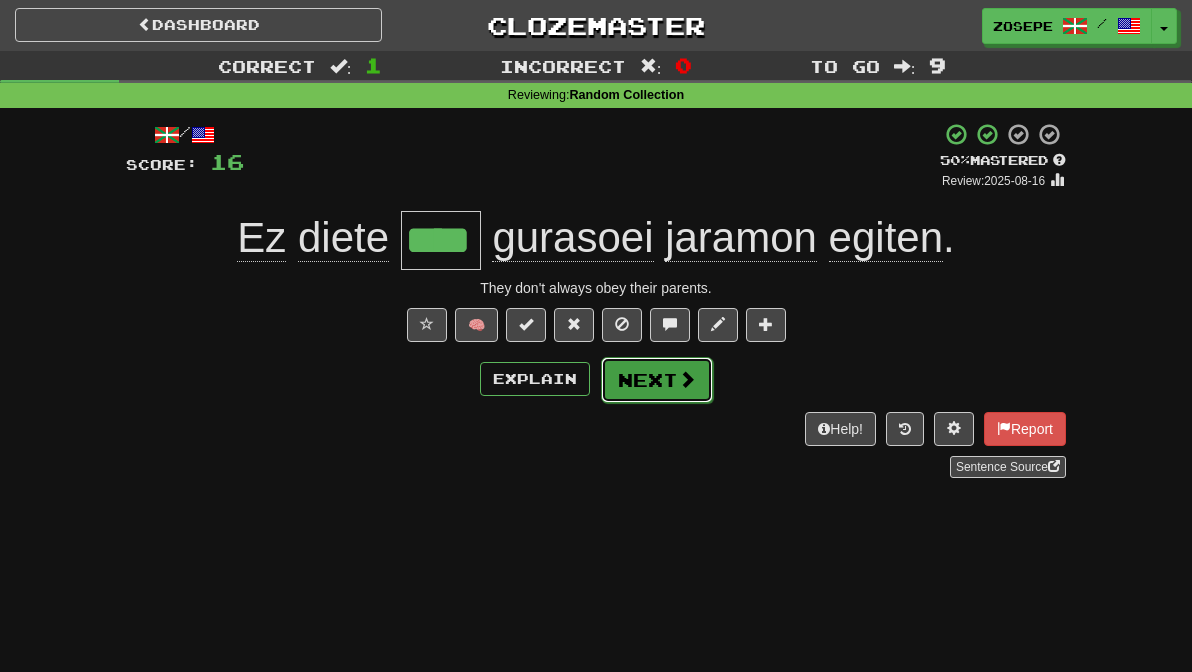 click at bounding box center (687, 379) 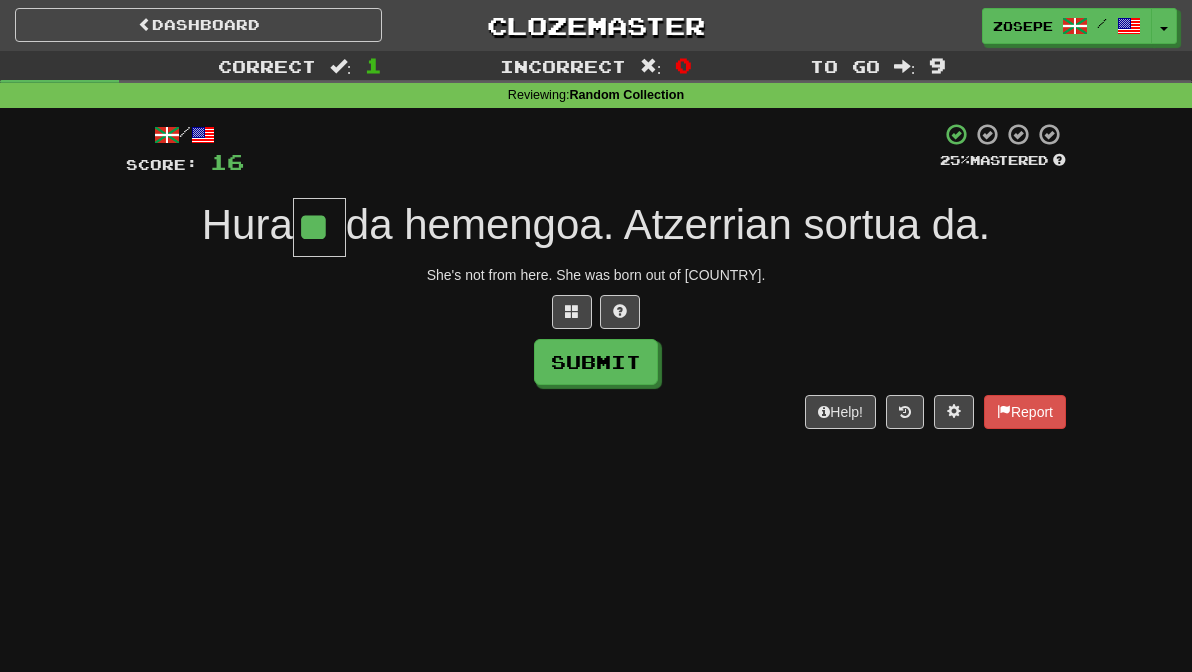 type on "**" 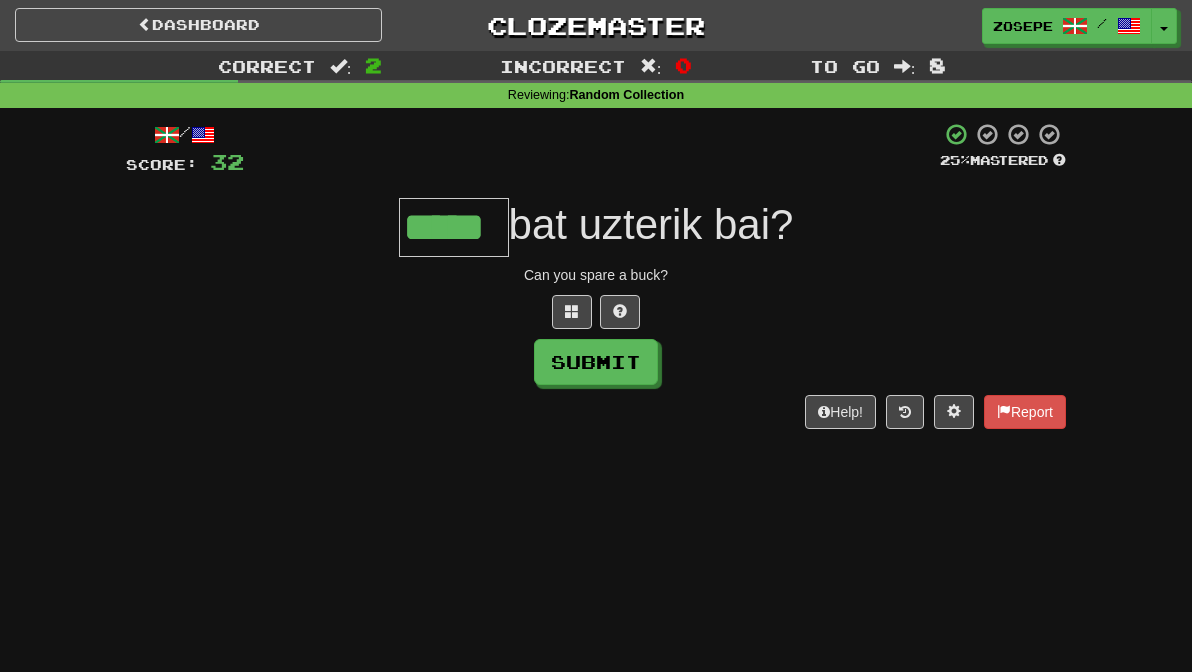 type on "*****" 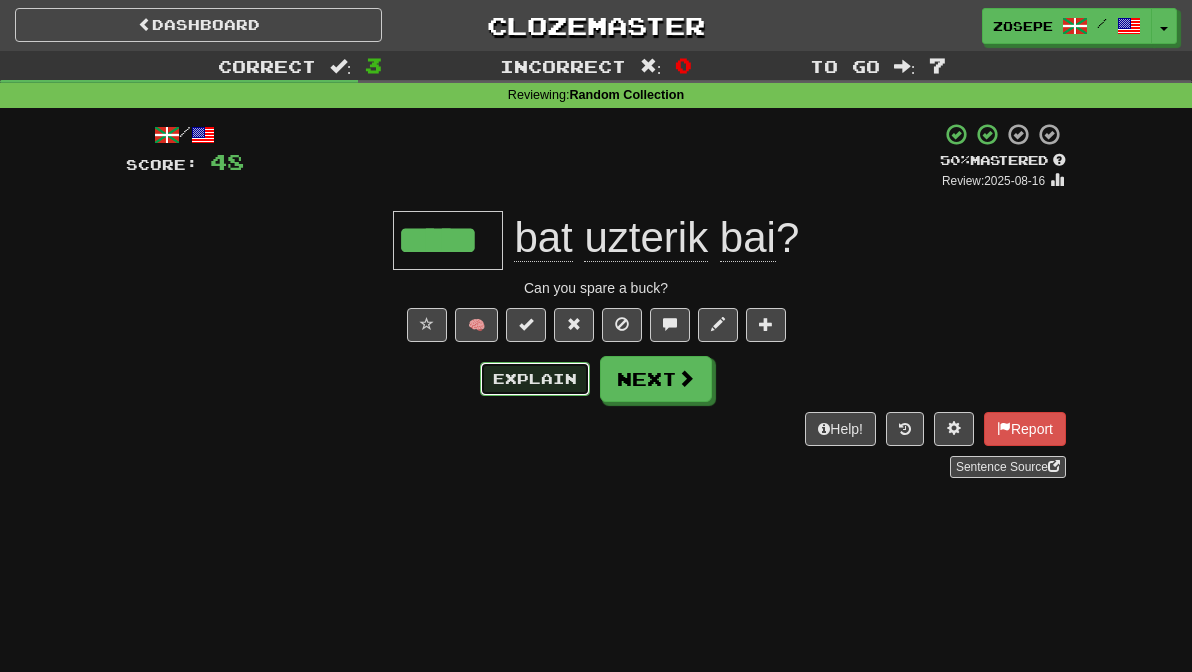 click on "Explain" at bounding box center (535, 379) 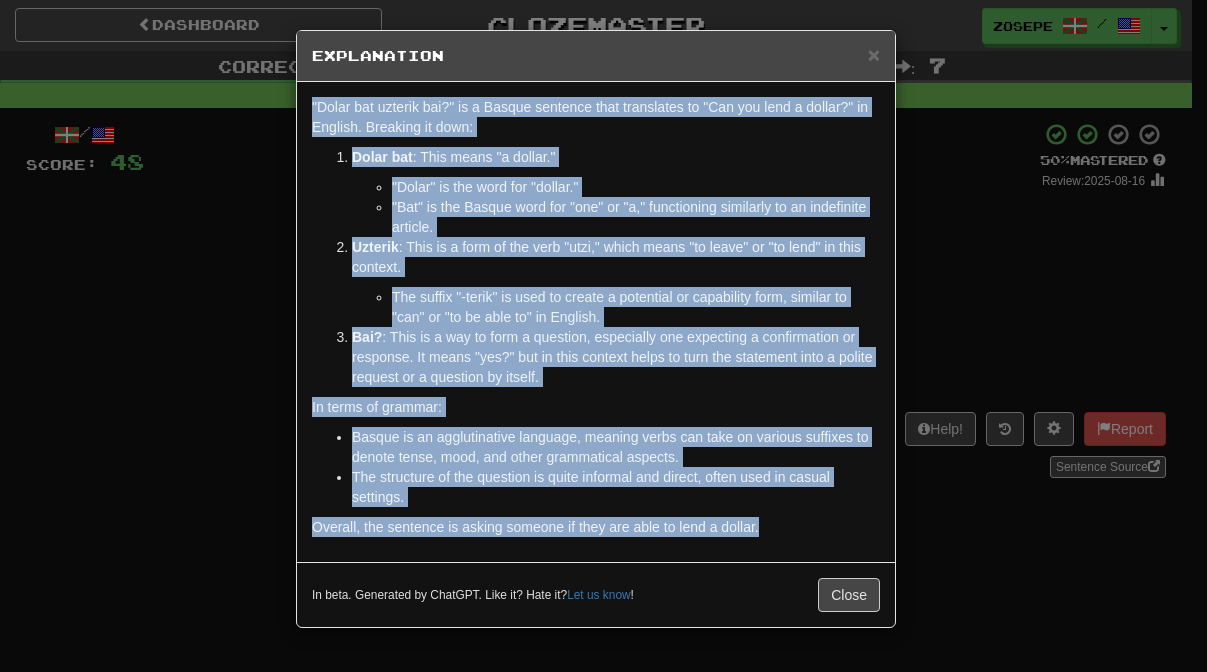 drag, startPoint x: 771, startPoint y: 544, endPoint x: 289, endPoint y: 90, distance: 662.148 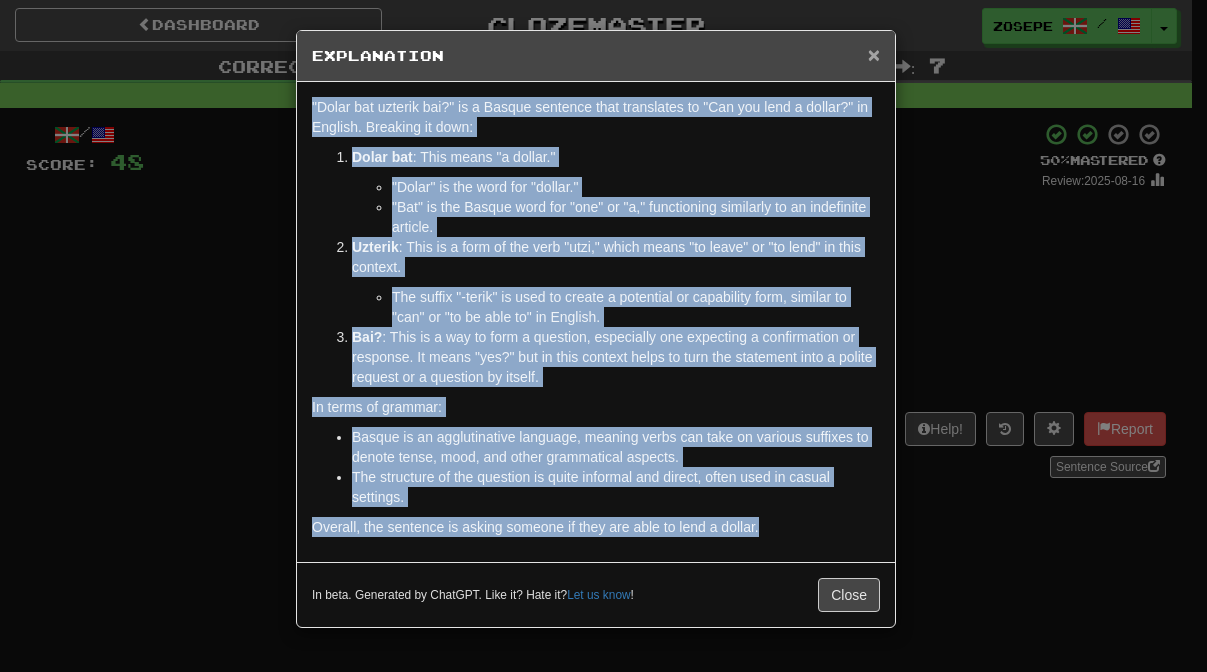click on "×" at bounding box center (874, 54) 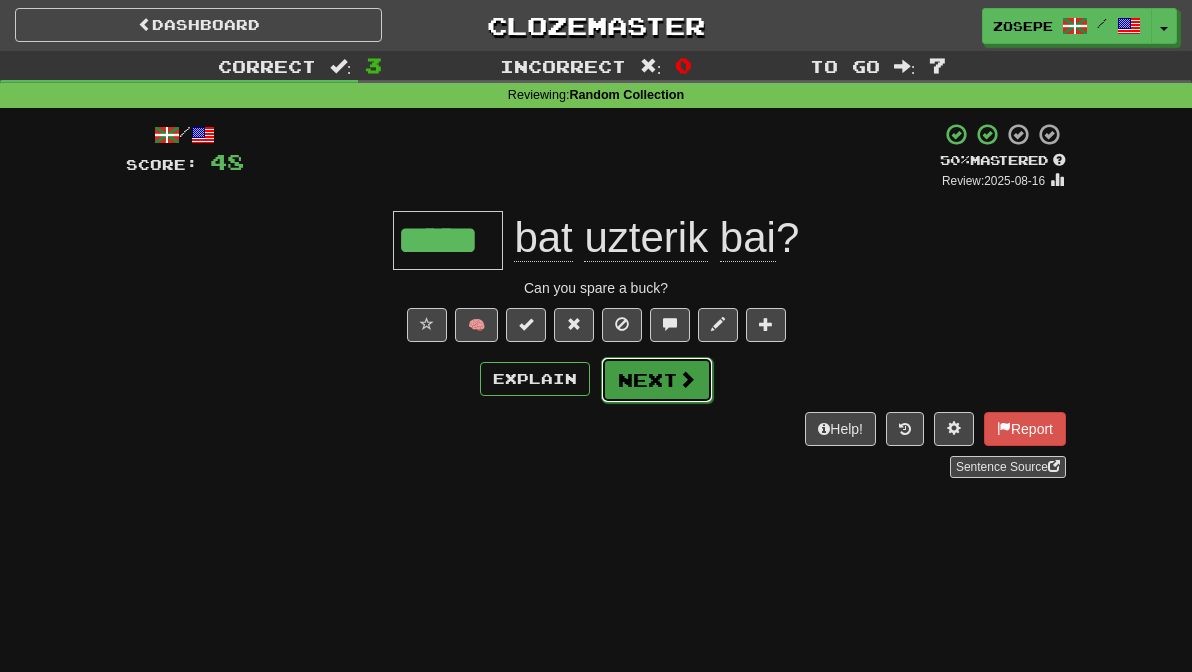 click on "Next" at bounding box center (657, 380) 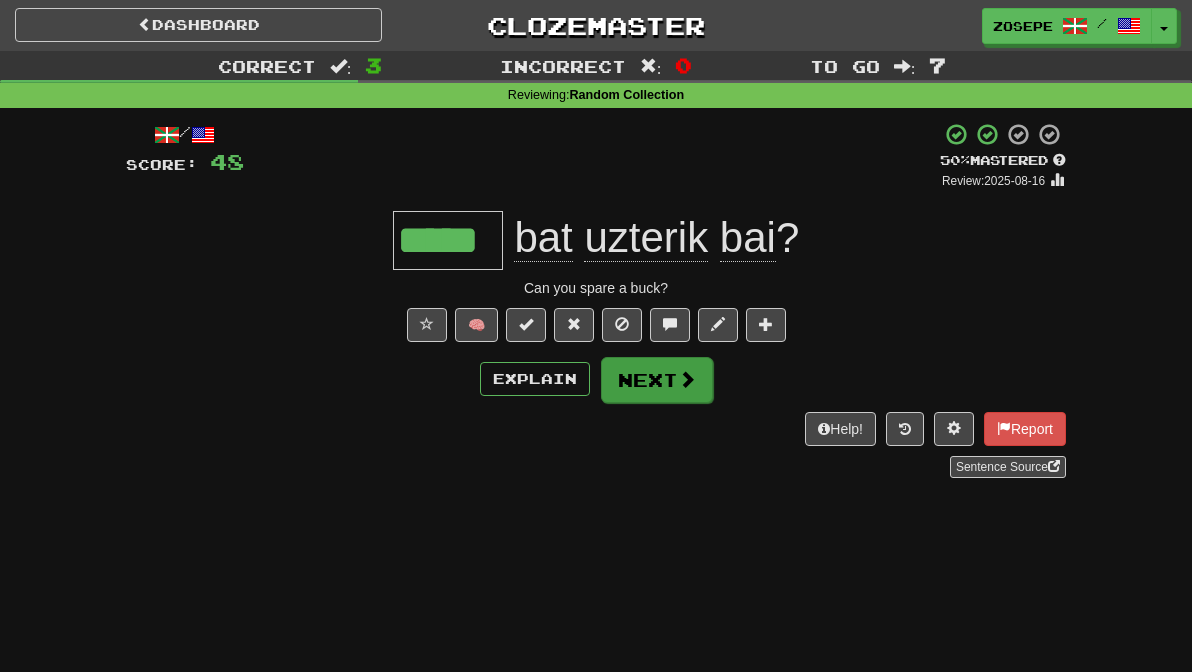 type 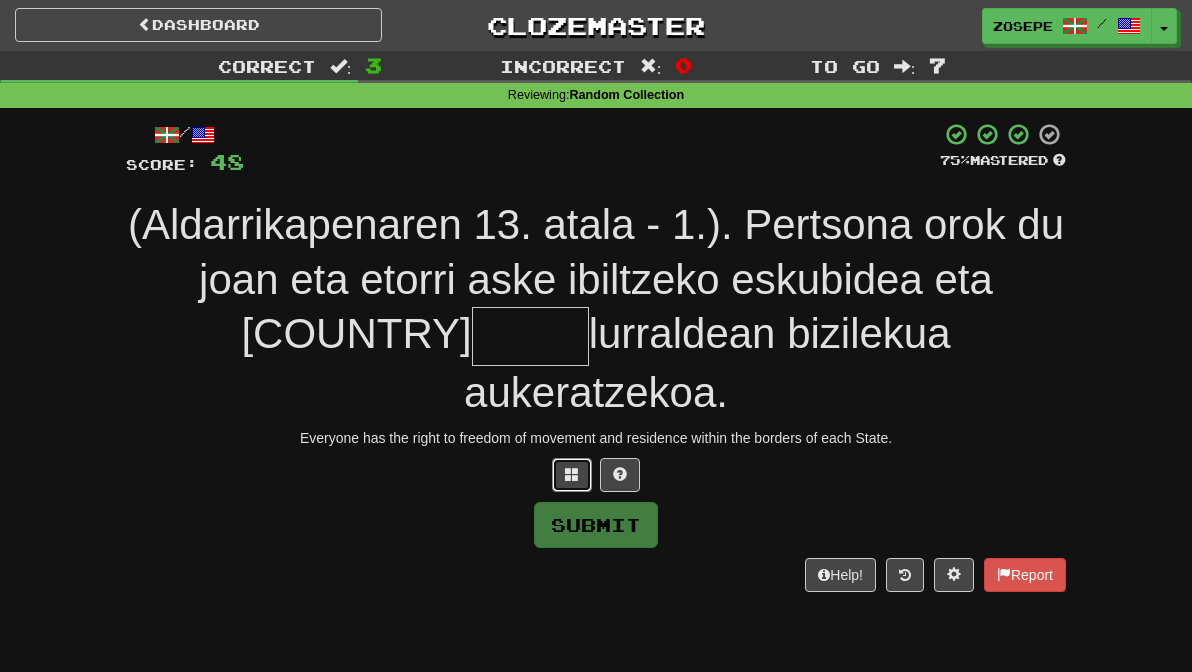 type 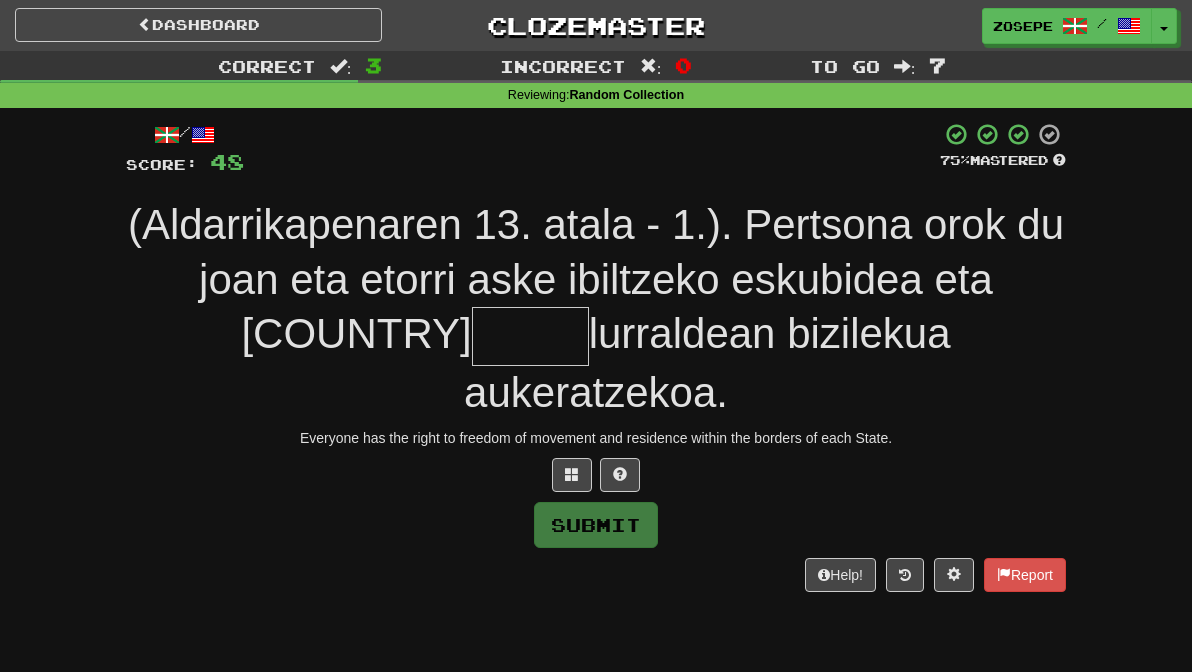 click at bounding box center [530, 336] 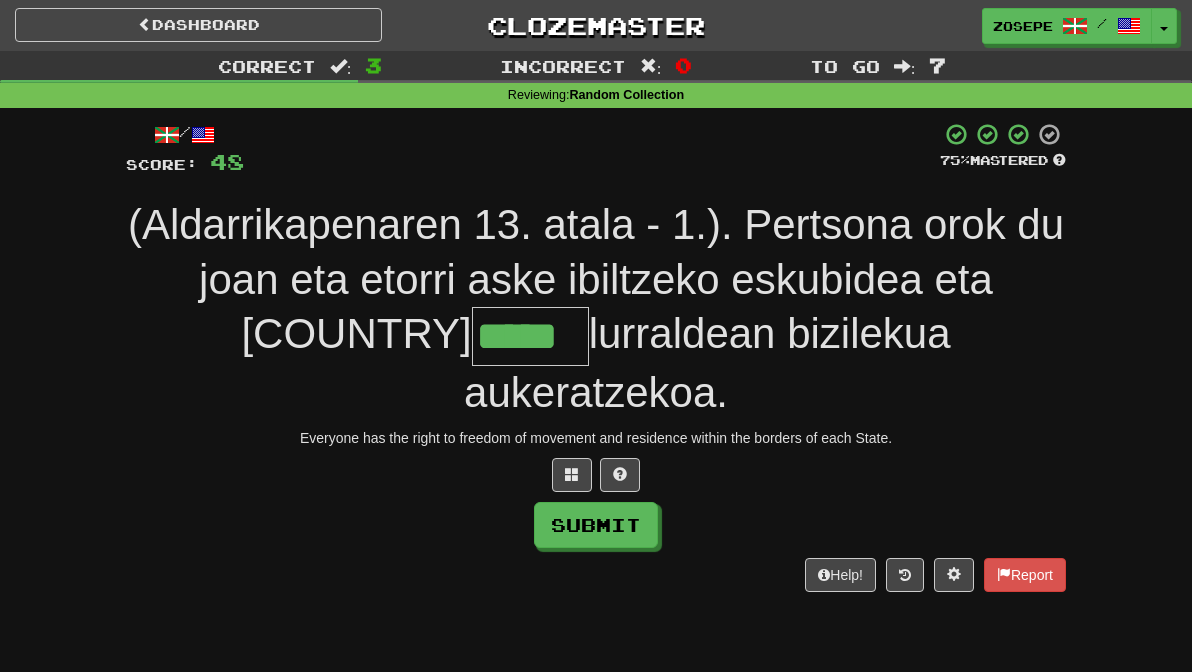 type on "*****" 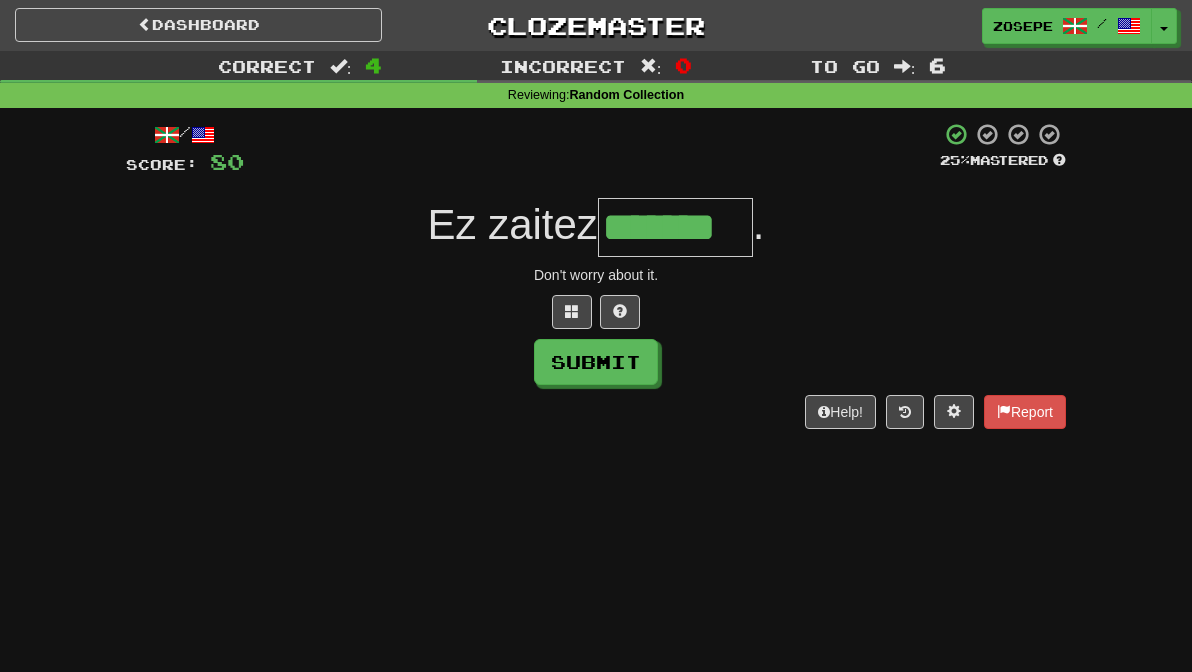 type on "*******" 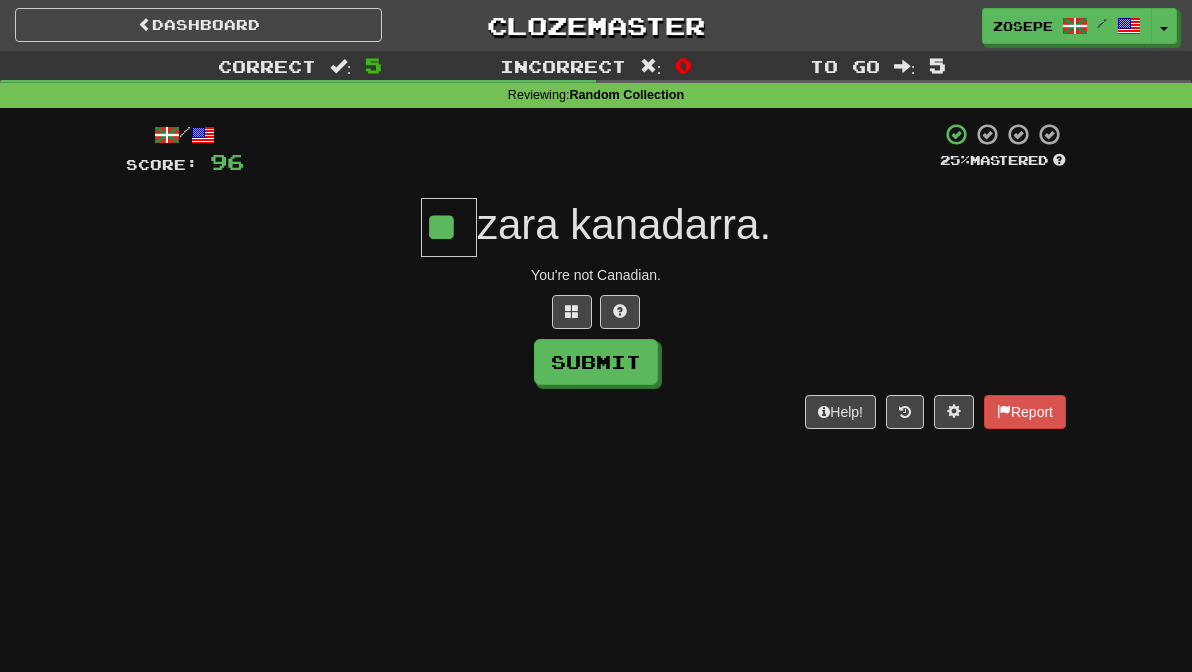 type on "**" 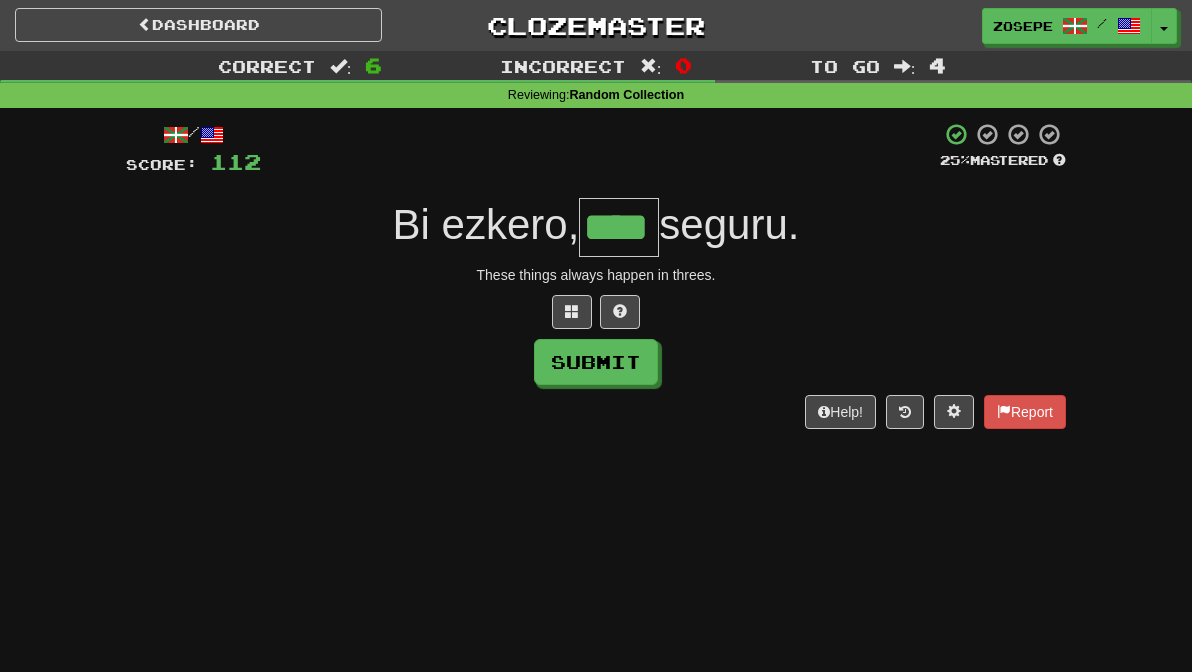 type on "****" 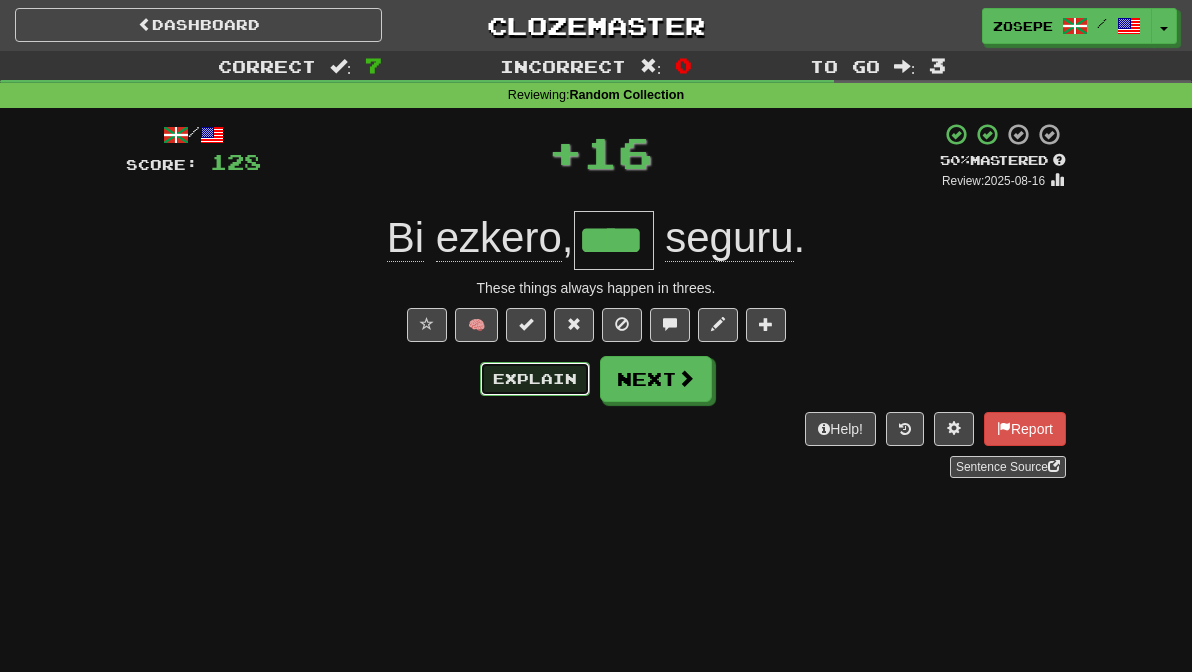 click on "Explain" at bounding box center (535, 379) 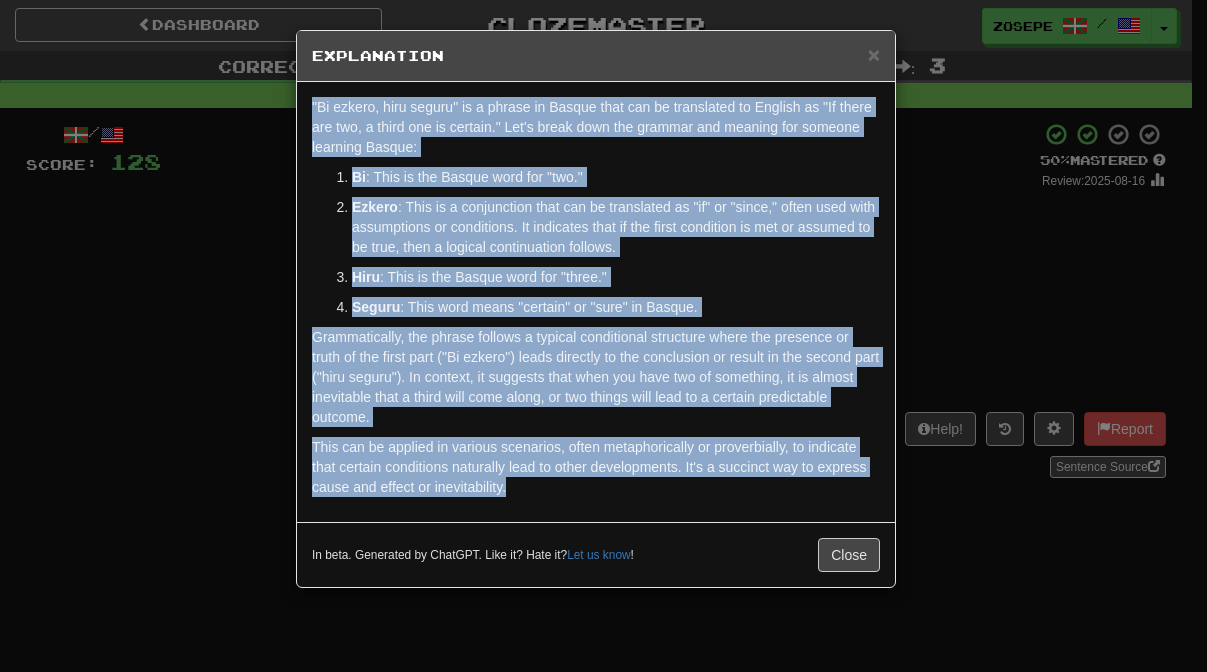 drag, startPoint x: 537, startPoint y: 498, endPoint x: 235, endPoint y: 80, distance: 515.68207 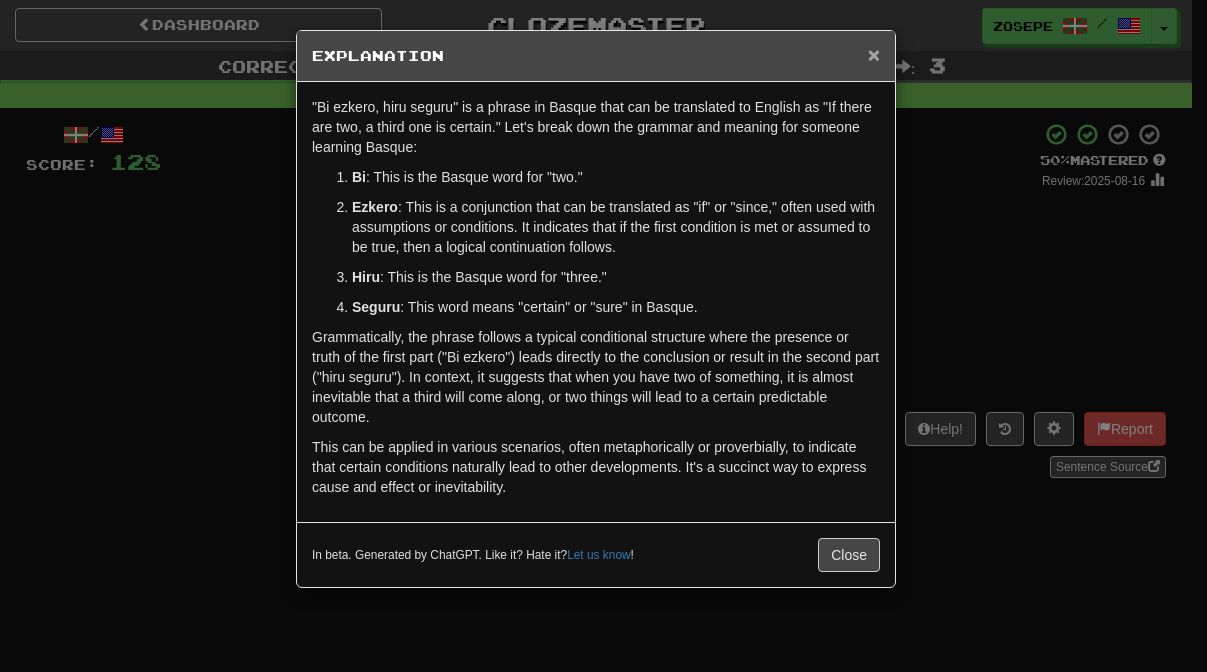 click on "×" at bounding box center (874, 54) 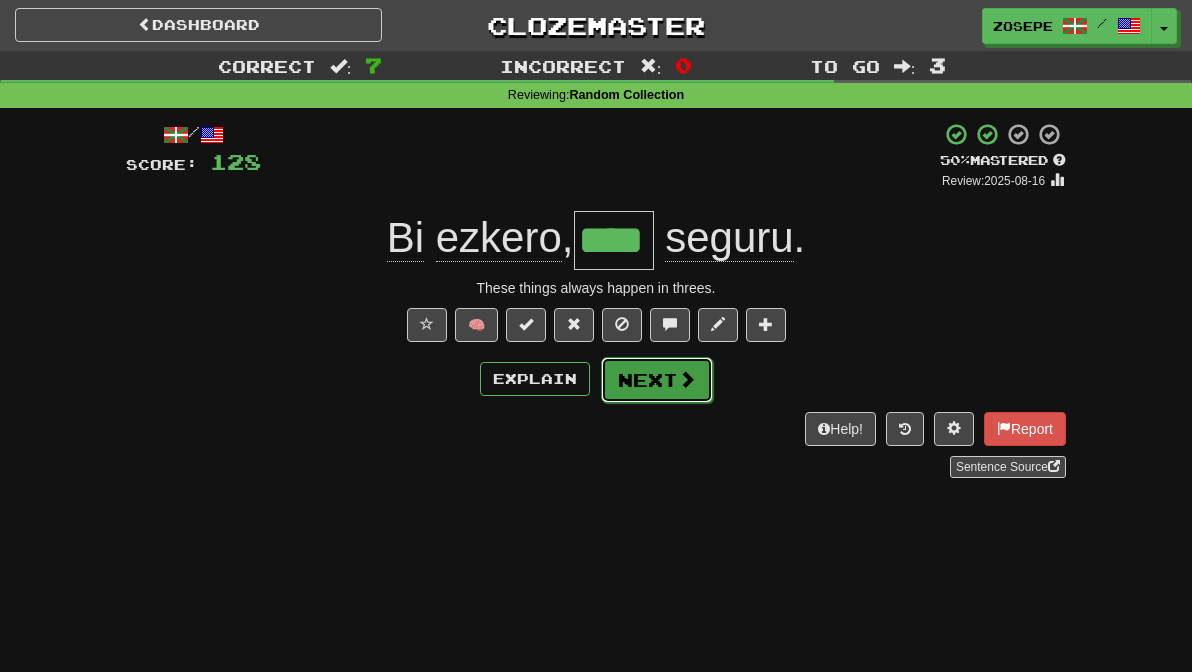 click on "Next" at bounding box center [657, 380] 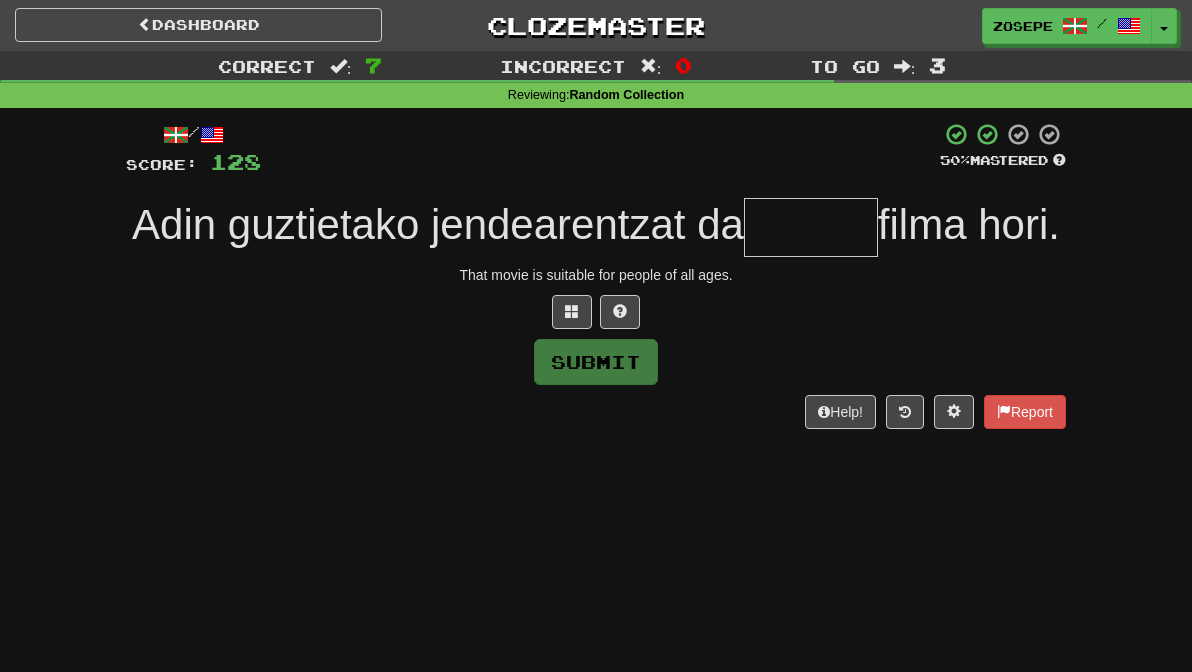 type on "*" 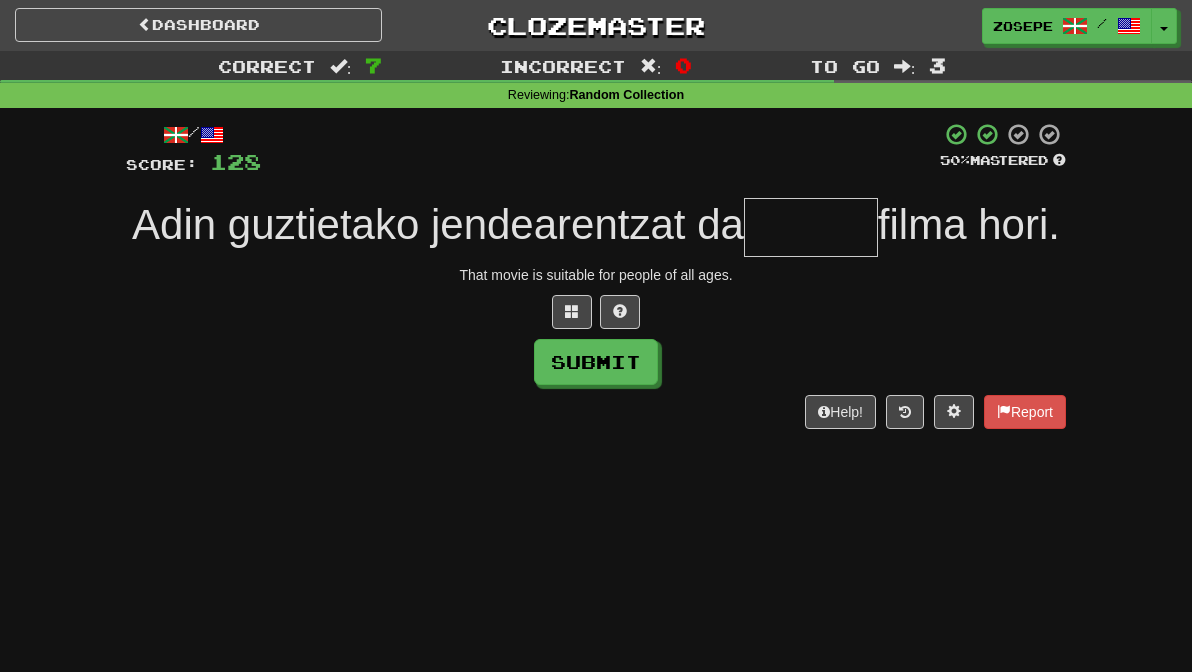 type on "*" 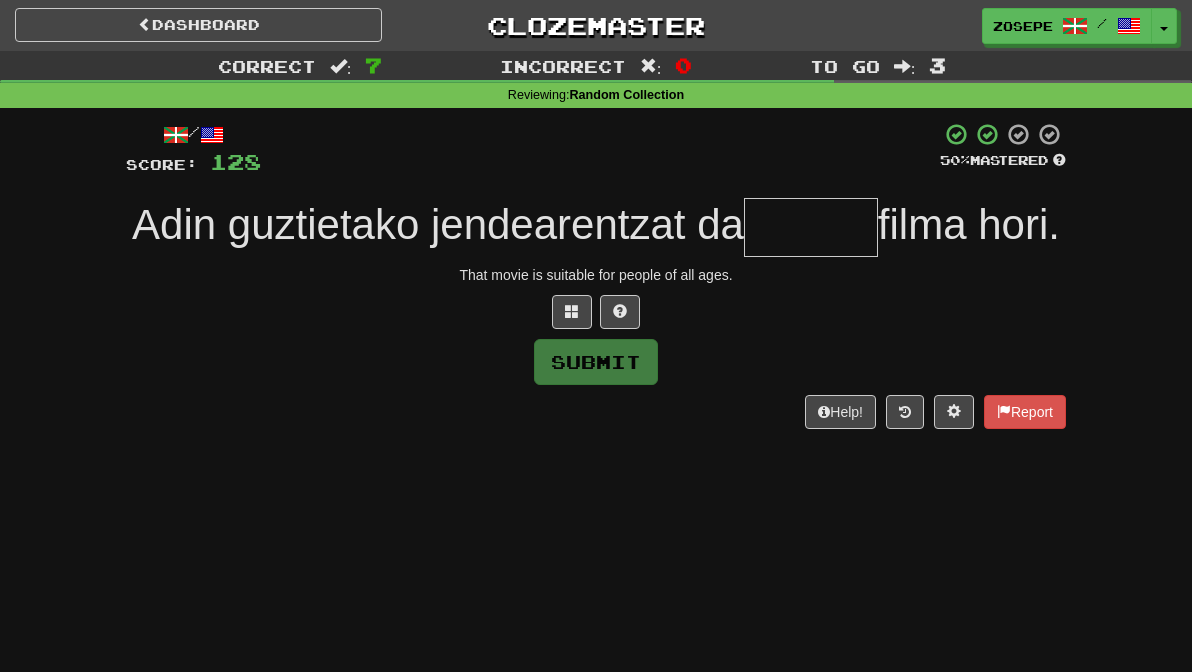 type on "*" 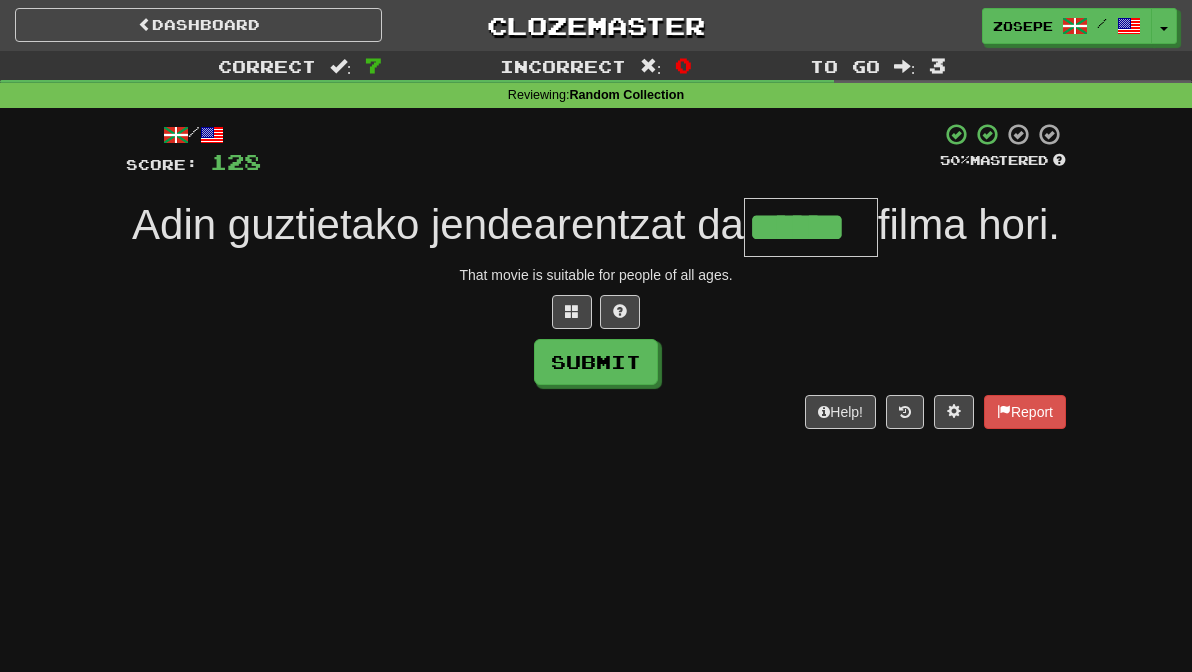 type on "******" 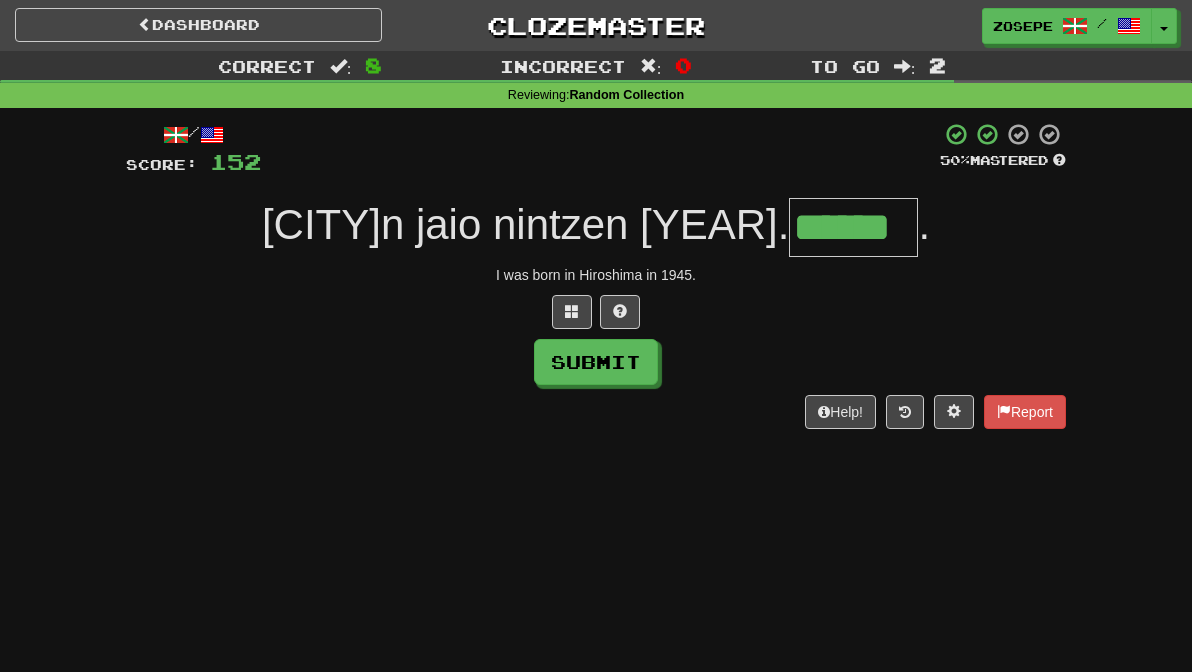 type on "******" 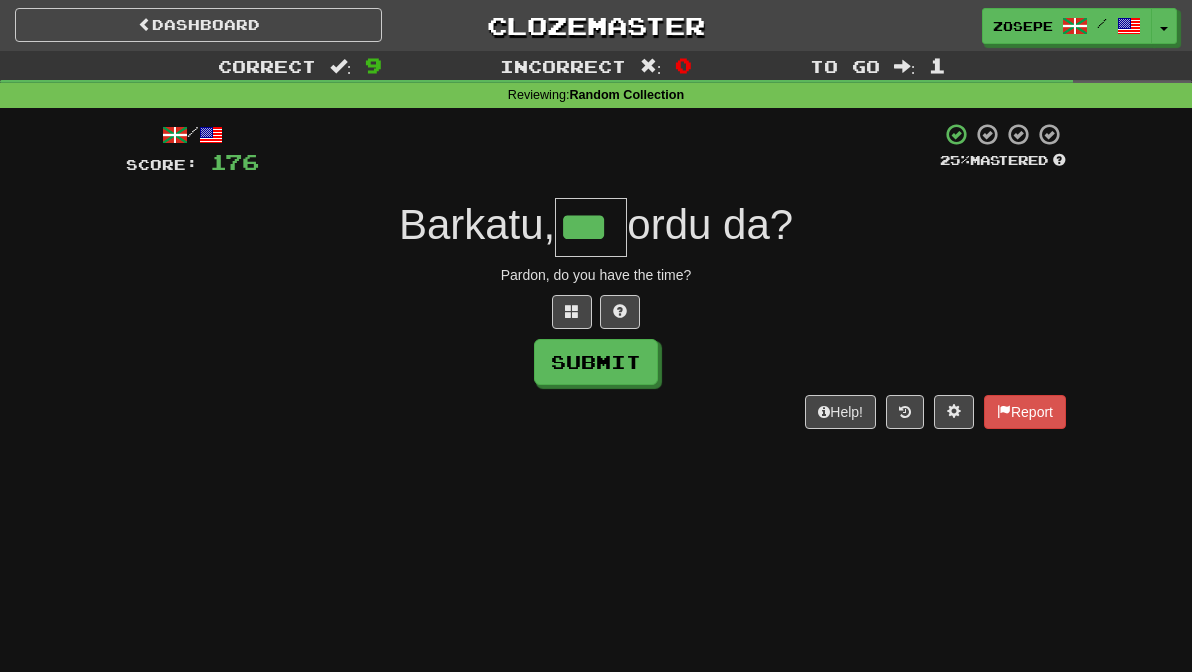 type on "***" 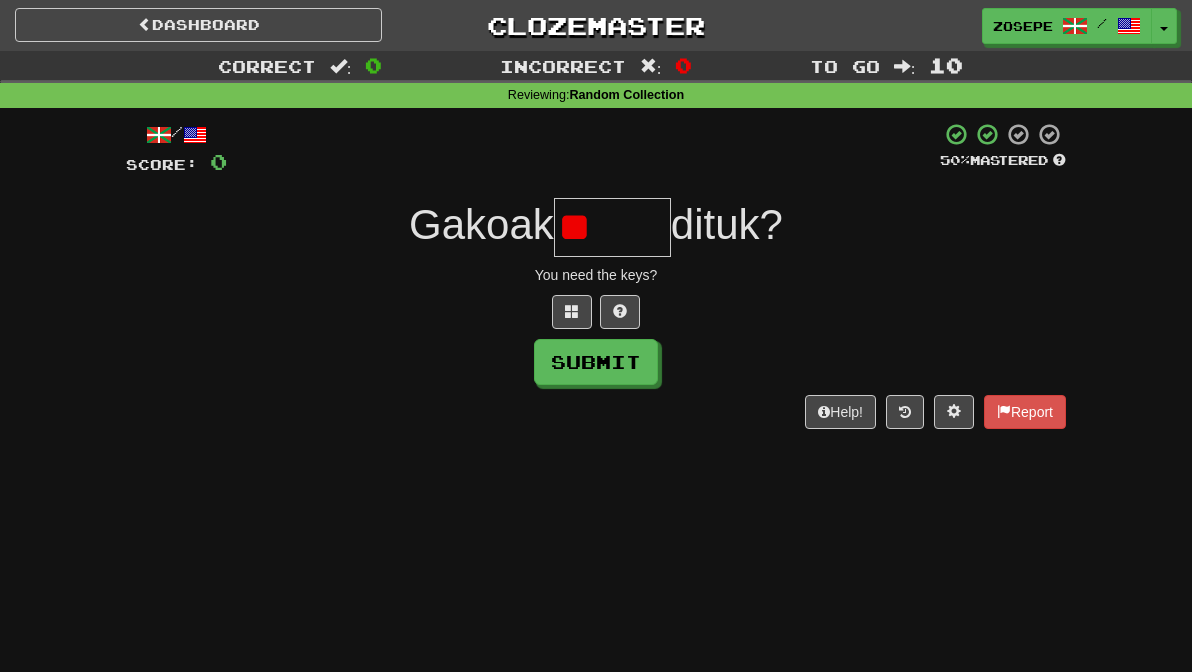 type on "*" 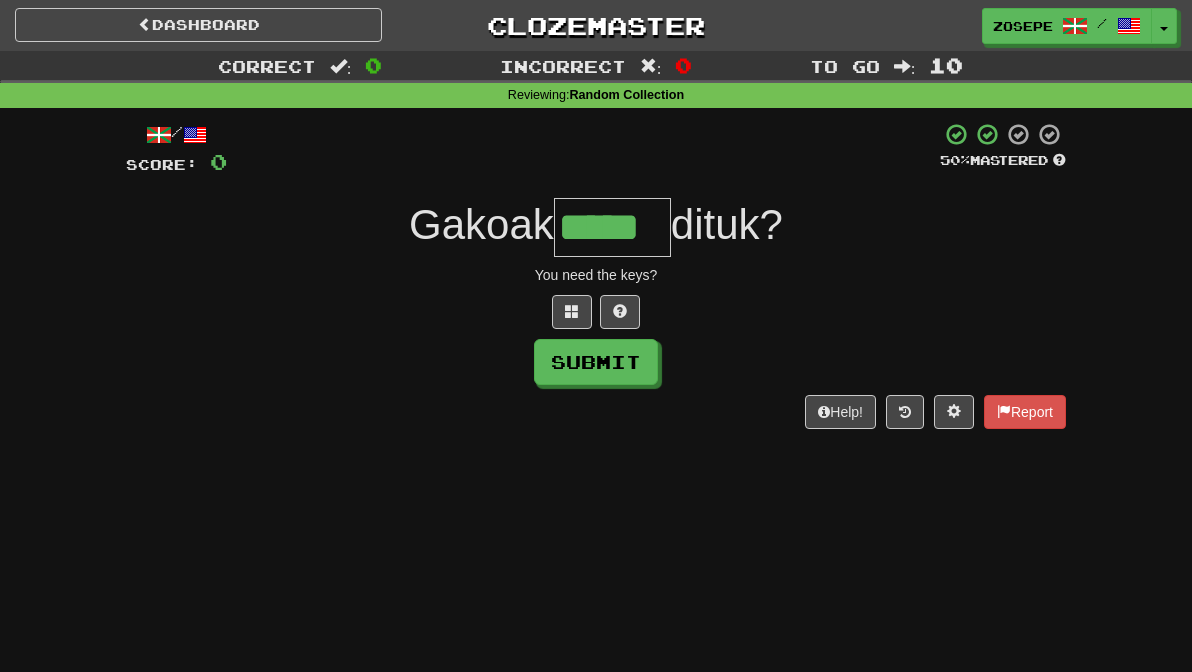 type on "*****" 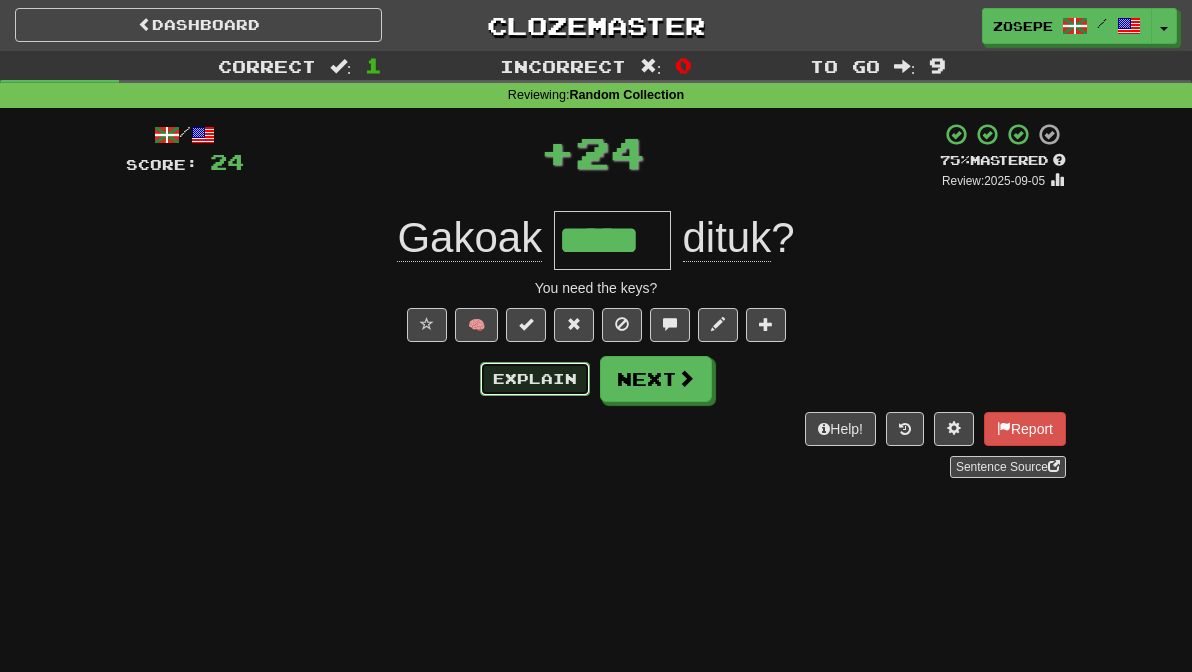 click on "Explain" at bounding box center [535, 379] 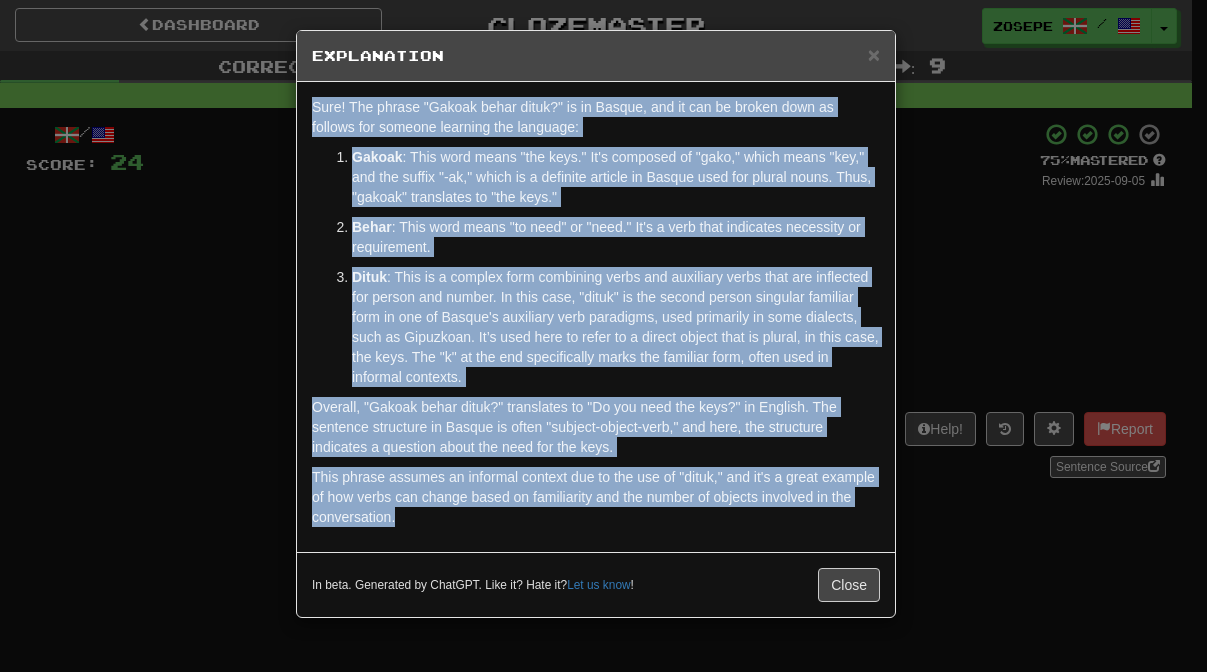 drag, startPoint x: 550, startPoint y: 521, endPoint x: 254, endPoint y: 111, distance: 505.6837 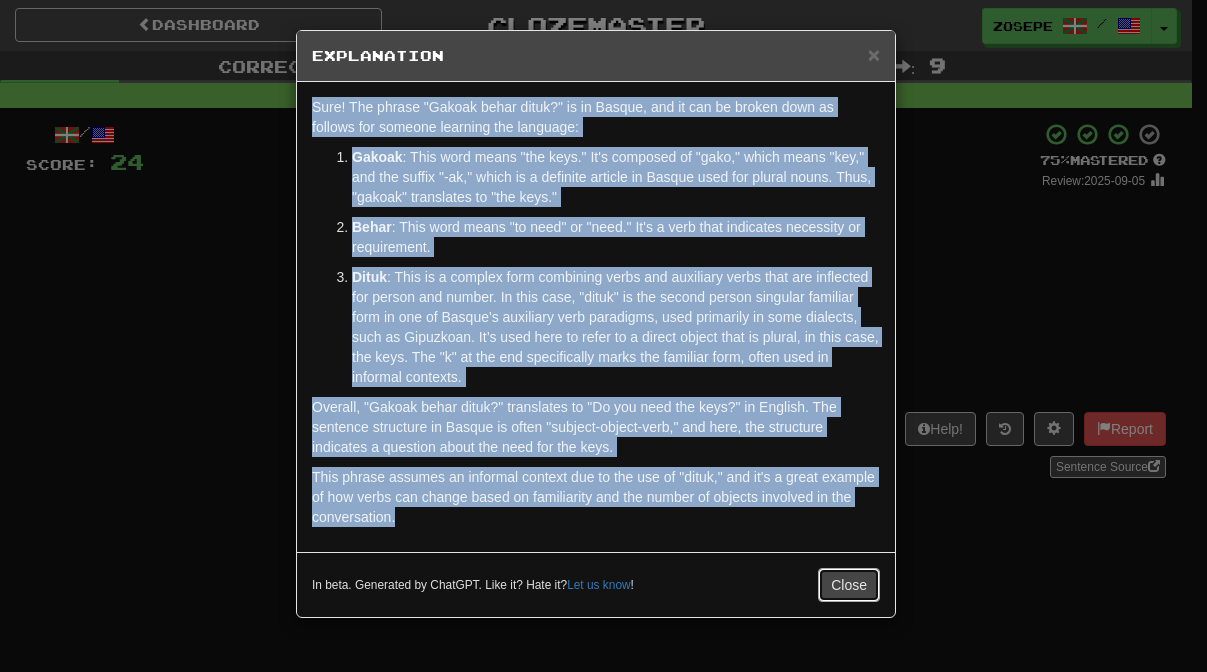 click on "Close" at bounding box center (849, 585) 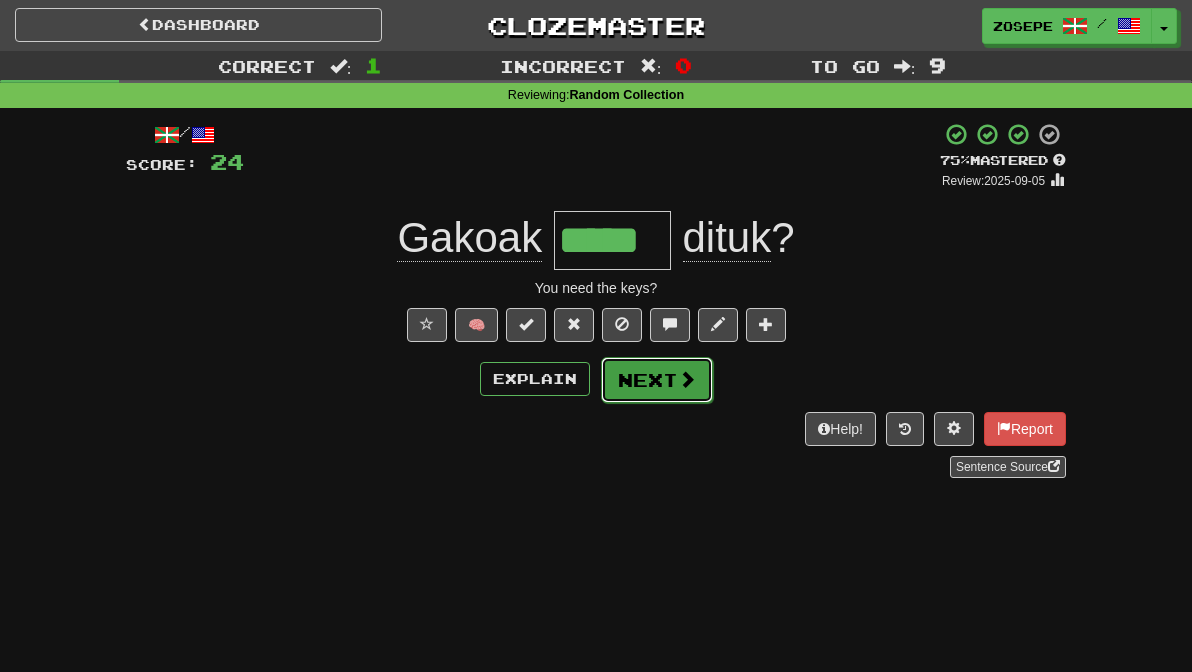 click at bounding box center (687, 379) 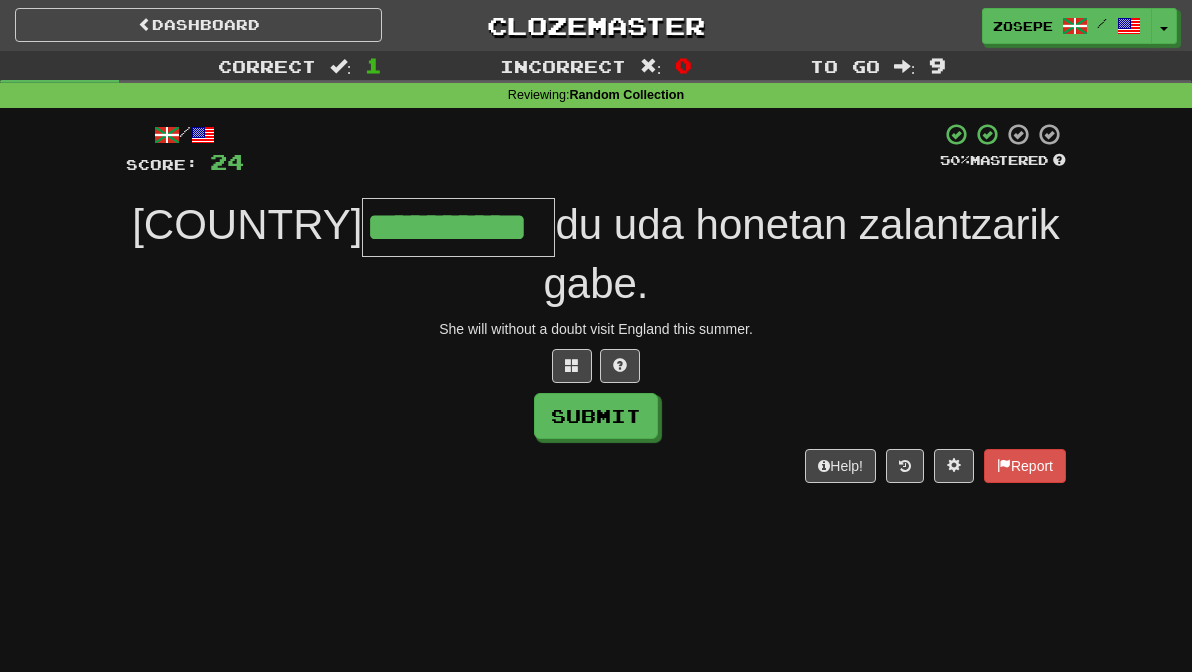 type on "**********" 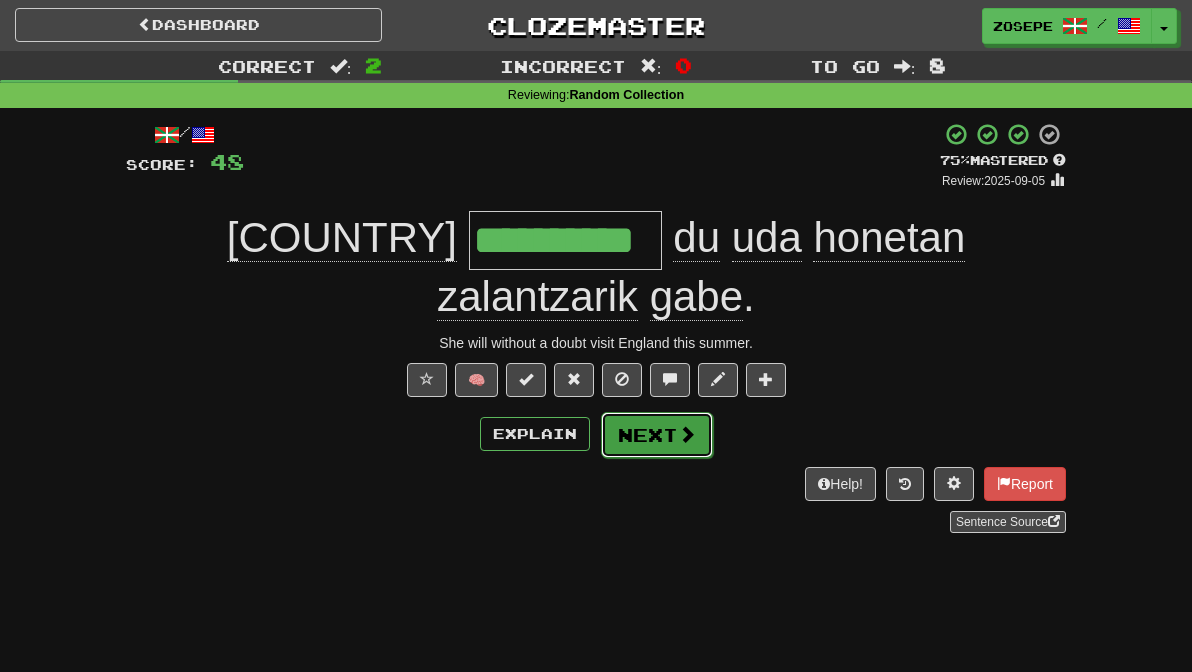 click on "Next" at bounding box center [657, 435] 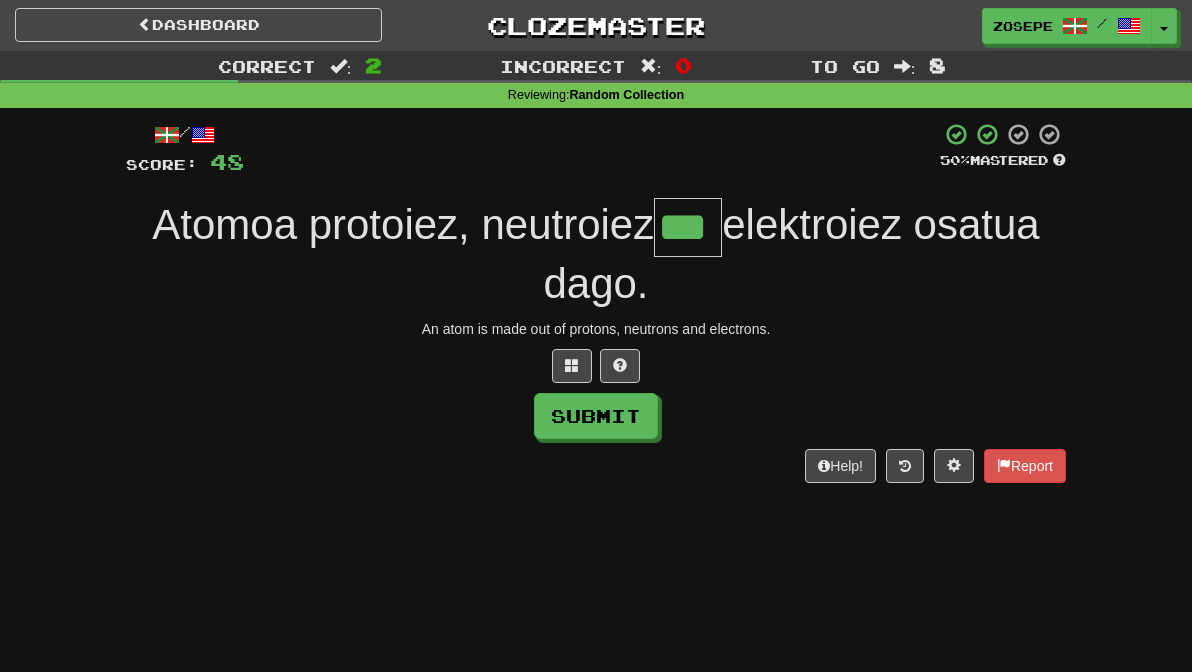 type on "***" 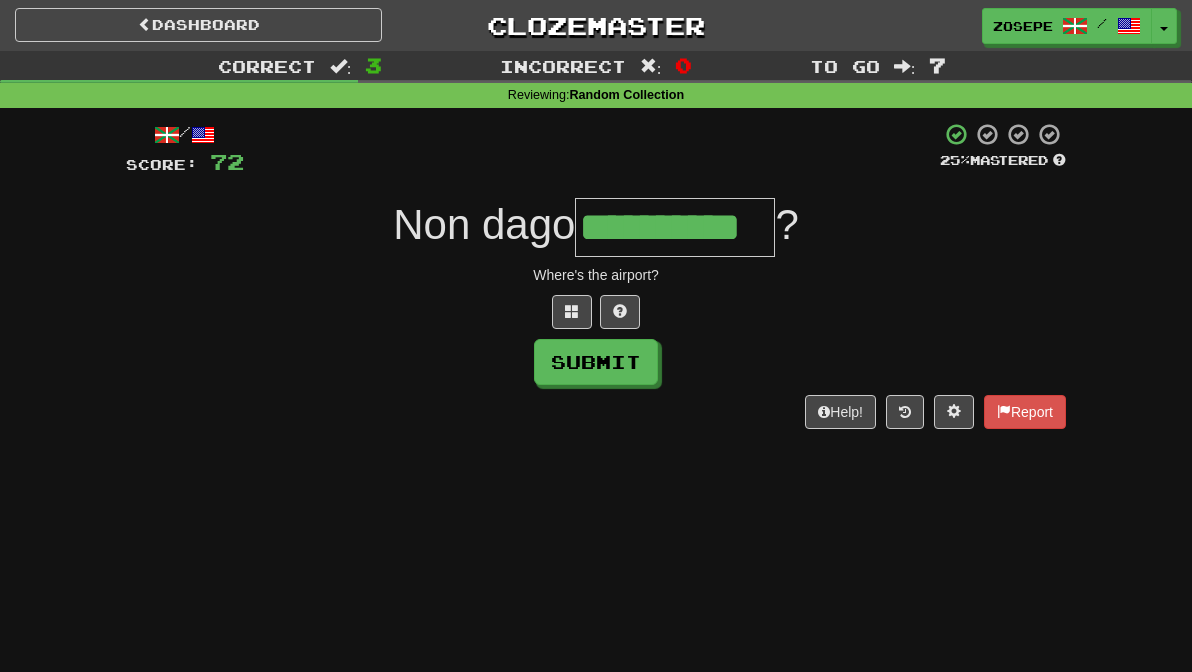 type on "**********" 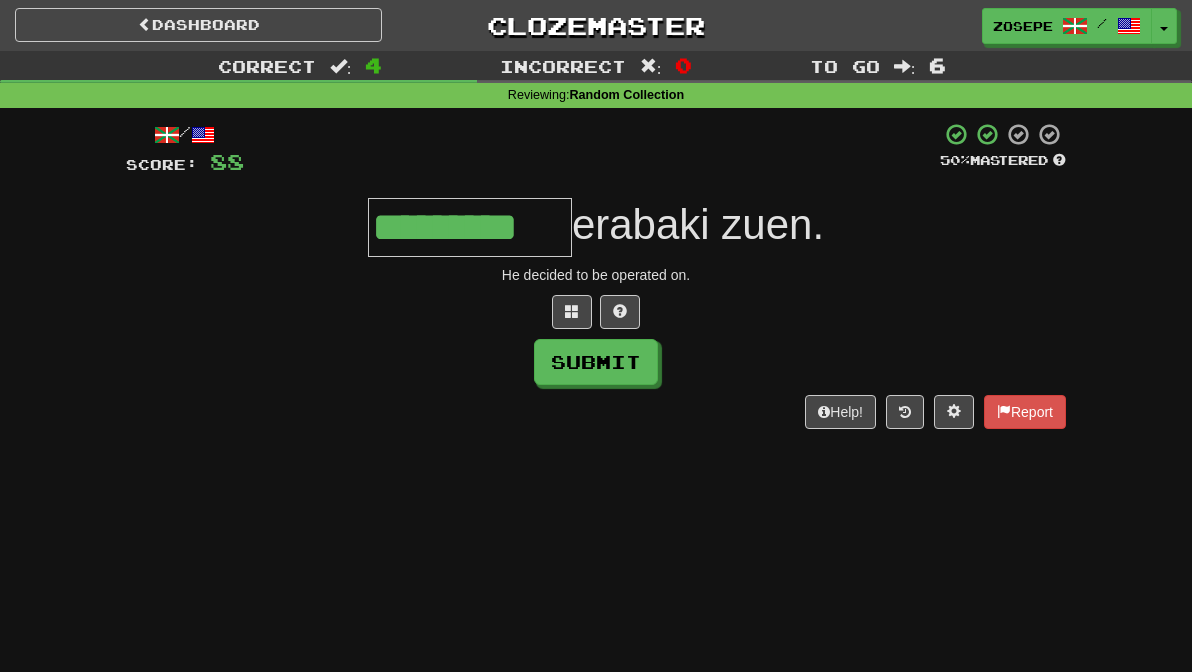 type on "*********" 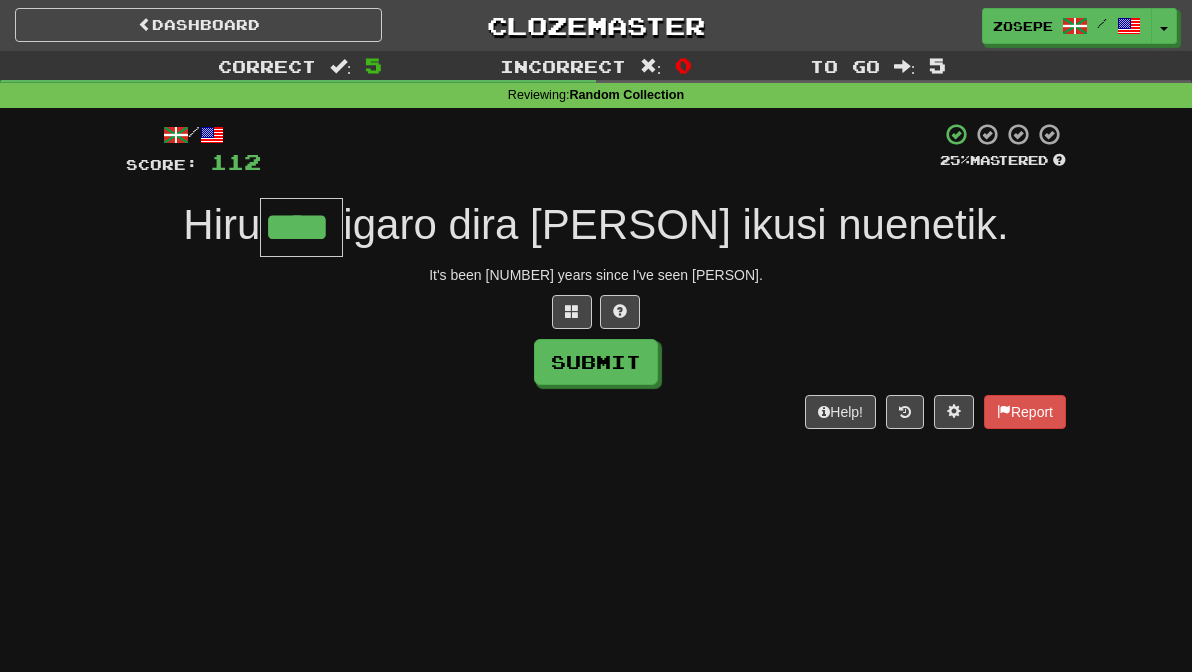 type on "****" 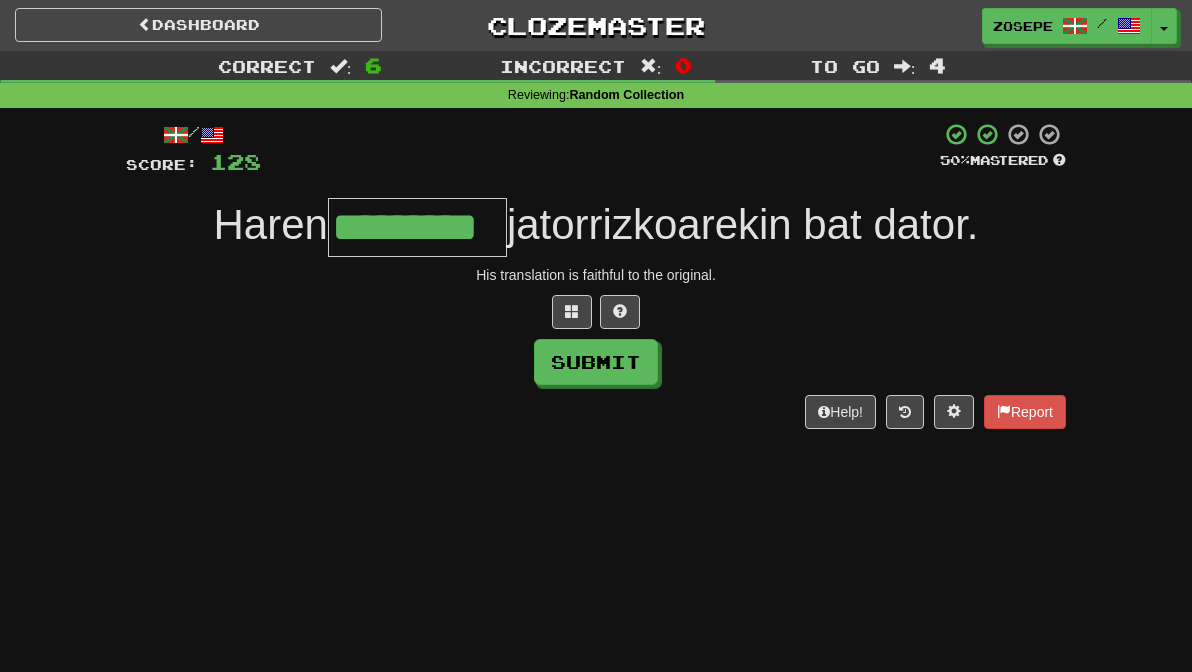 type on "*********" 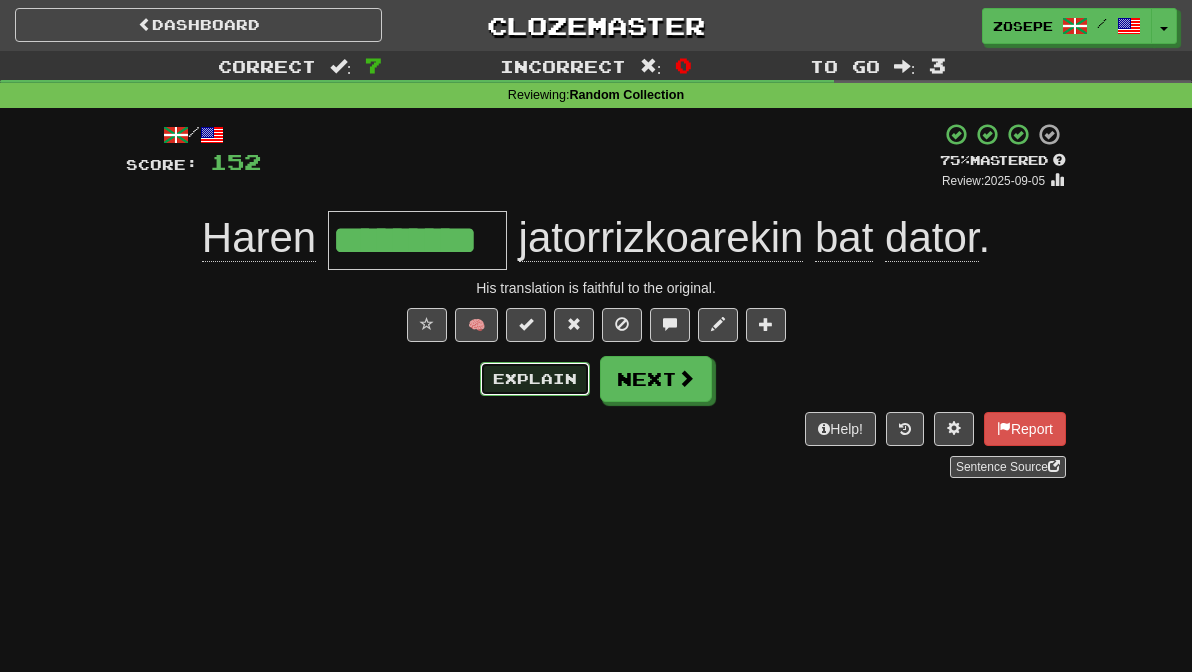 click on "Explain" at bounding box center (535, 379) 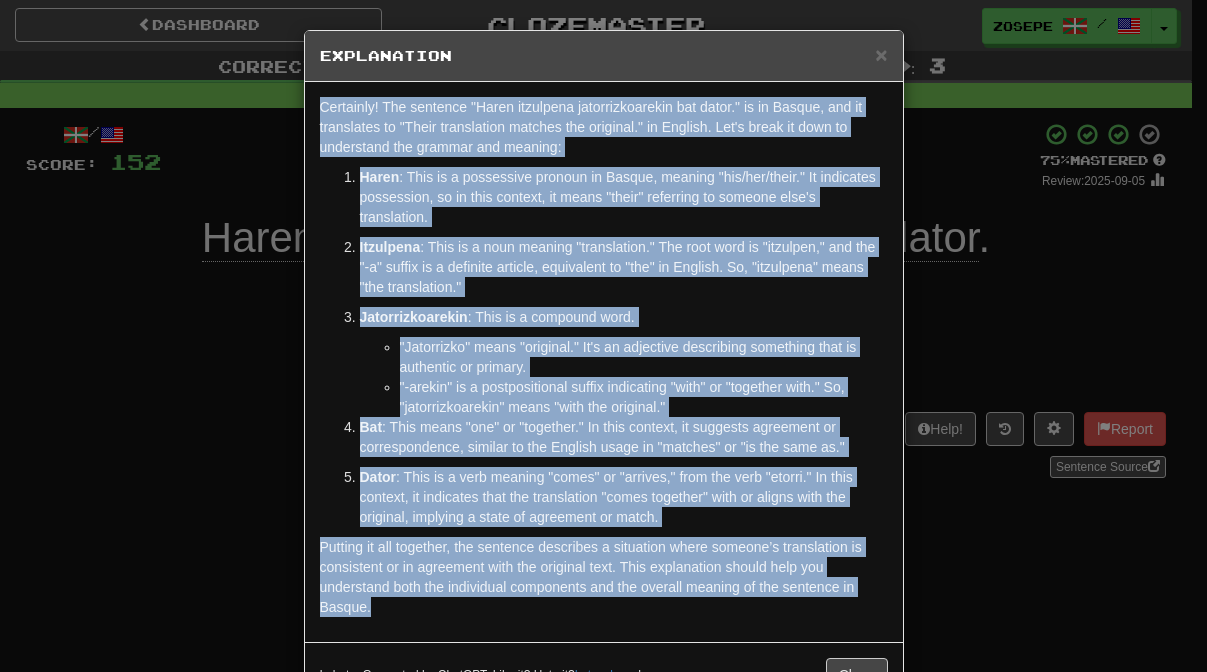 drag, startPoint x: 546, startPoint y: 598, endPoint x: 286, endPoint y: 110, distance: 552.9412 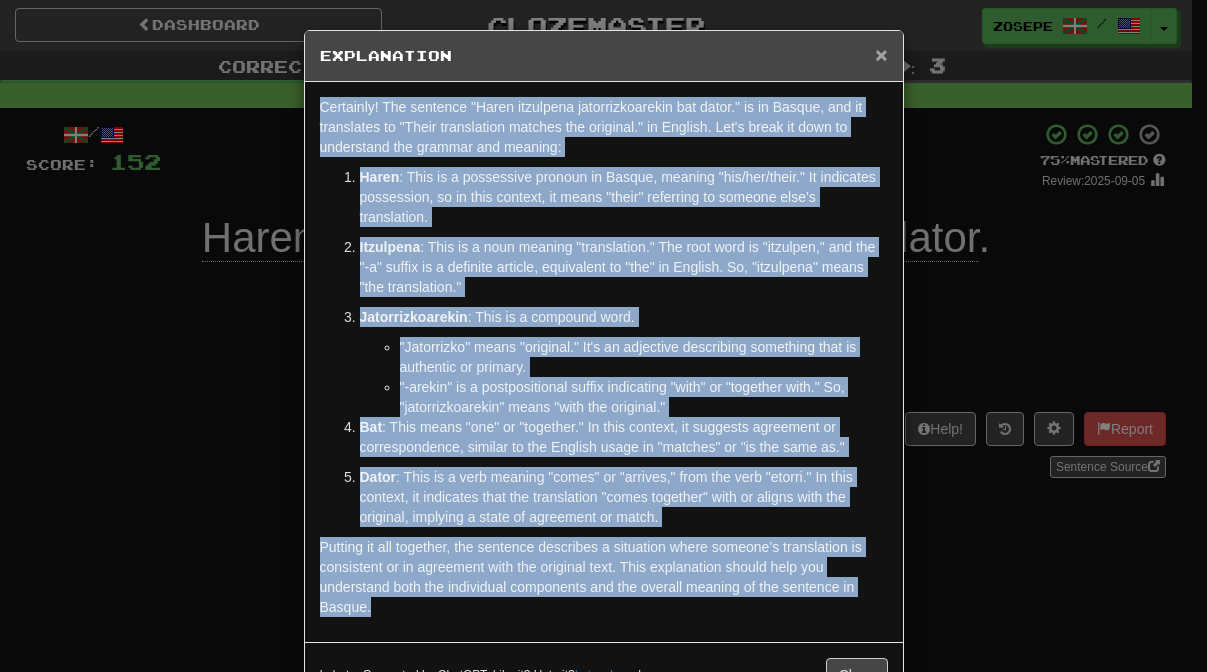 click on "×" at bounding box center (881, 54) 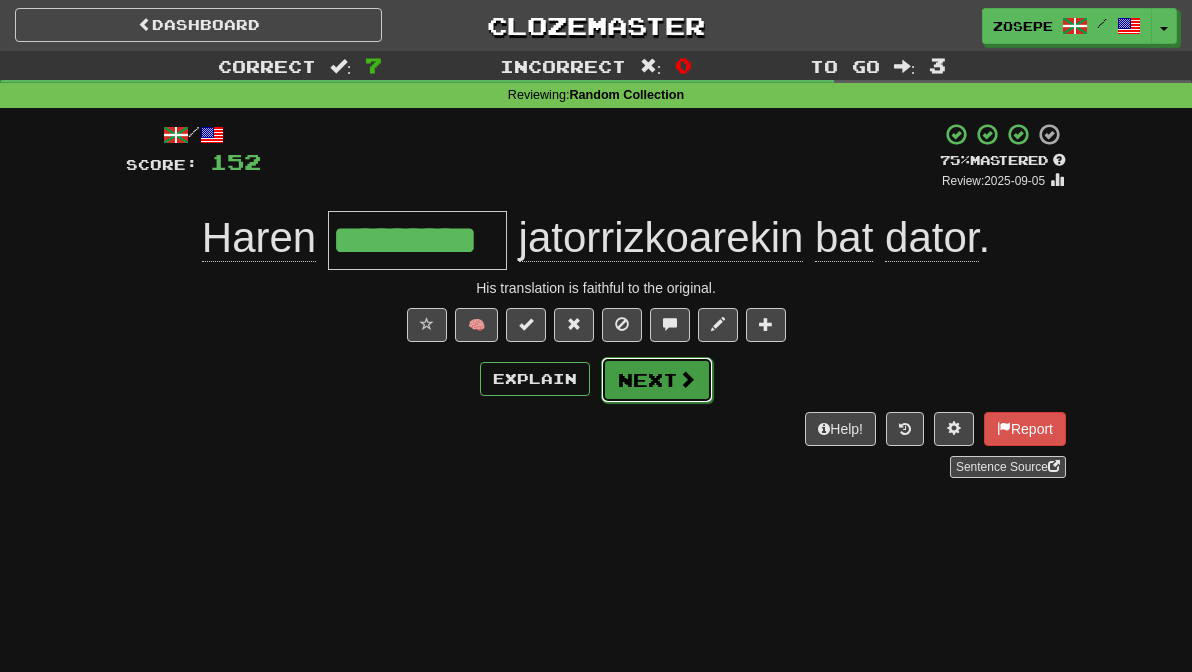 click on "Next" at bounding box center (657, 380) 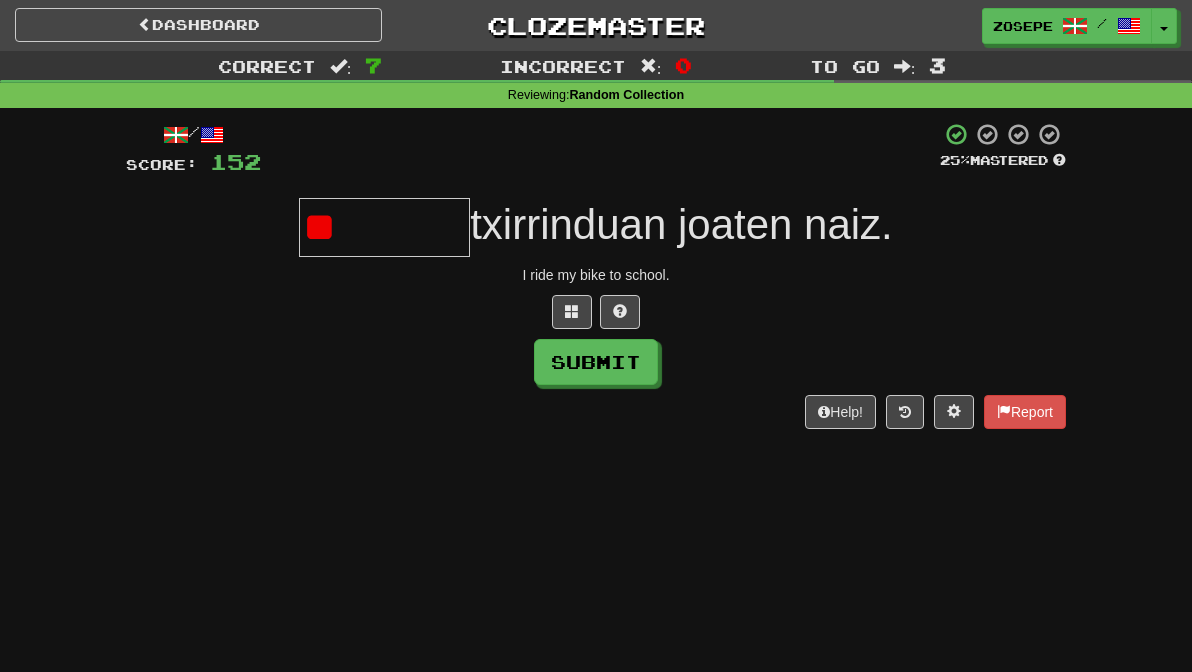 type on "*" 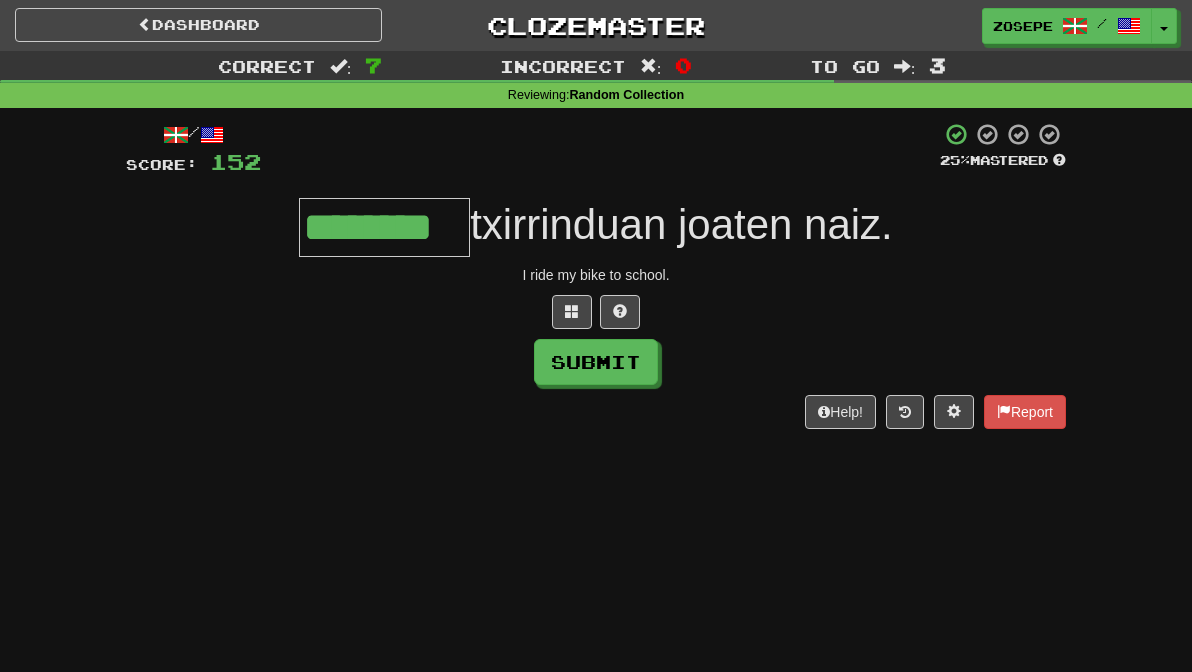 type on "********" 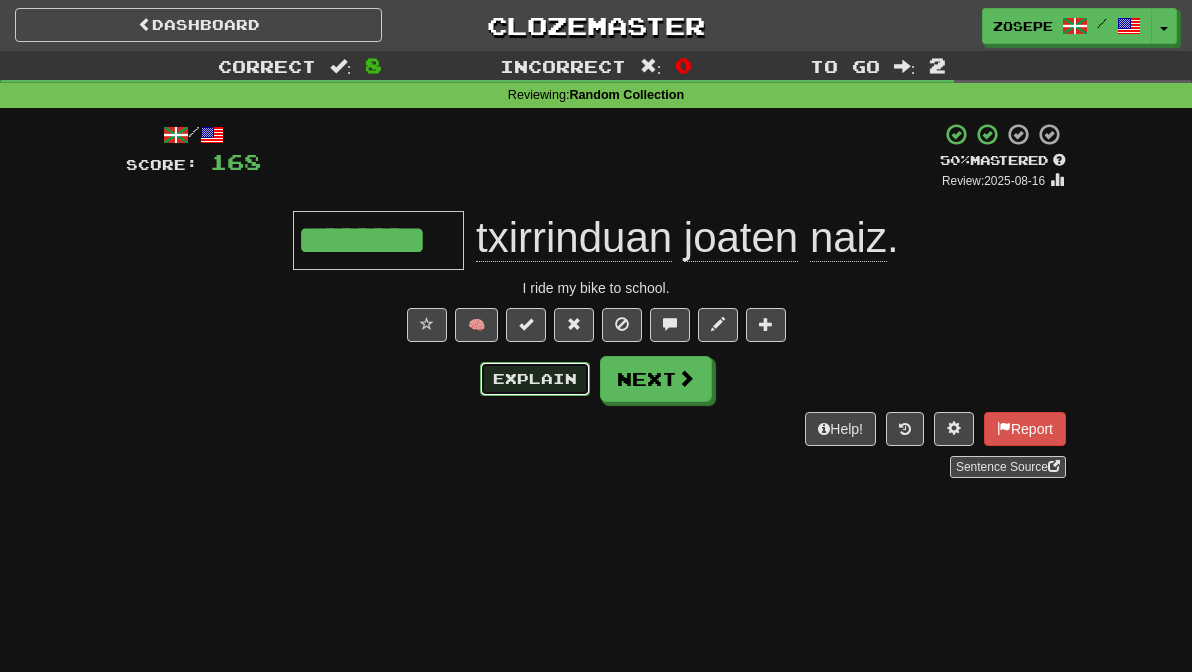 click on "Explain" at bounding box center (535, 379) 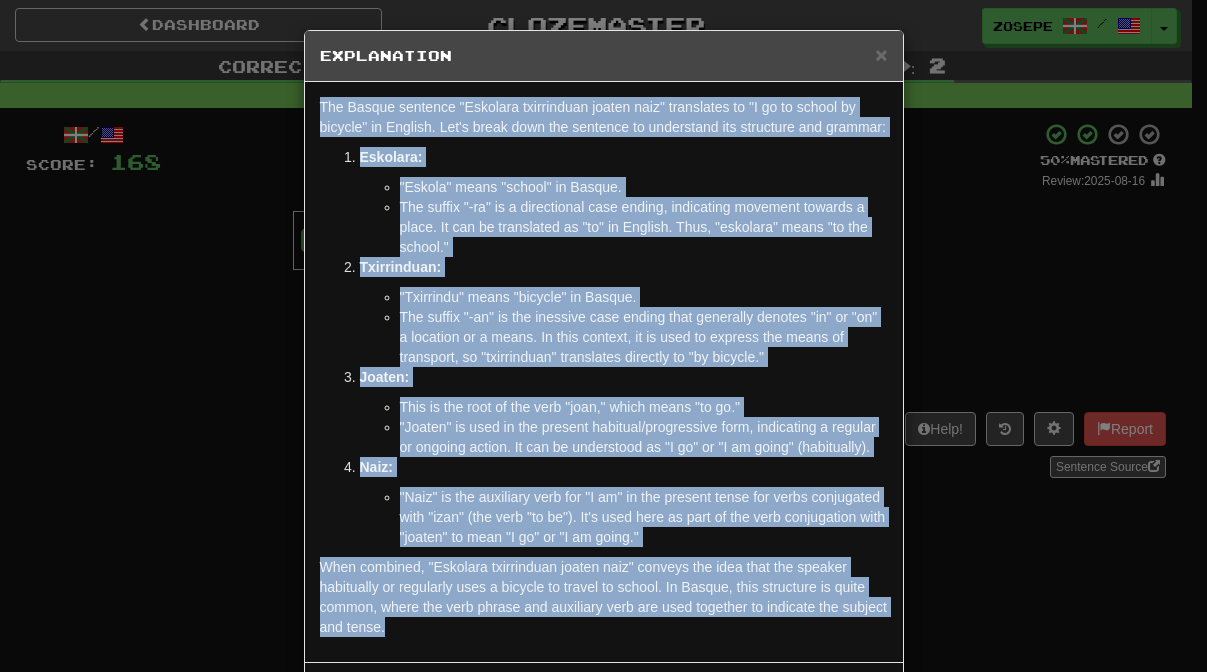 drag, startPoint x: 562, startPoint y: 651, endPoint x: 309, endPoint y: 104, distance: 602.6757 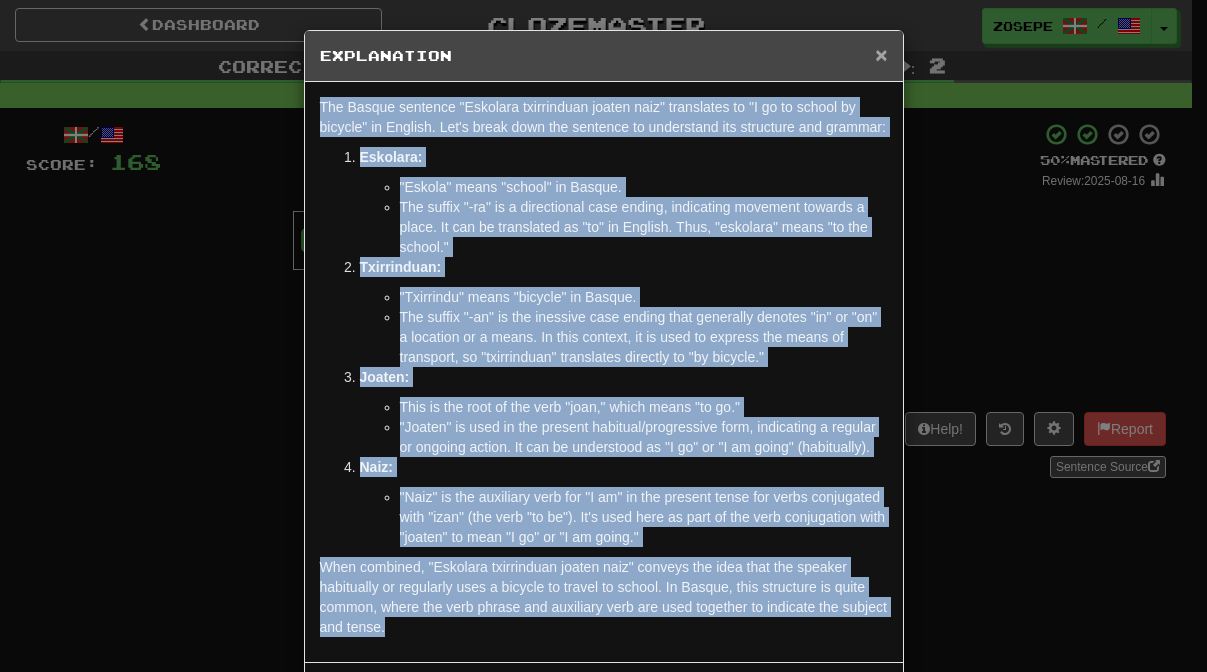 click on "×" at bounding box center [881, 54] 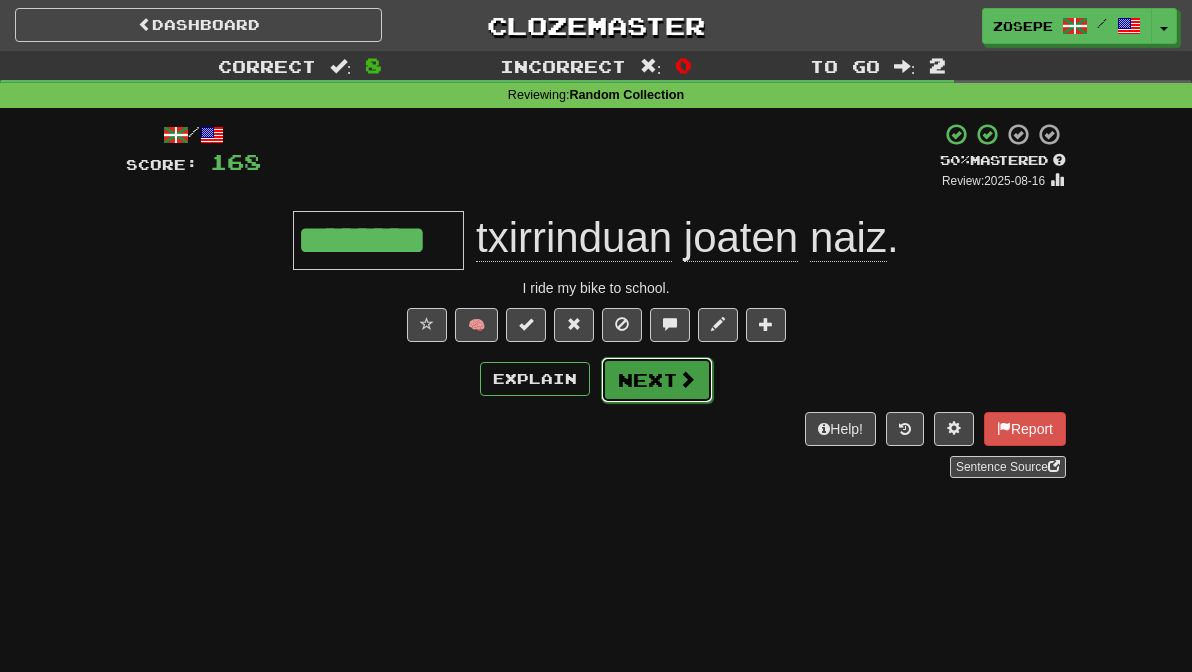 click on "Next" at bounding box center (657, 380) 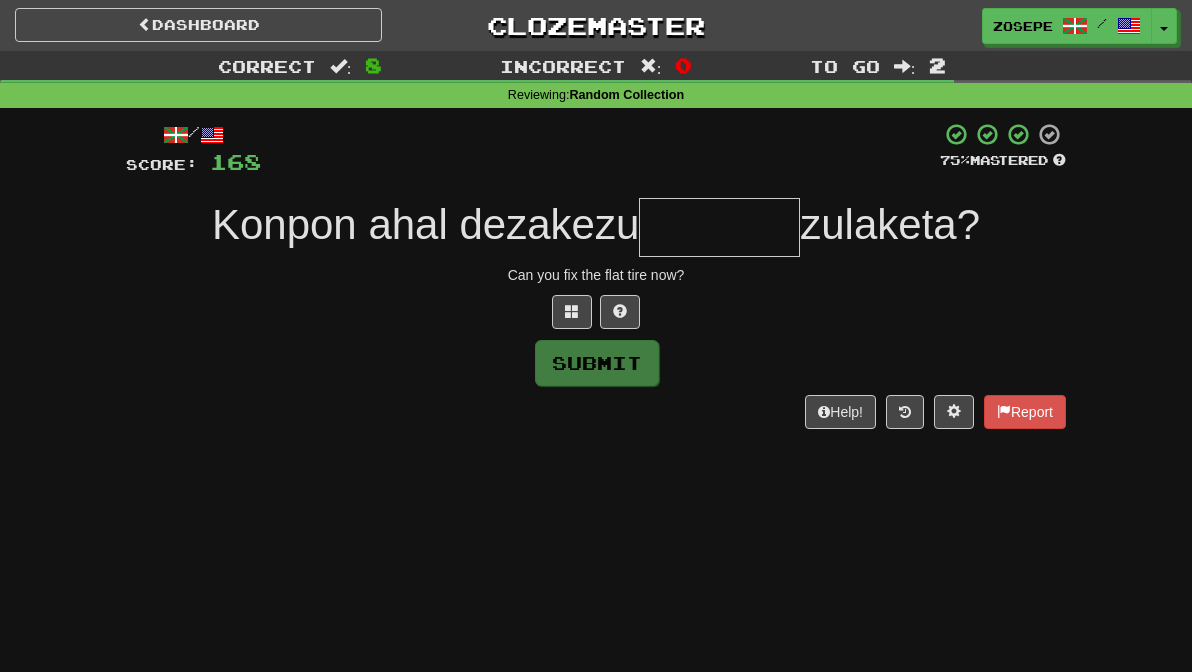 type on "*" 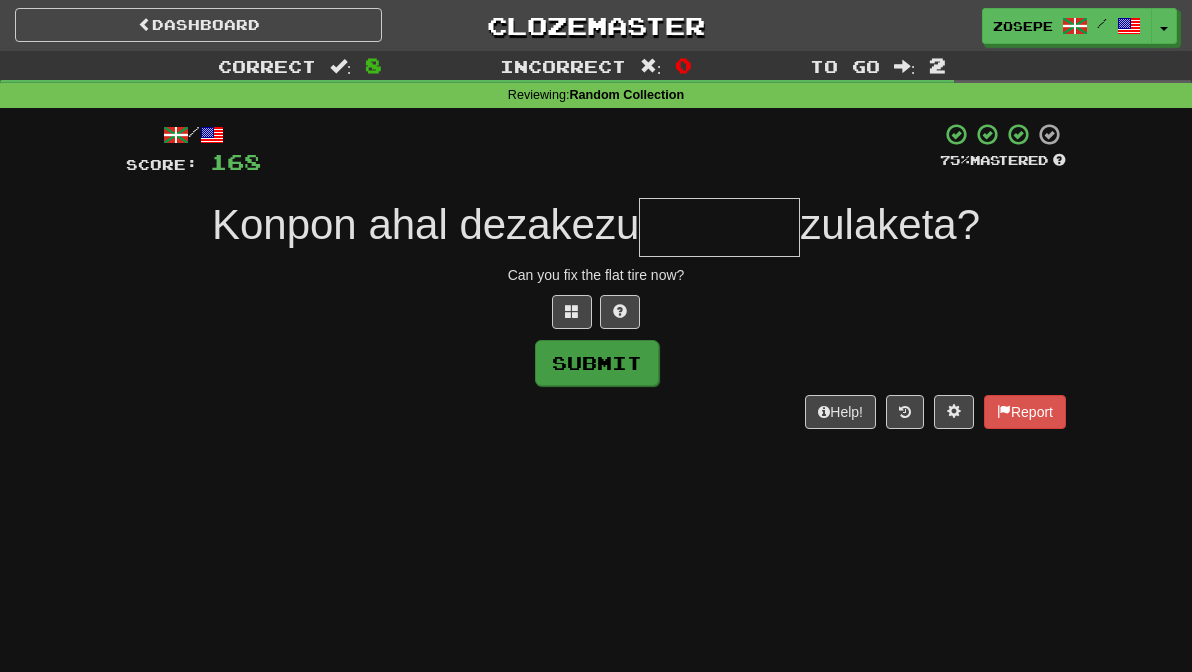 type on "*" 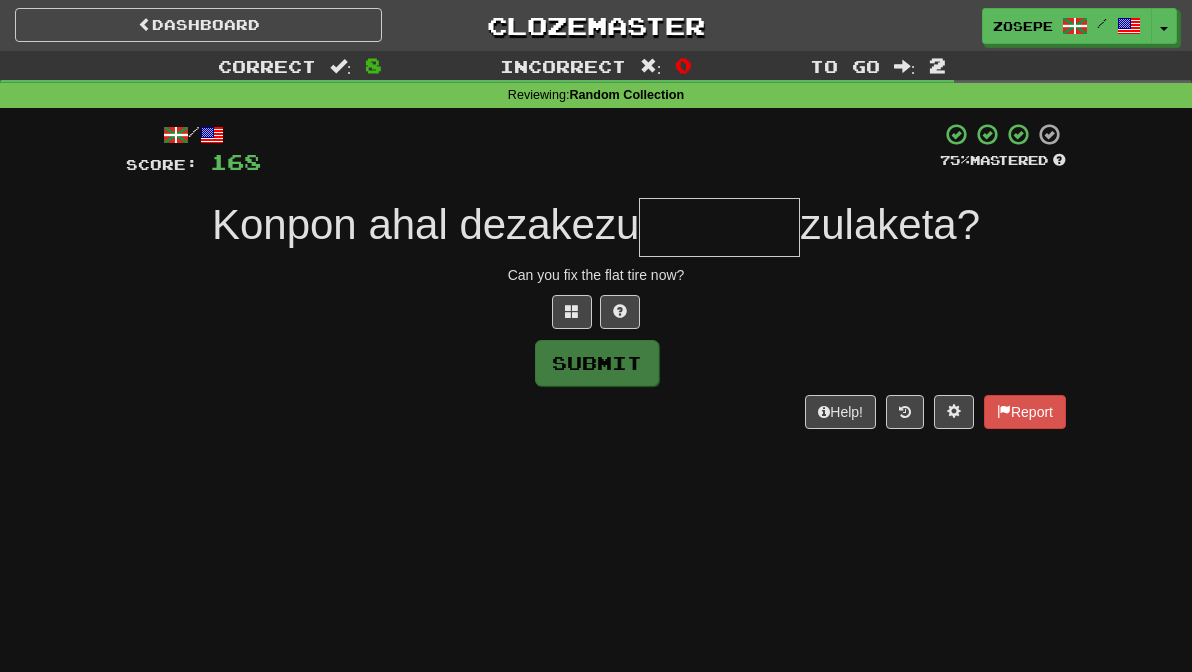 type on "*" 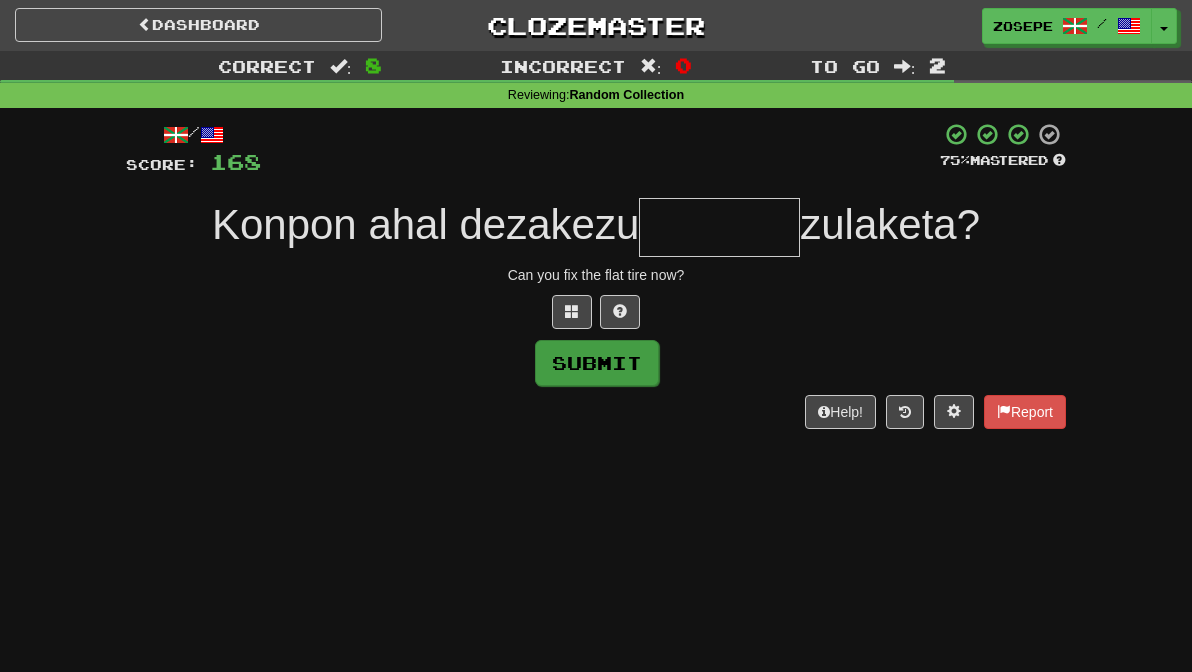 type on "*" 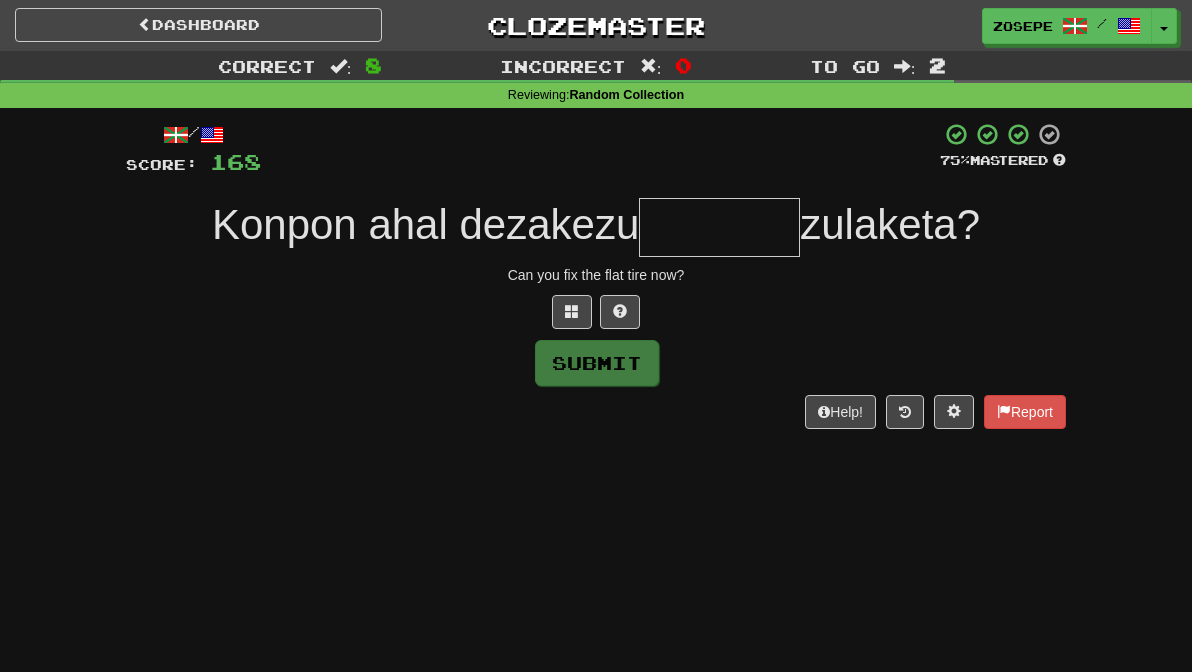 type on "*" 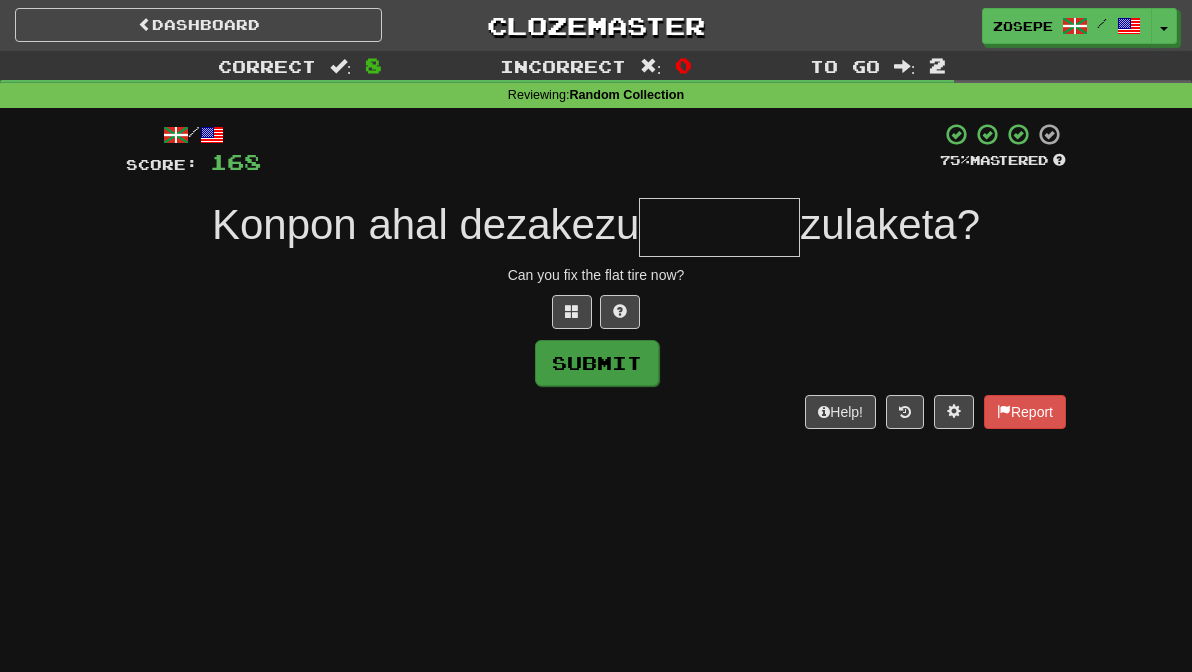 type on "*" 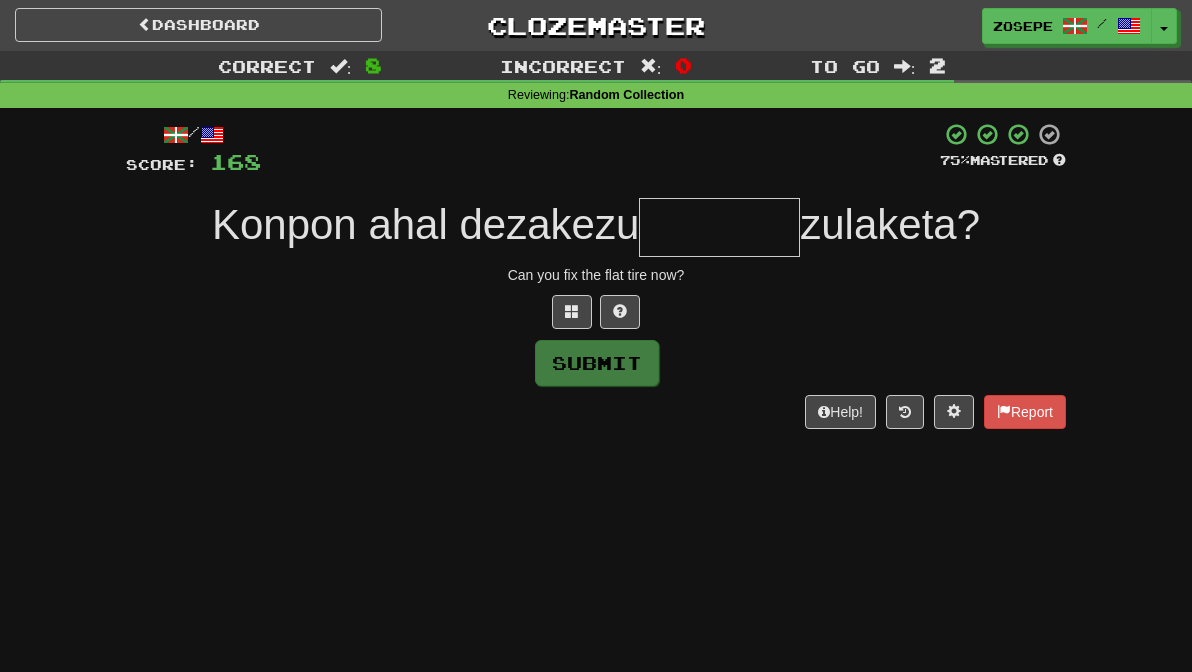 type on "*" 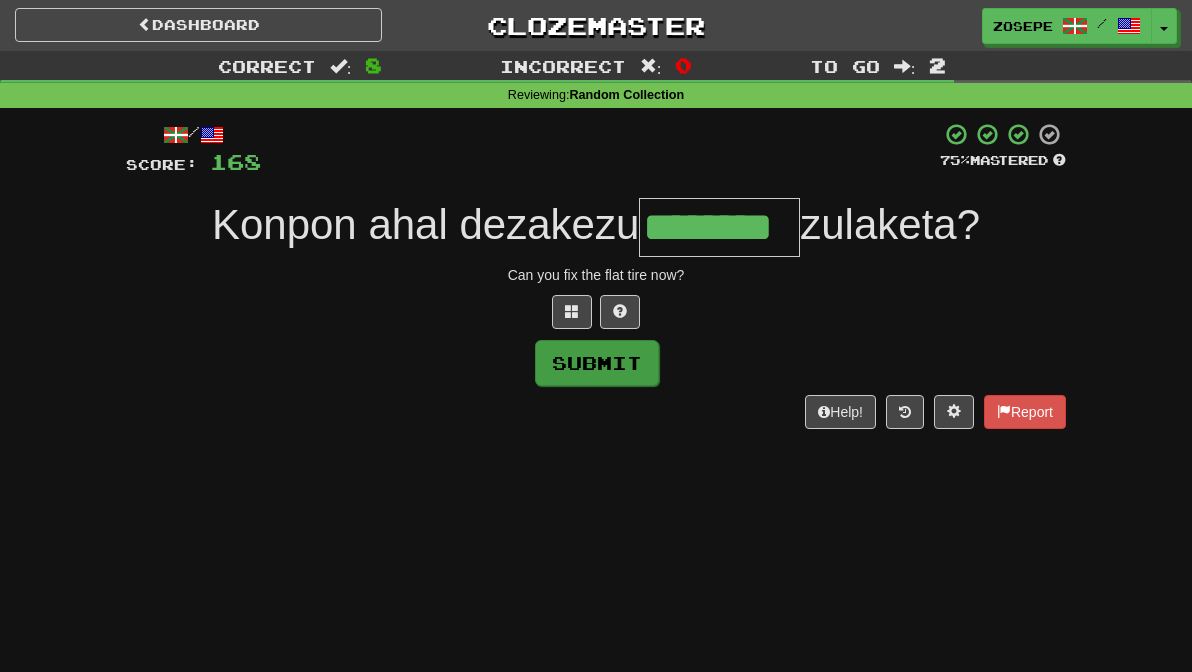 type on "********" 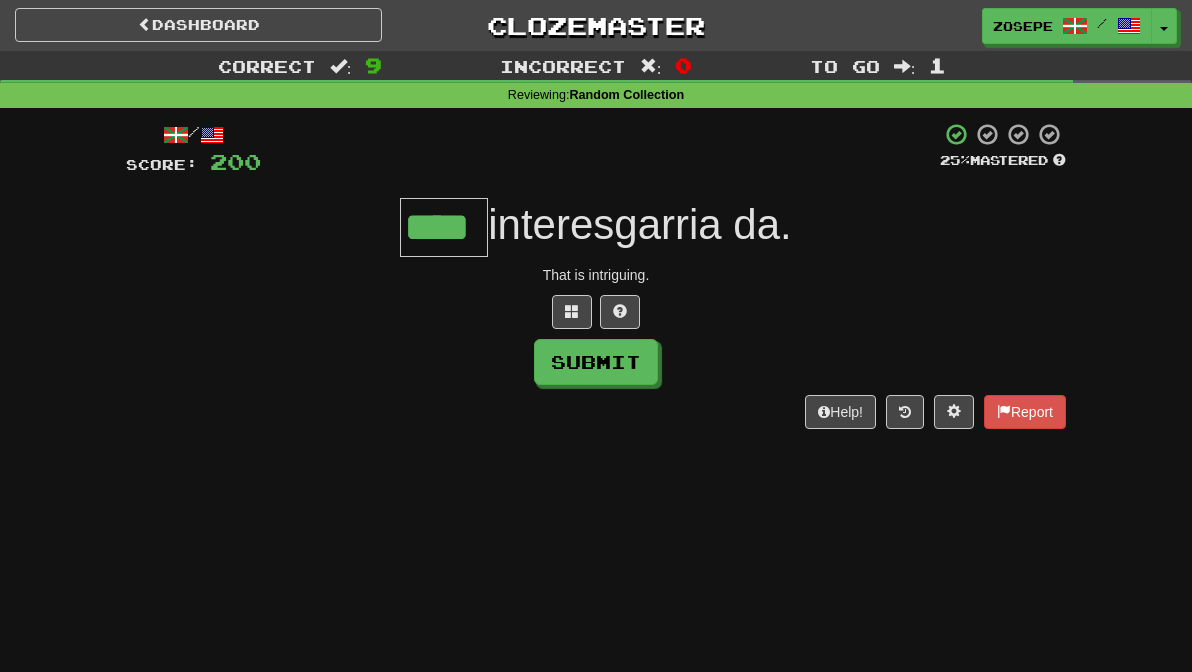 type on "****" 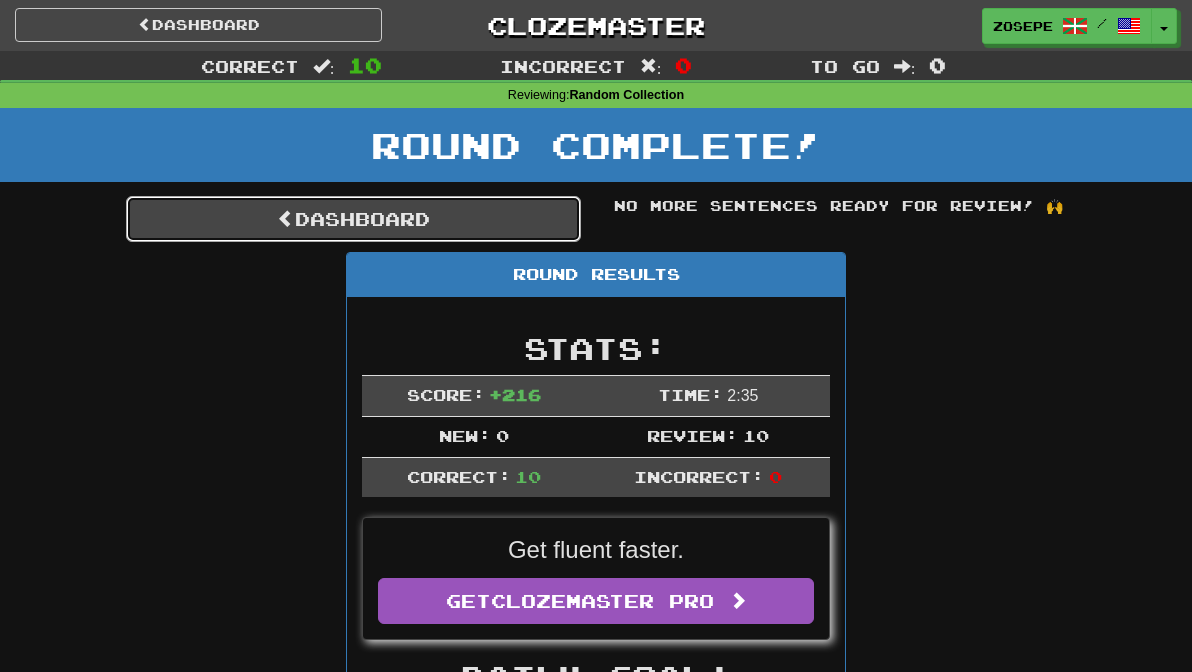 click on "Dashboard" at bounding box center (353, 219) 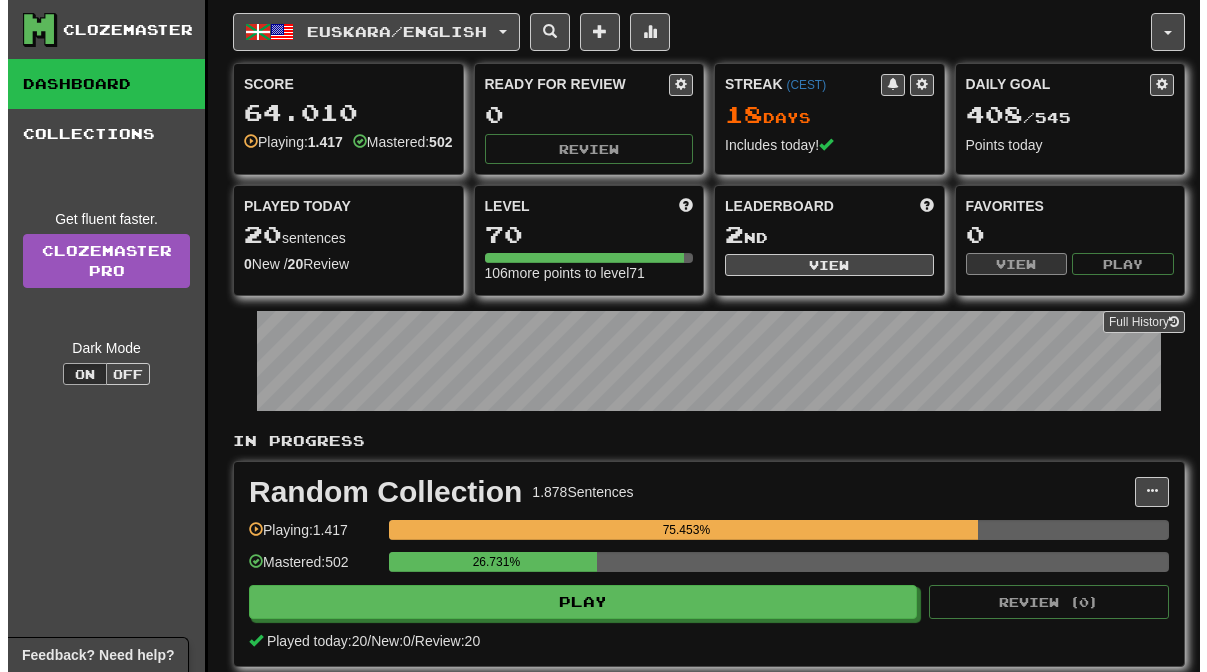 scroll, scrollTop: 0, scrollLeft: 0, axis: both 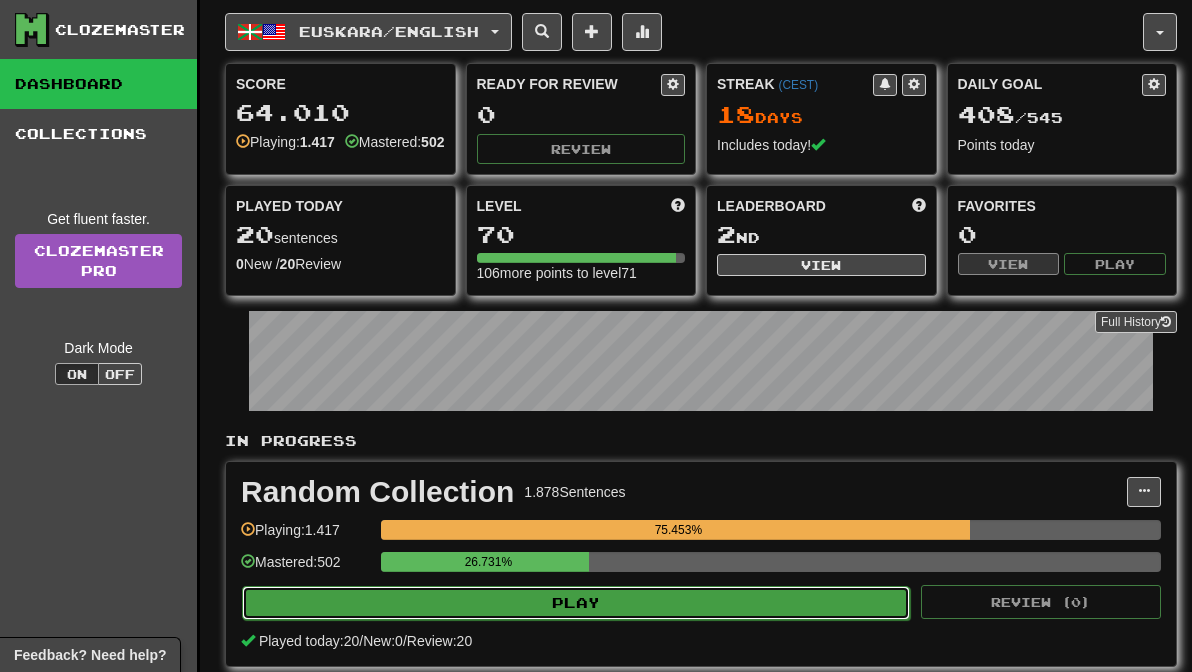 click on "Play" at bounding box center (576, 603) 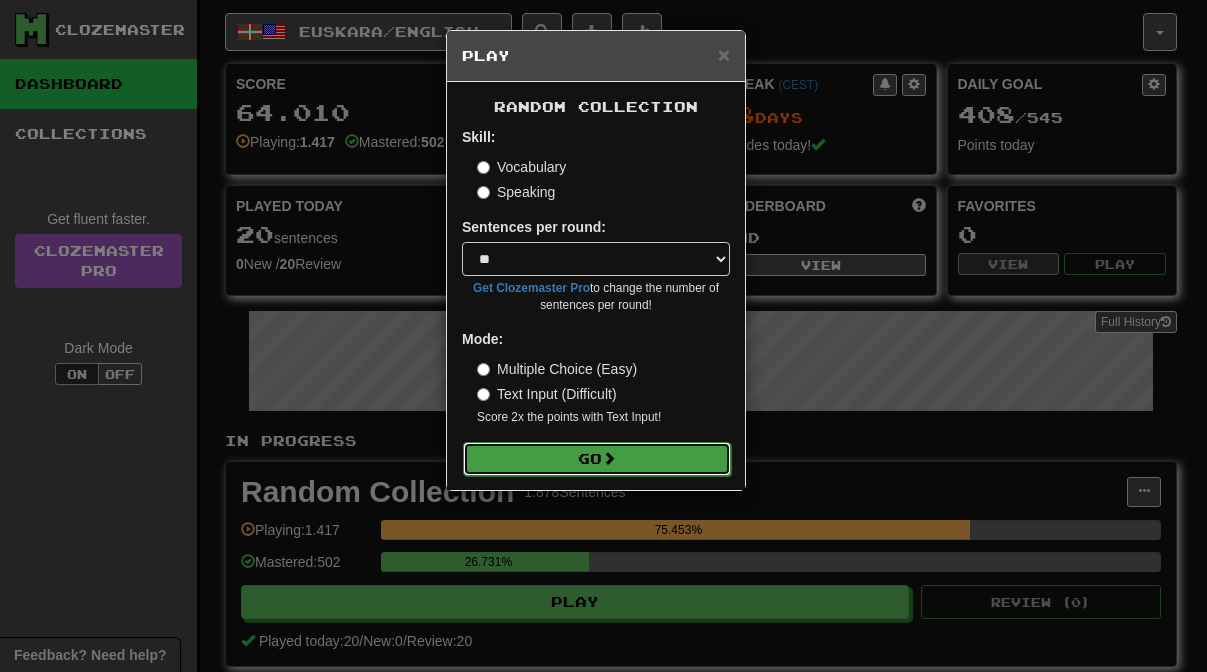 click on "Go" at bounding box center [597, 459] 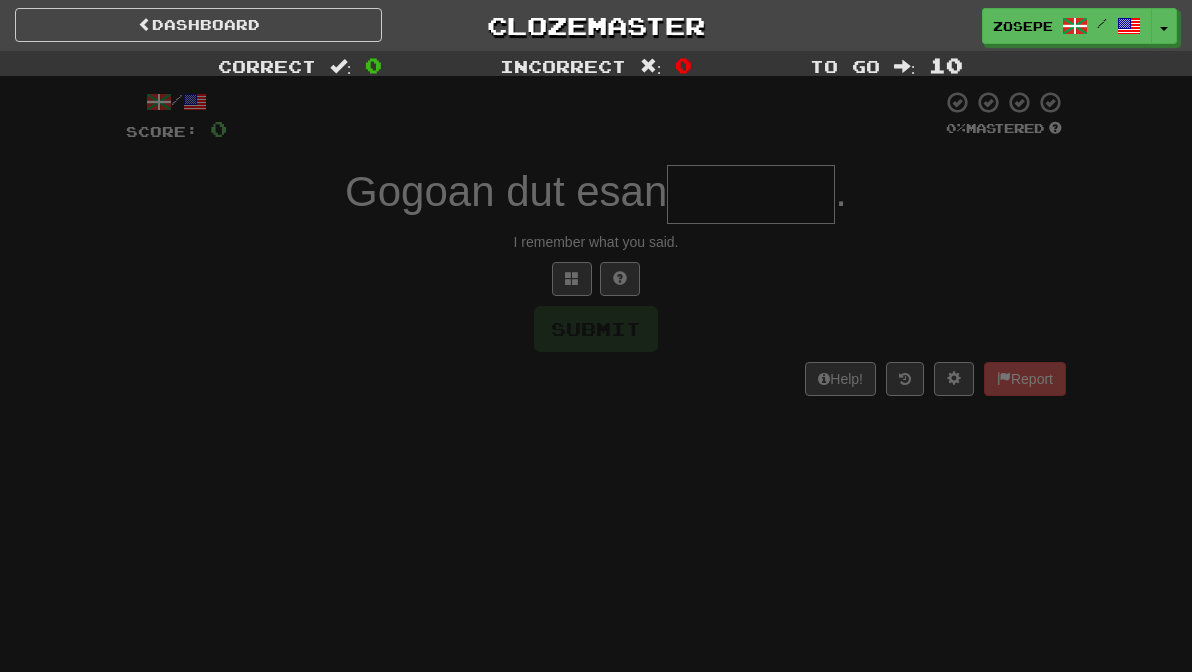 scroll, scrollTop: 0, scrollLeft: 0, axis: both 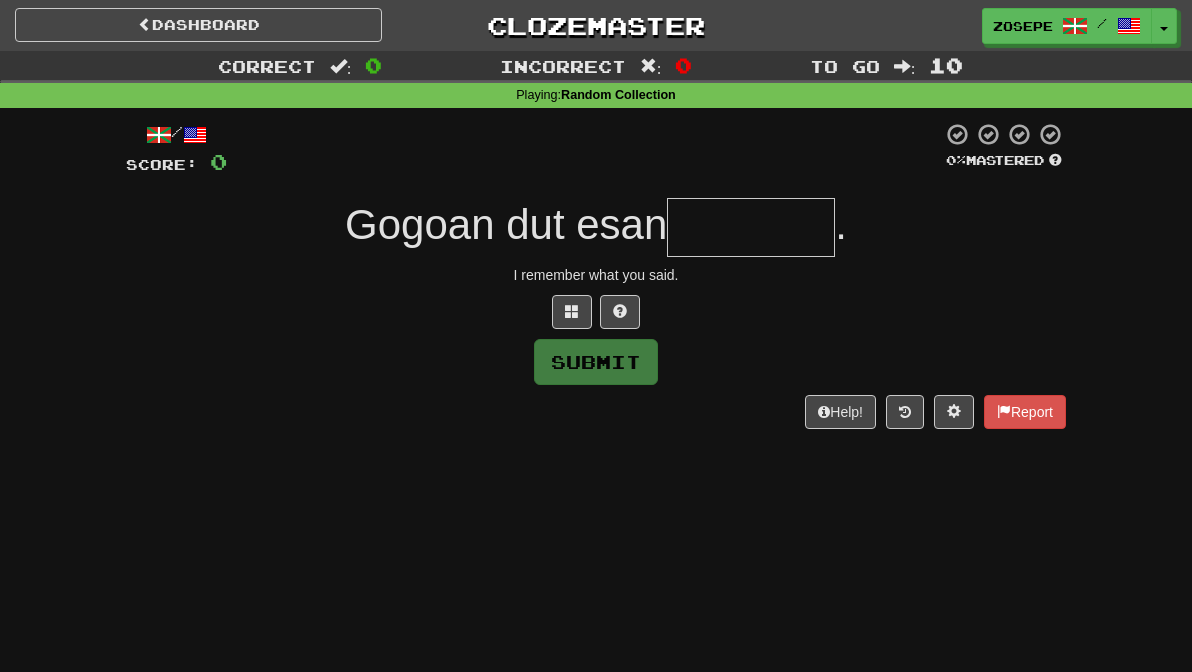 type on "*" 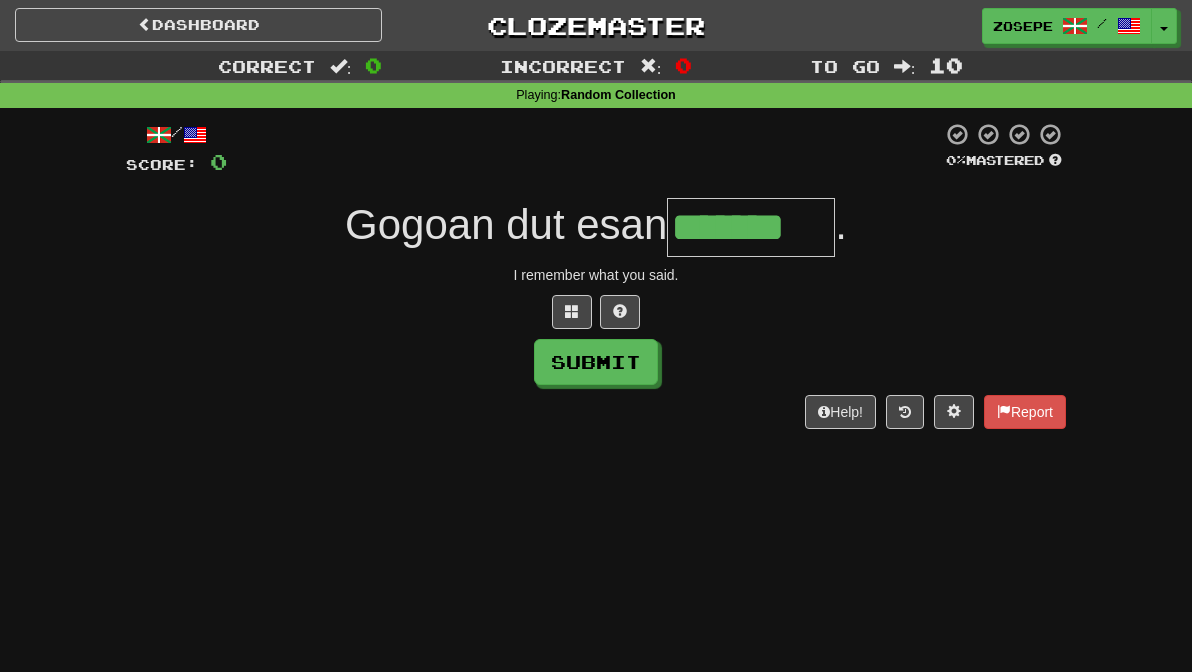 type on "*******" 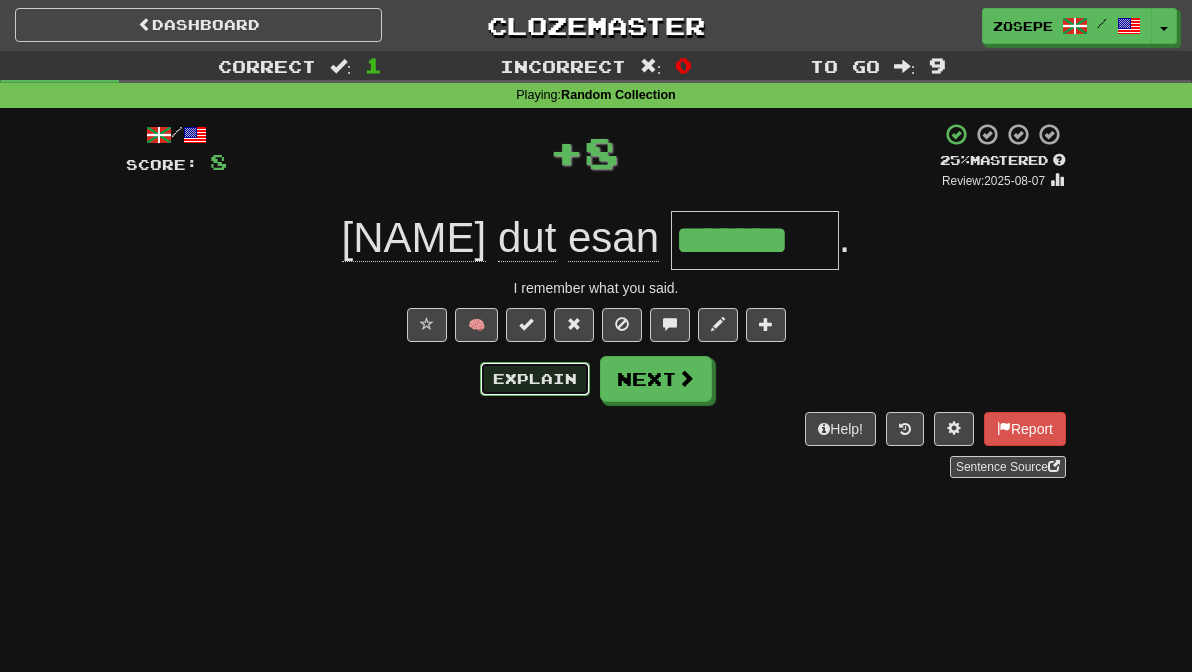 click on "Explain" at bounding box center [535, 379] 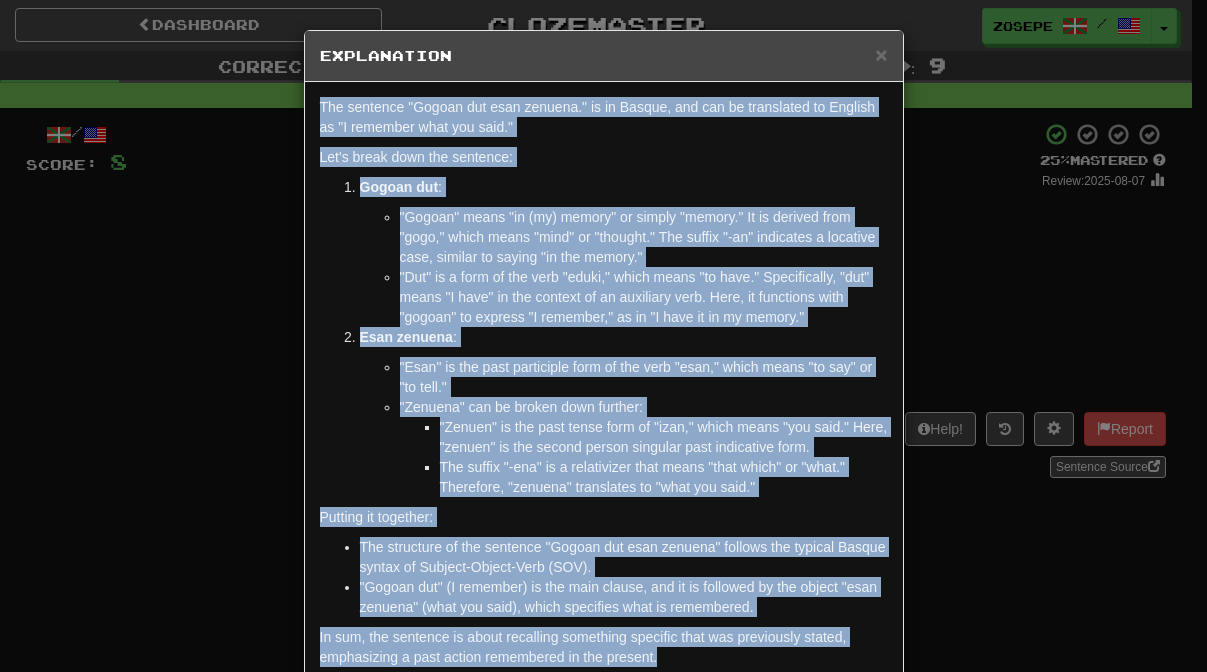 drag, startPoint x: 705, startPoint y: 667, endPoint x: 308, endPoint y: 104, distance: 688.89624 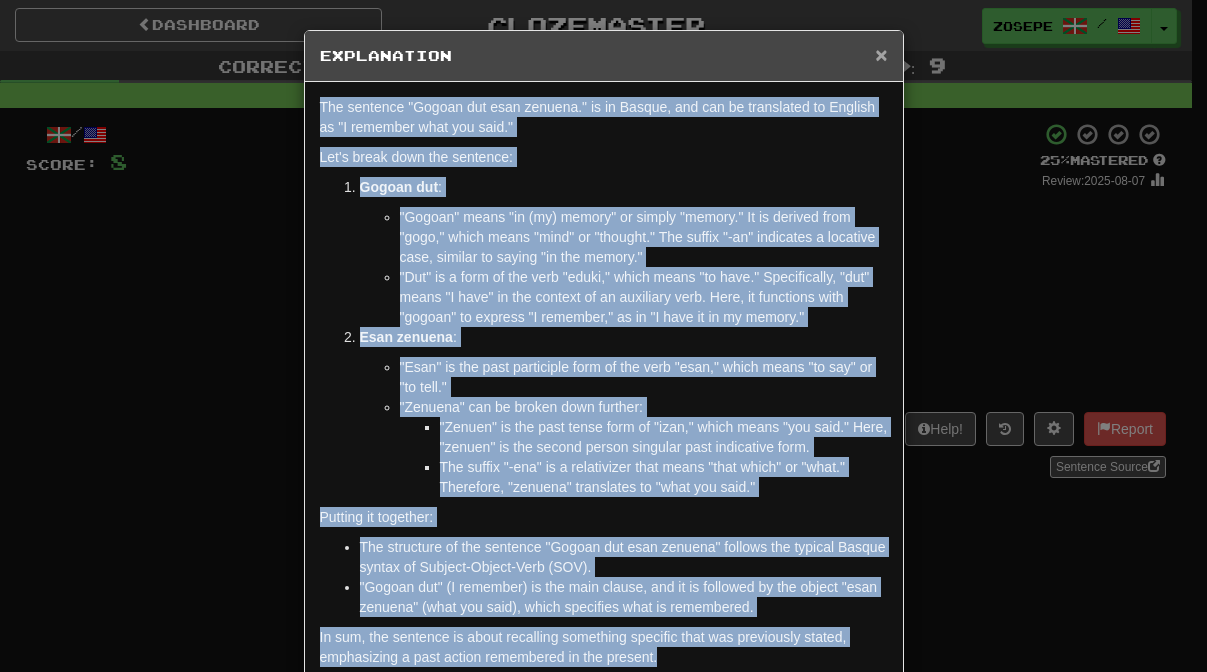 click on "×" at bounding box center [881, 54] 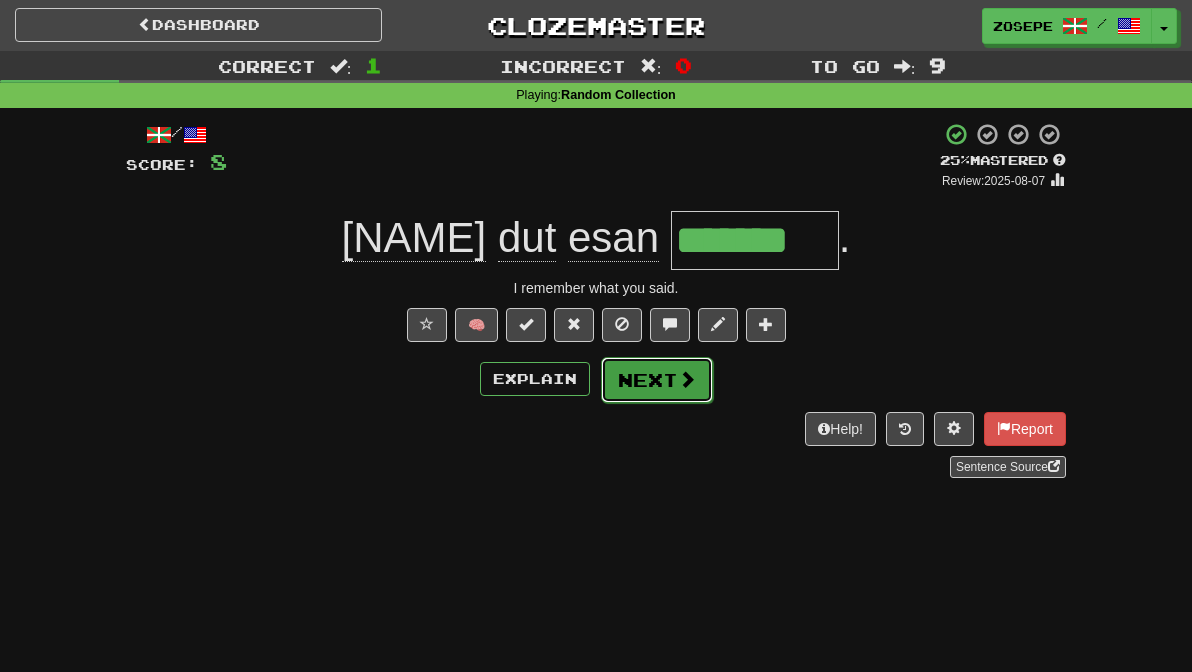 click at bounding box center [687, 379] 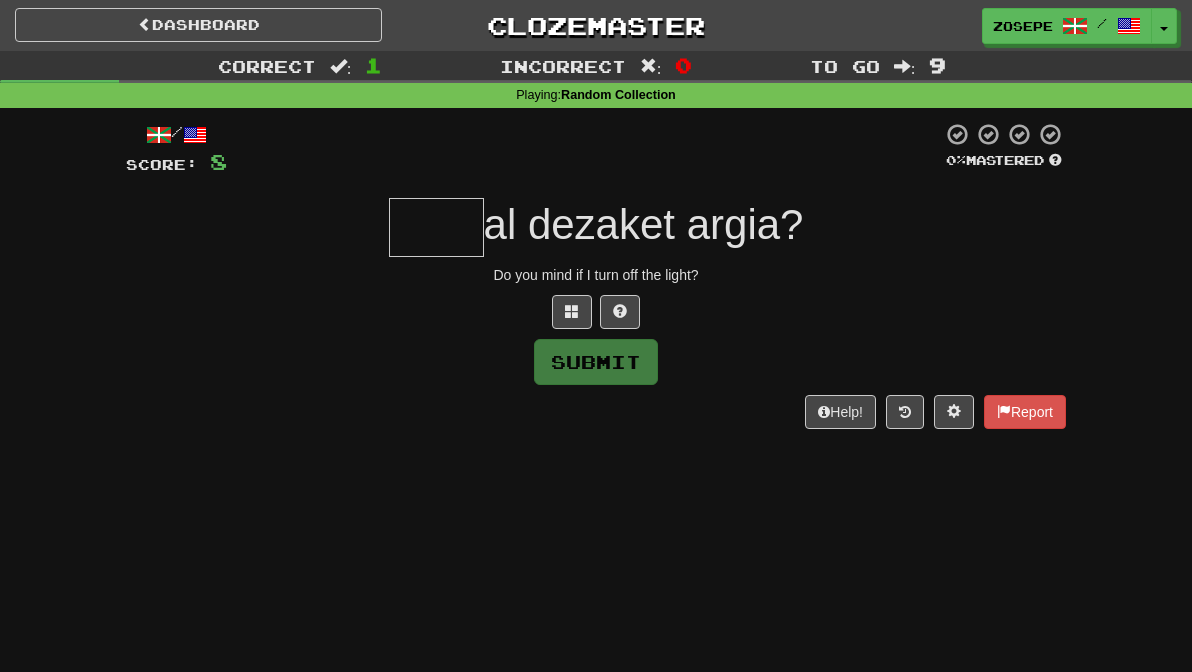 type on "*" 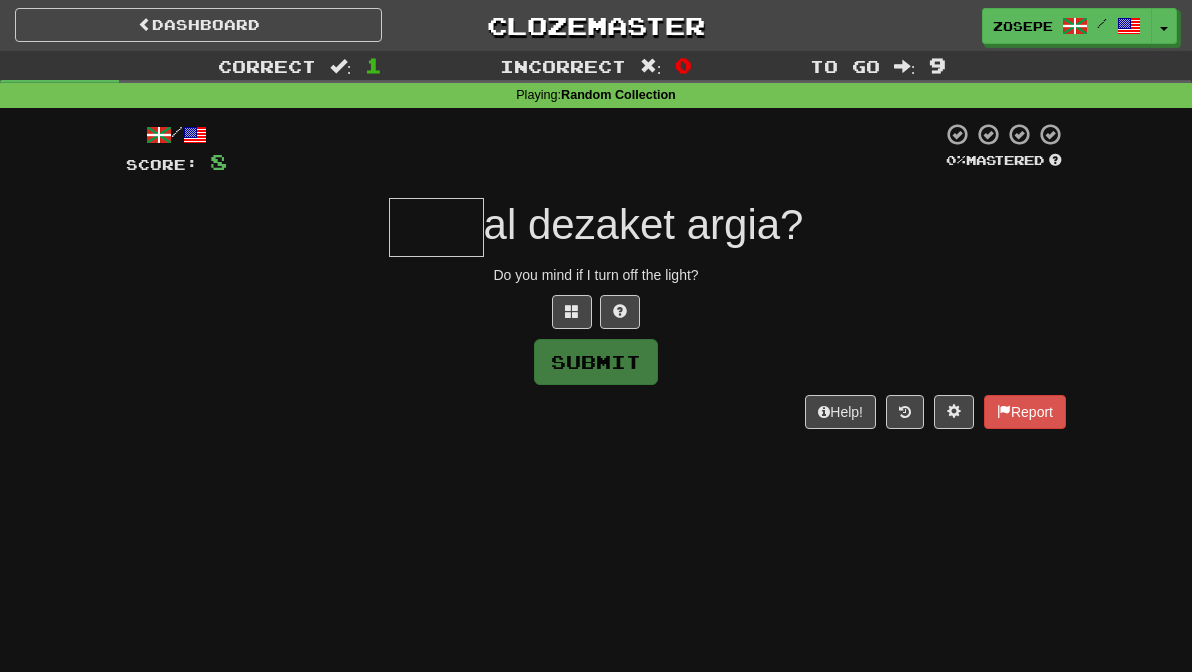 type on "*" 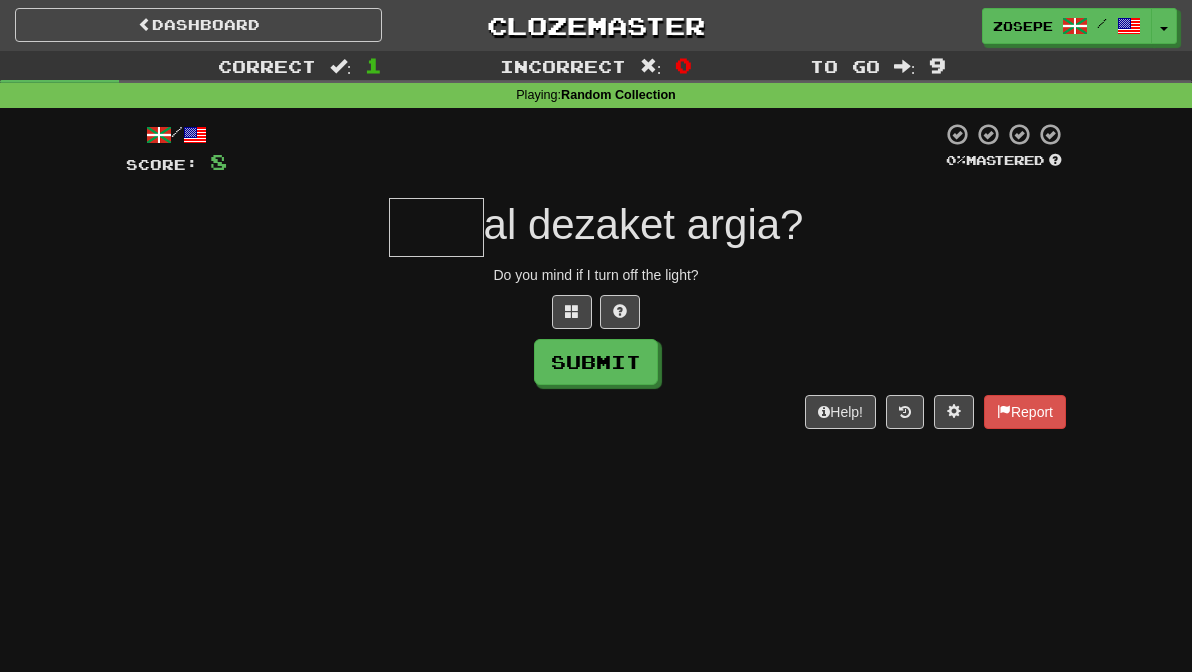 type on "*" 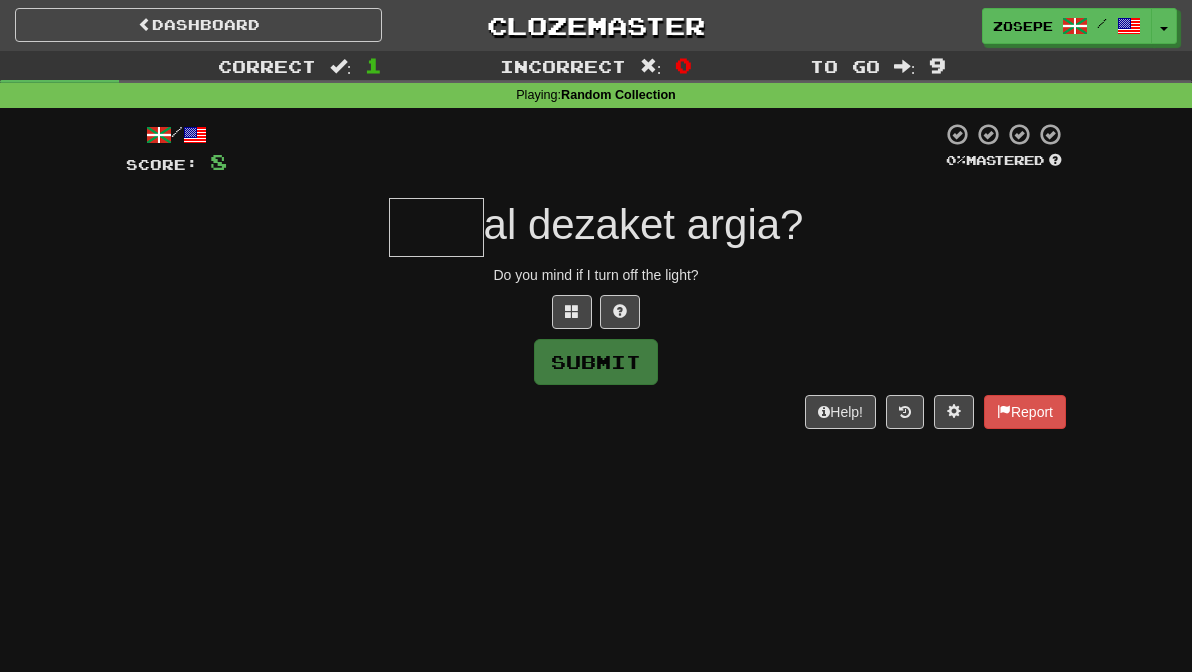 type on "*" 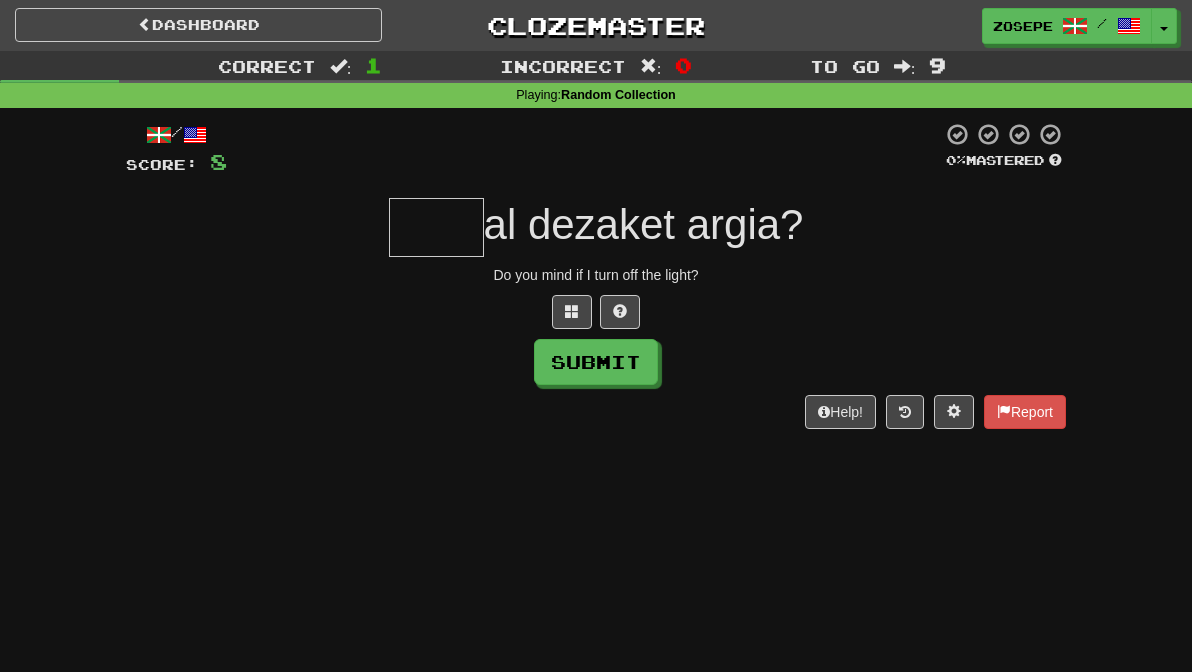 type on "*" 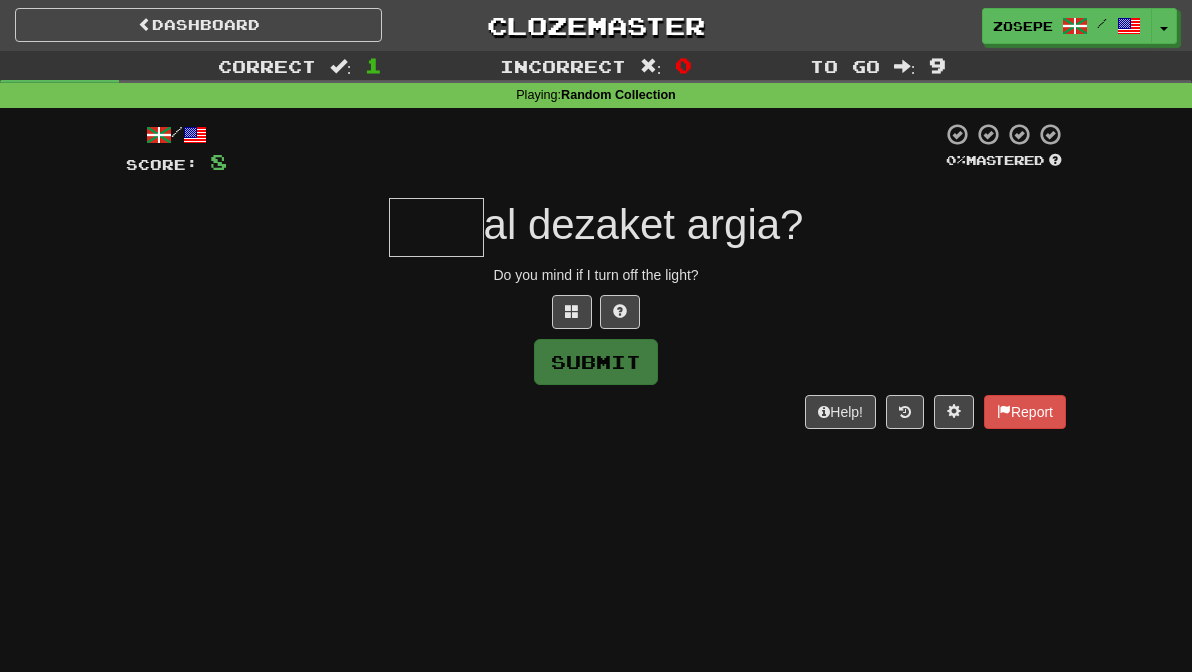 type on "*" 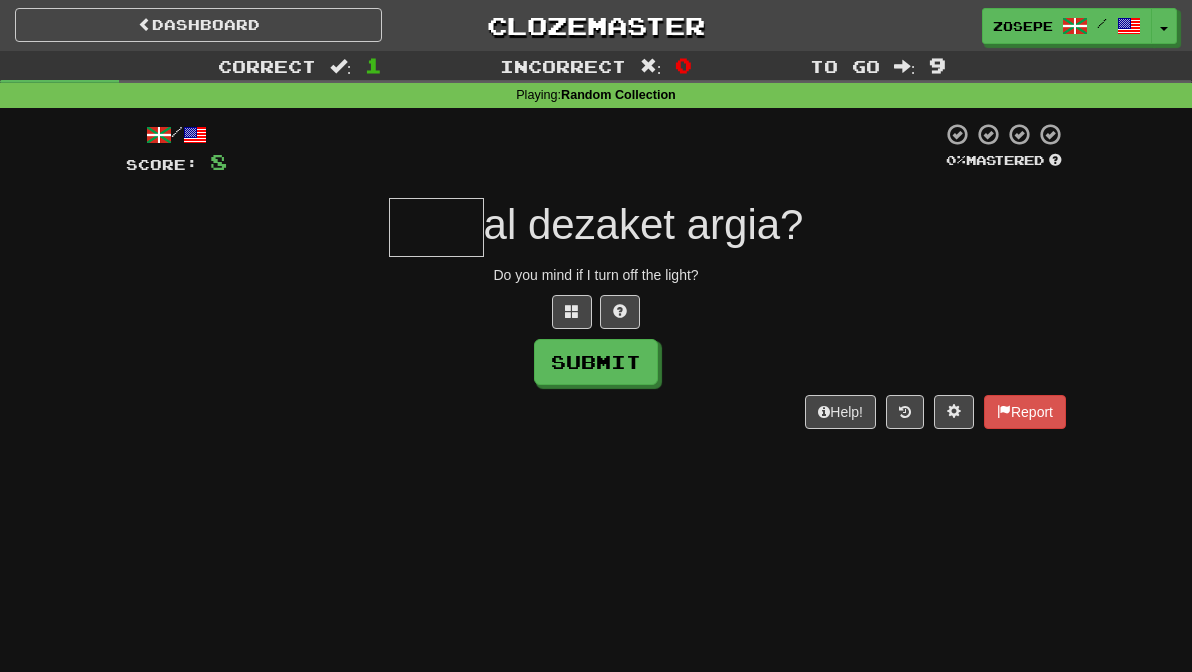 type on "*" 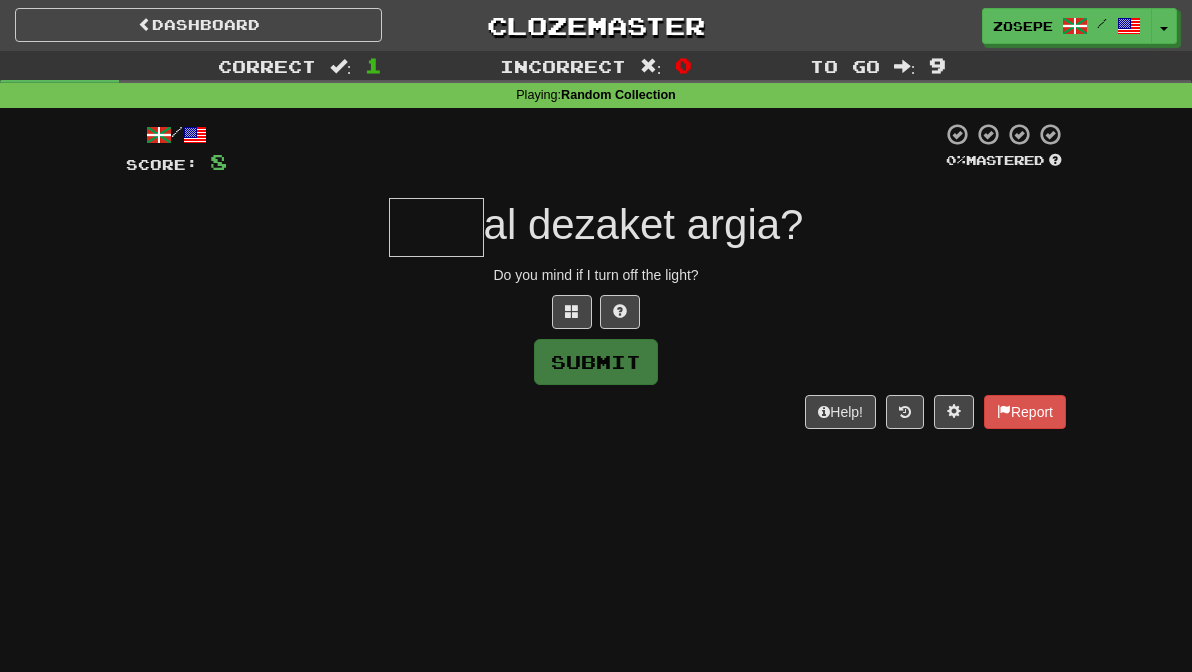type on "*" 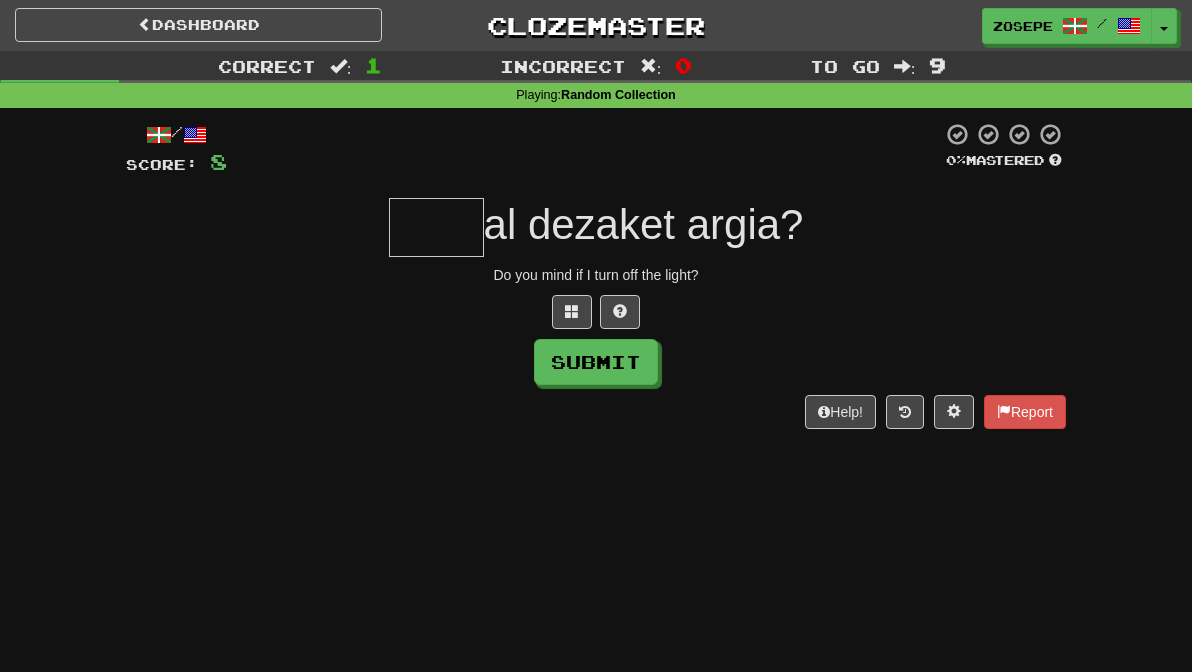type on "*" 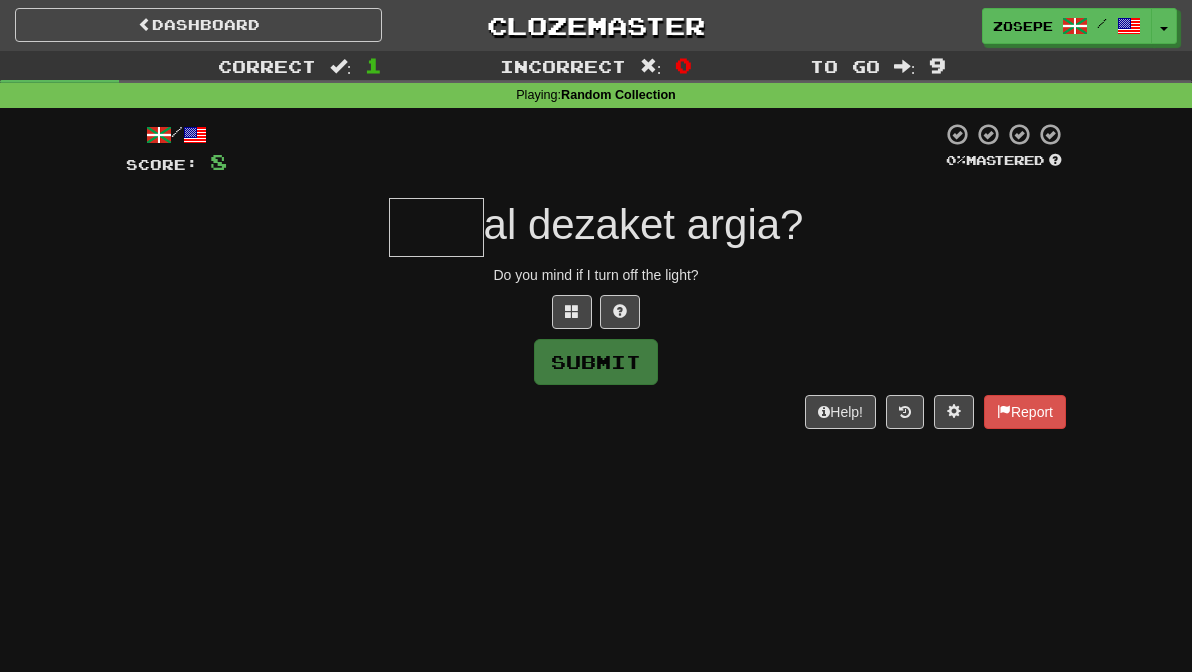 type on "*" 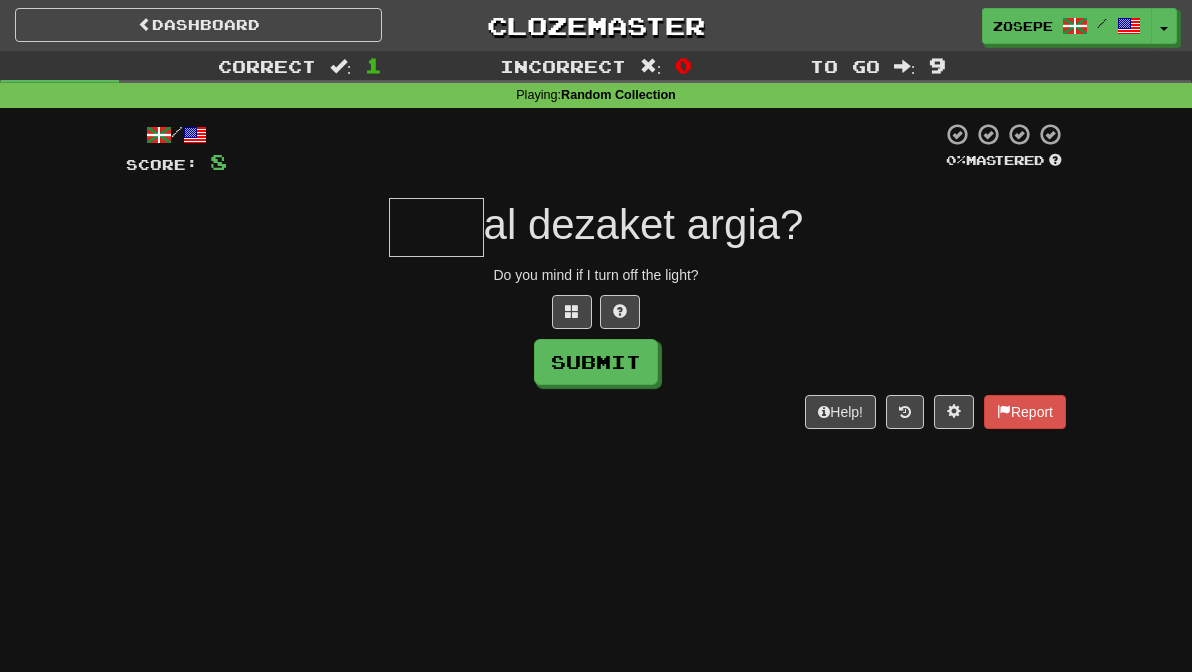 type on "*" 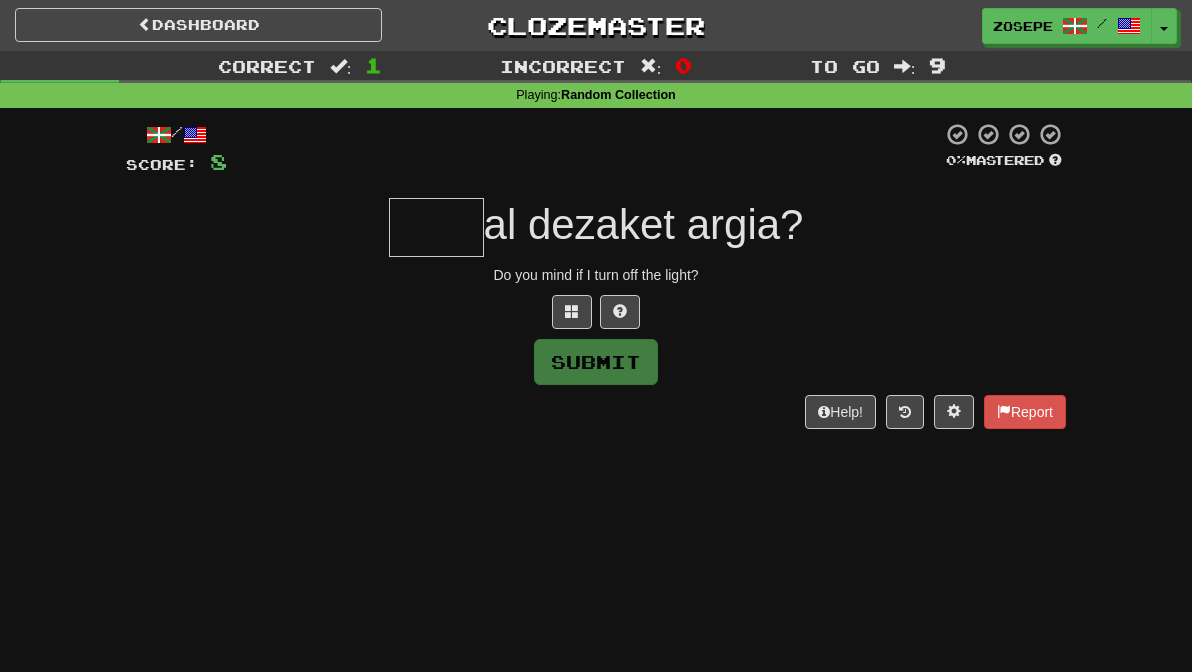 type on "*" 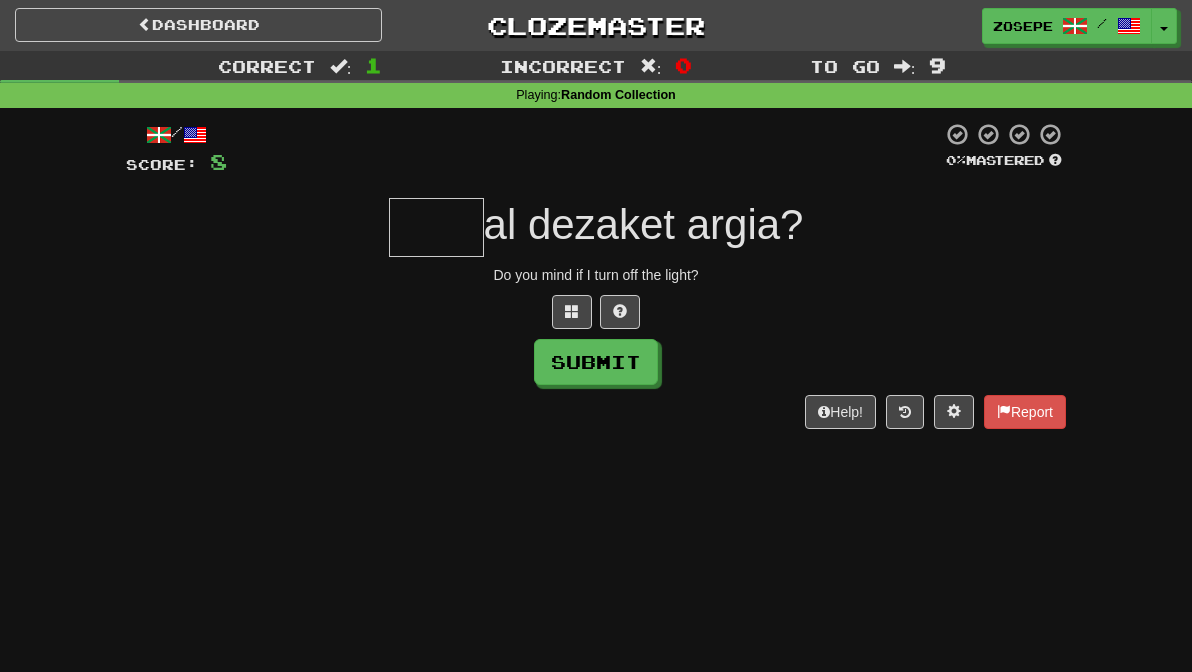 type on "*" 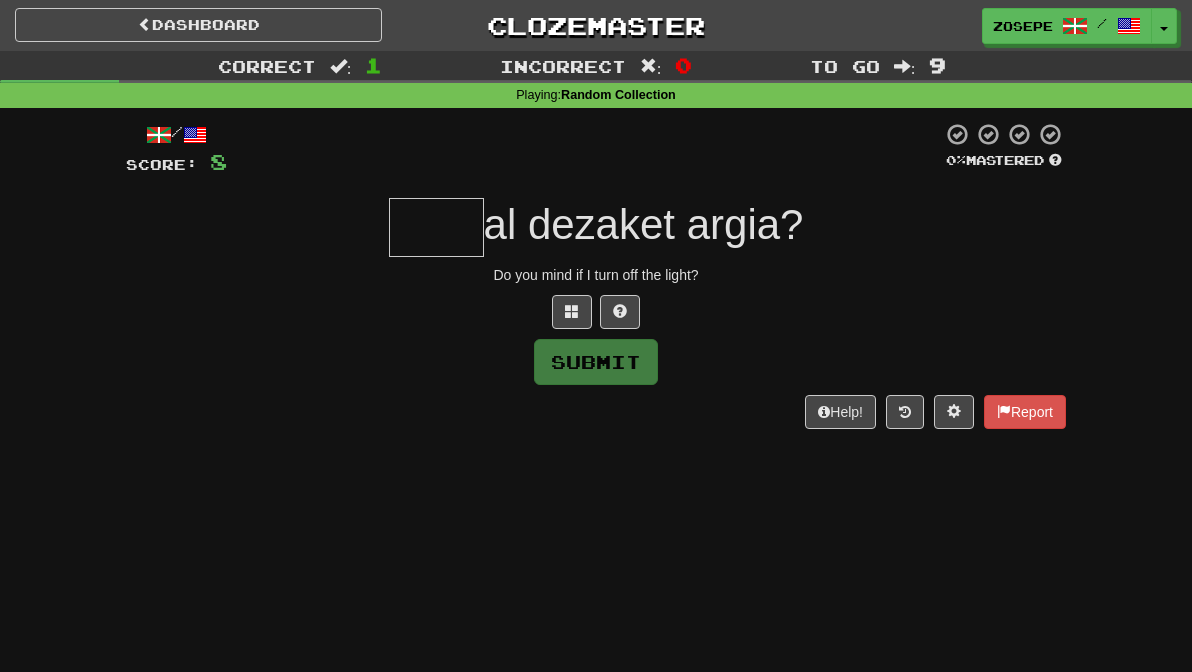 type on "*" 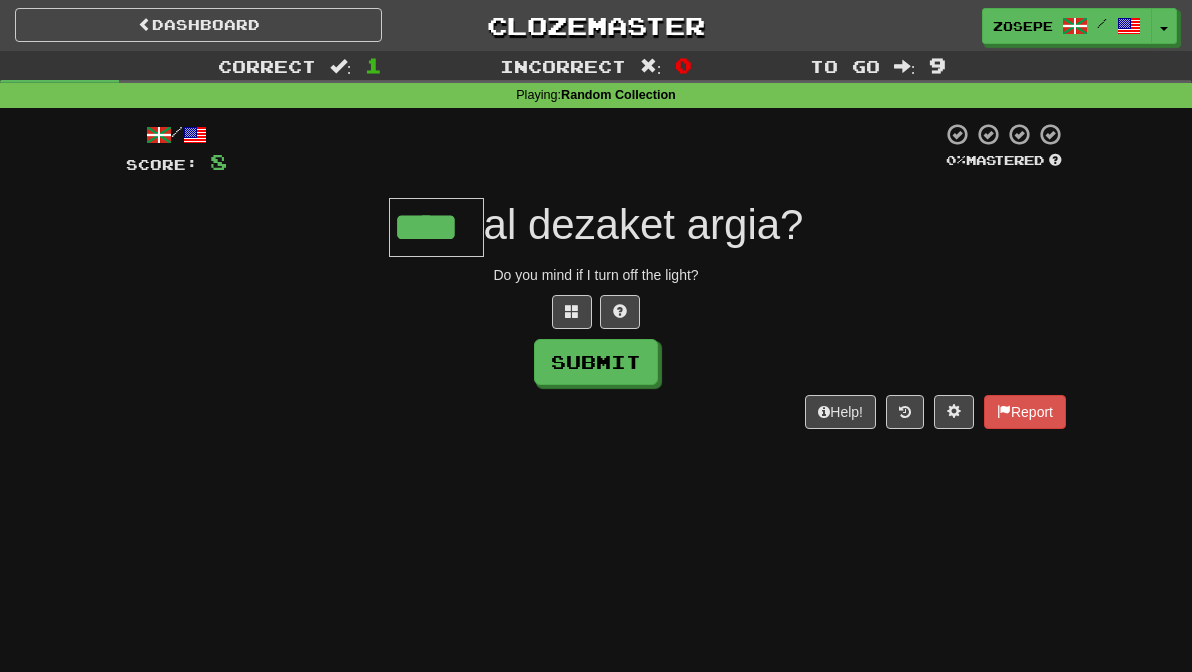 scroll, scrollTop: 0, scrollLeft: 0, axis: both 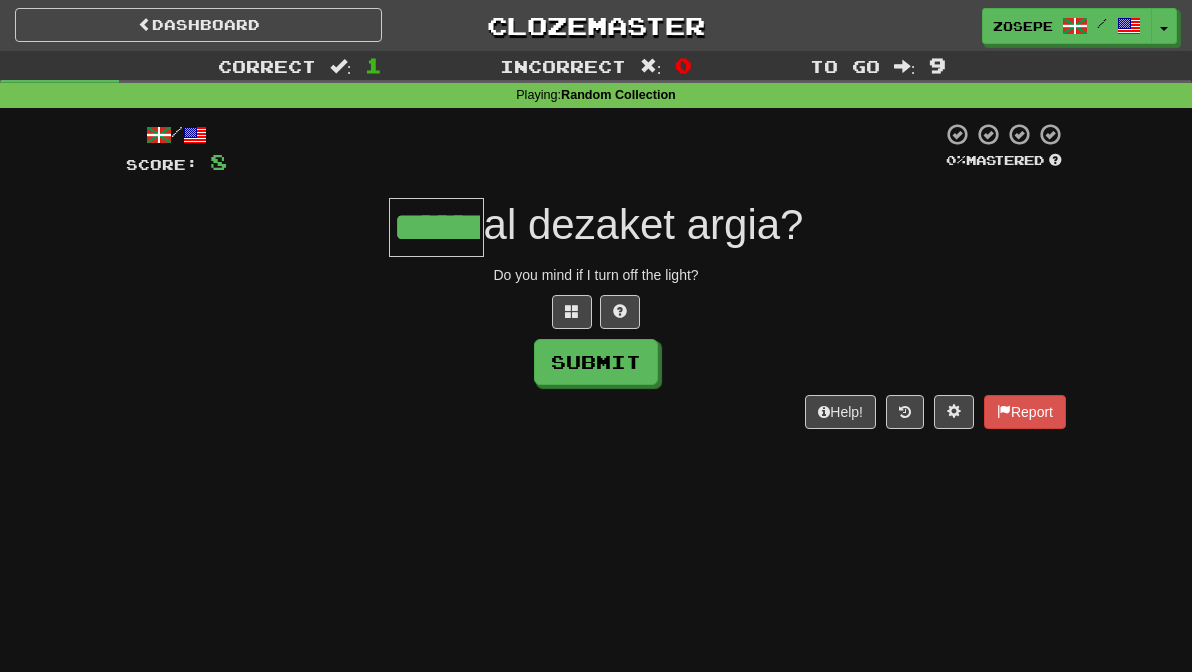 type on "******" 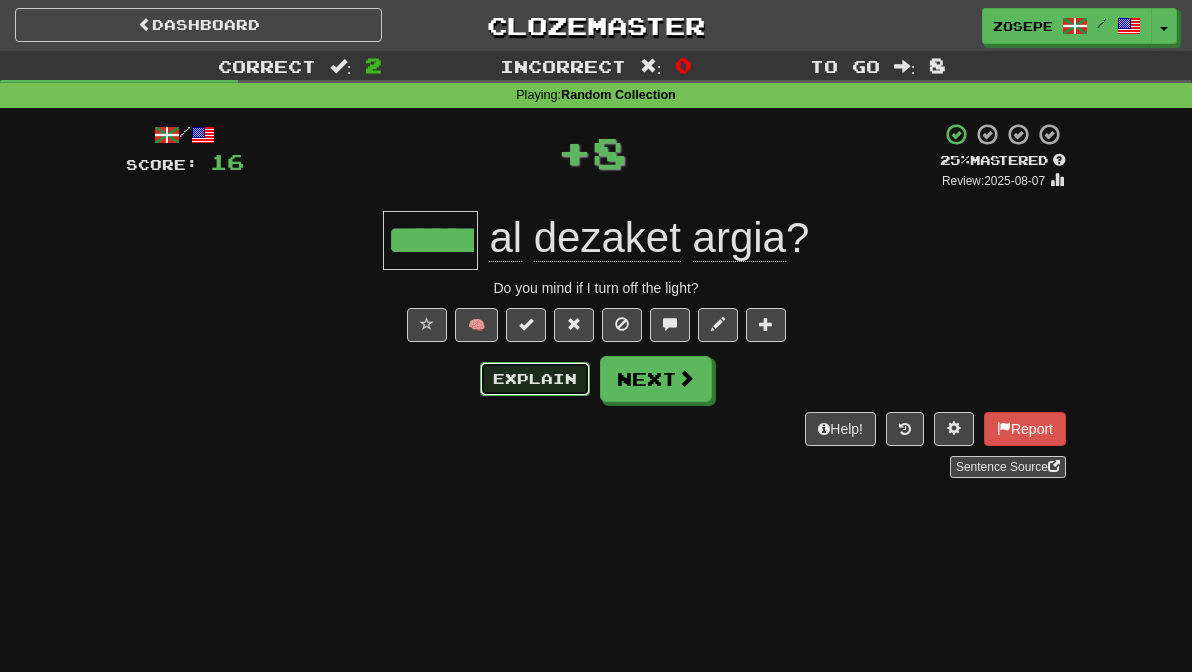 click on "Explain" at bounding box center (535, 379) 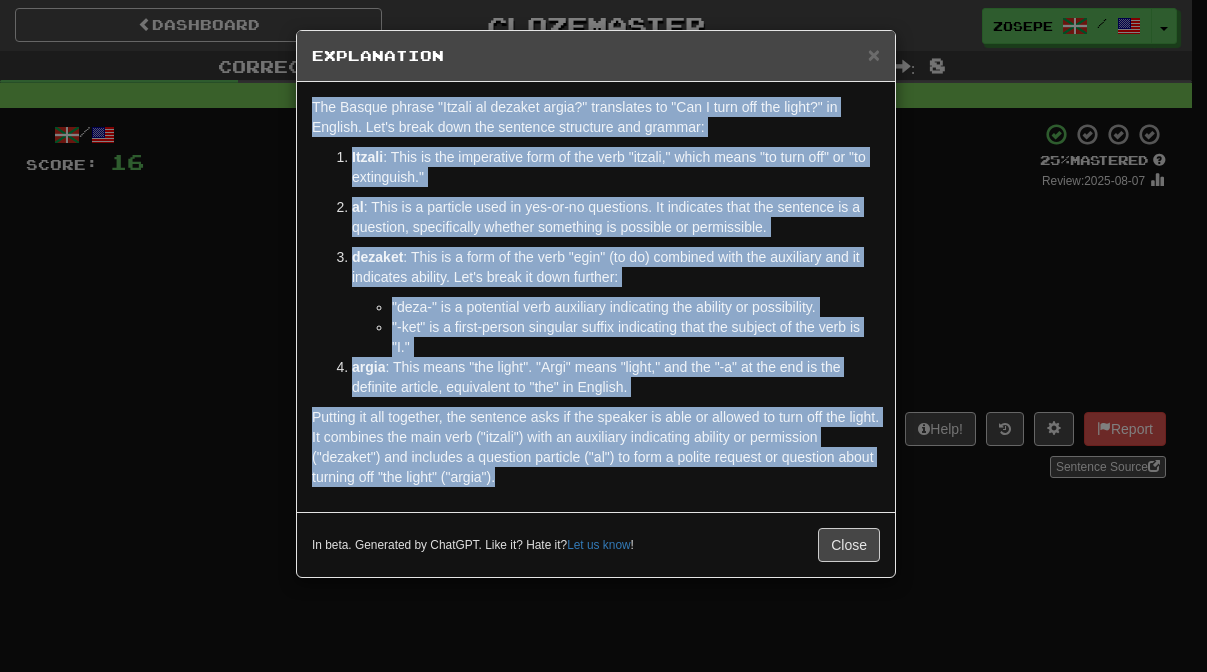 drag, startPoint x: 586, startPoint y: 468, endPoint x: 325, endPoint y: 82, distance: 465.95816 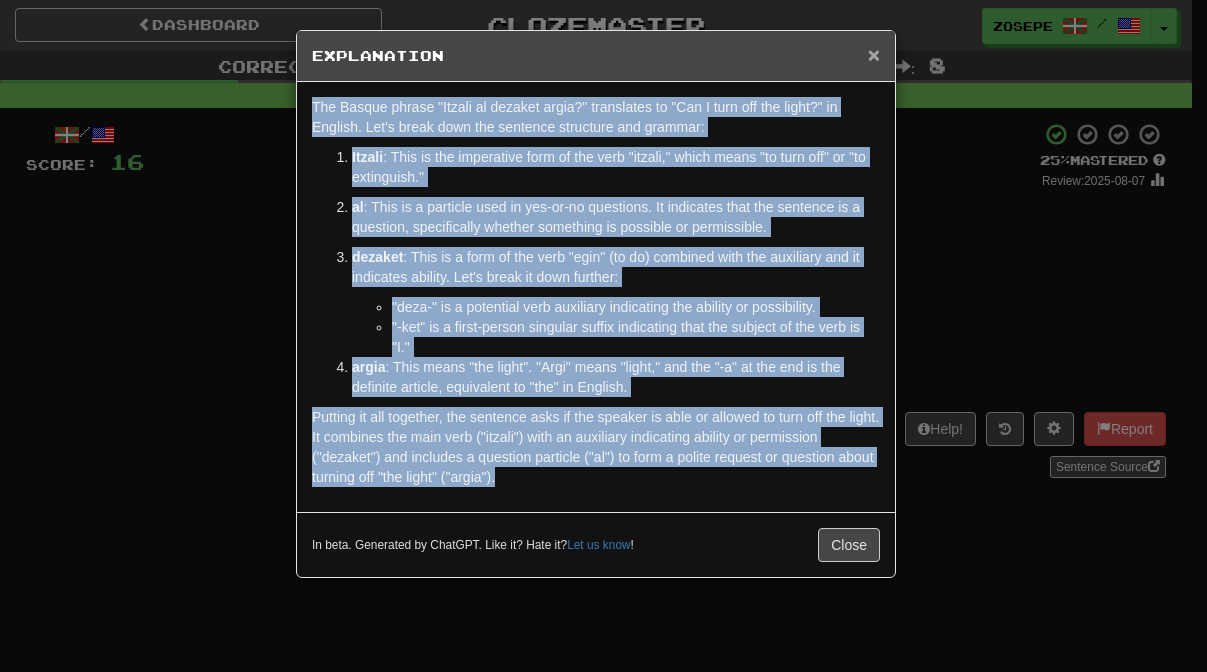 click on "×" at bounding box center [874, 54] 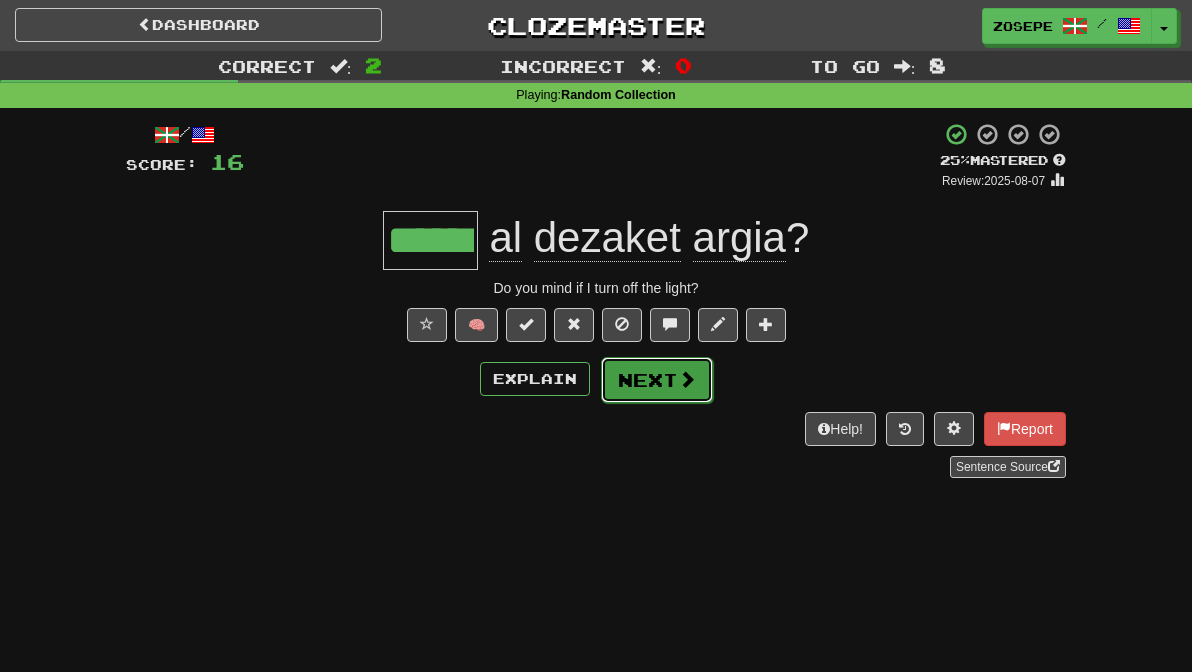 click on "Next" at bounding box center [657, 380] 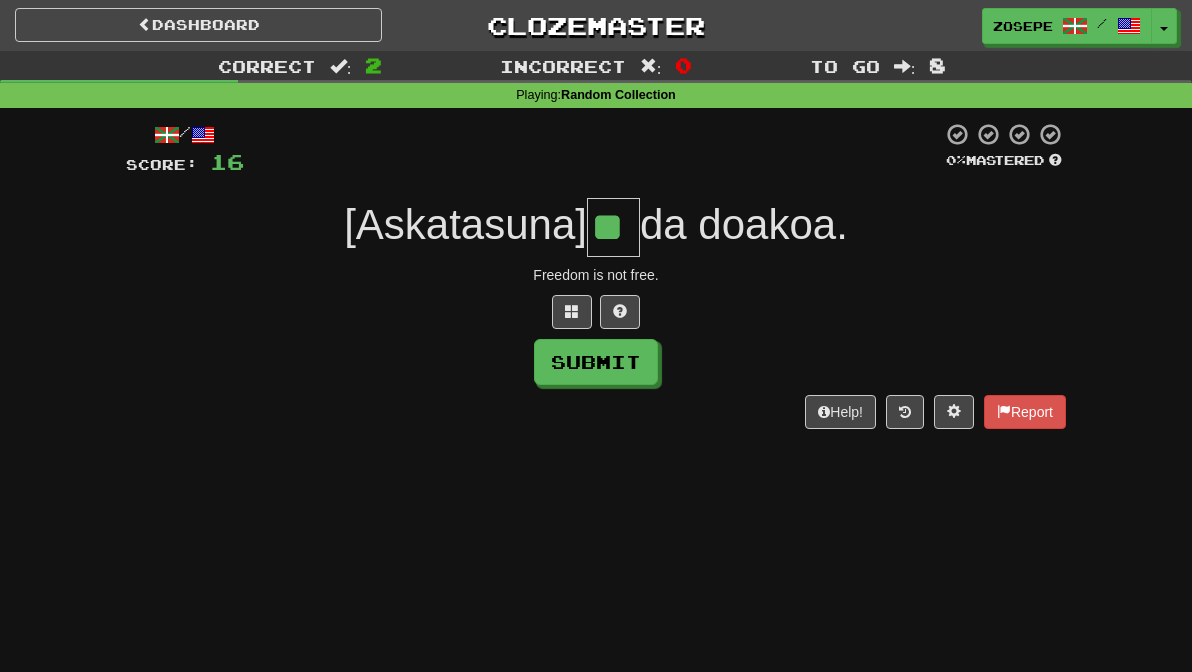 type on "**" 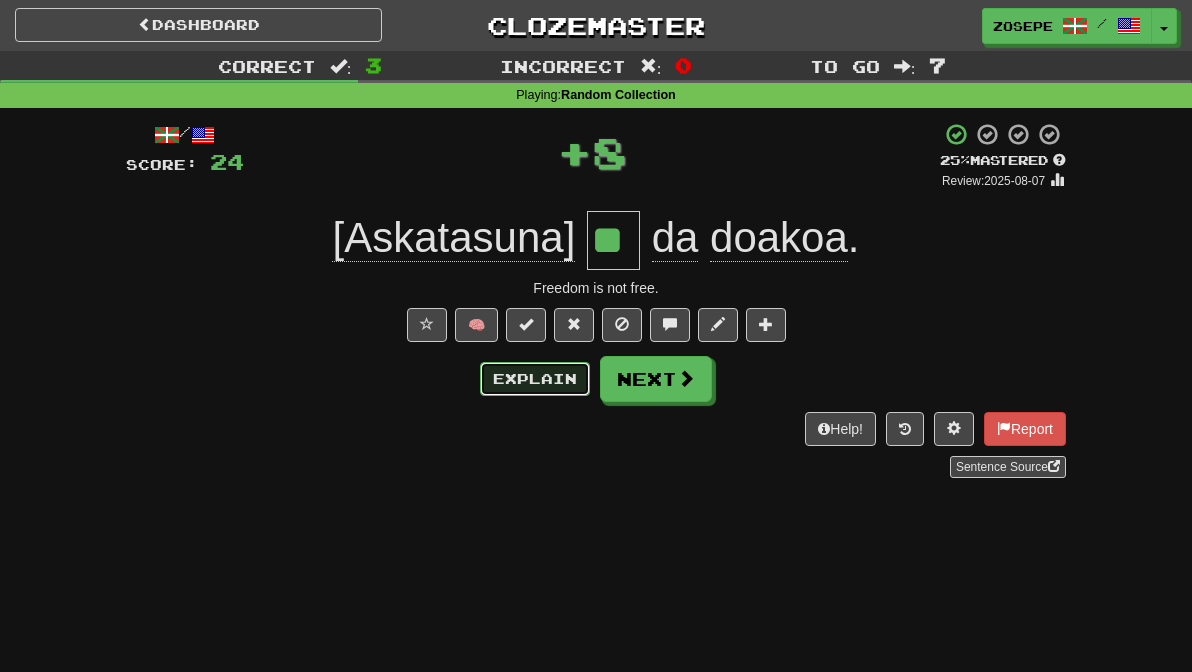 click on "Explain" at bounding box center (535, 379) 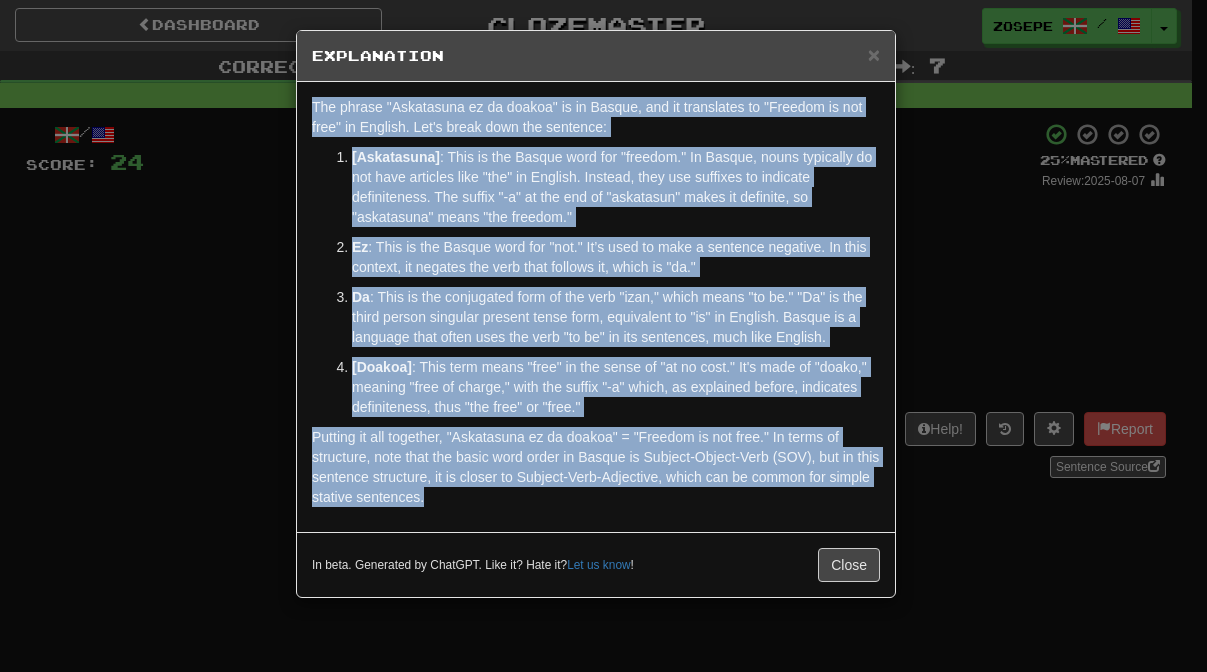 drag, startPoint x: 650, startPoint y: 508, endPoint x: 295, endPoint y: 107, distance: 535.5614 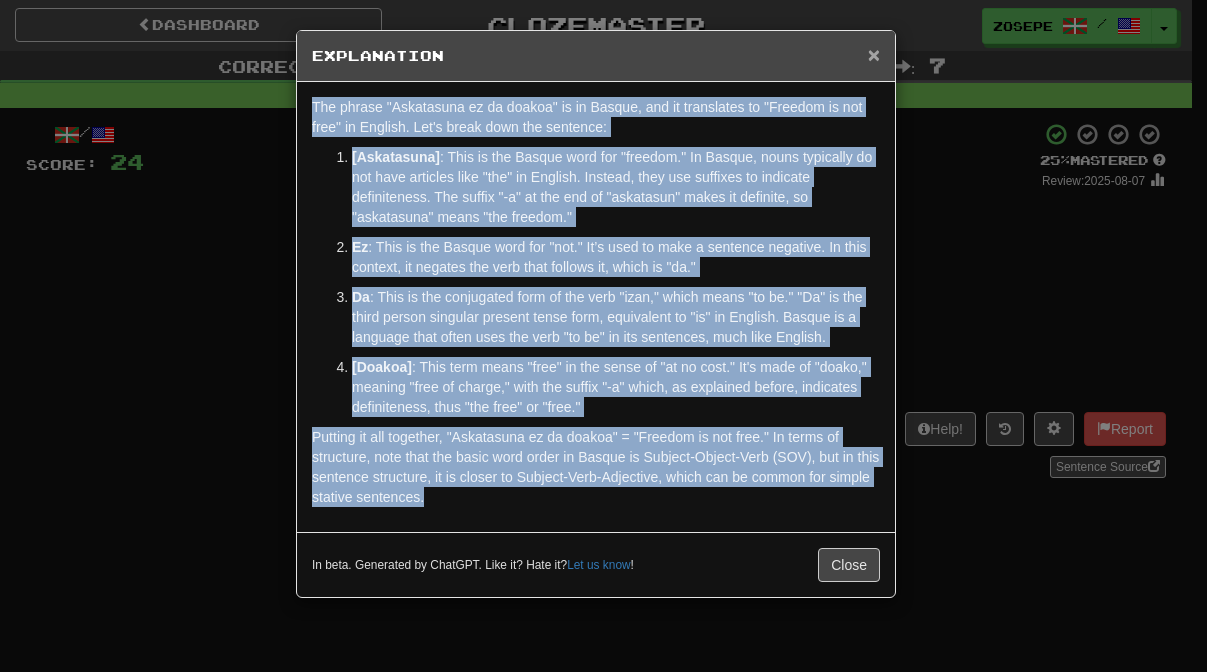 click on "×" at bounding box center [874, 54] 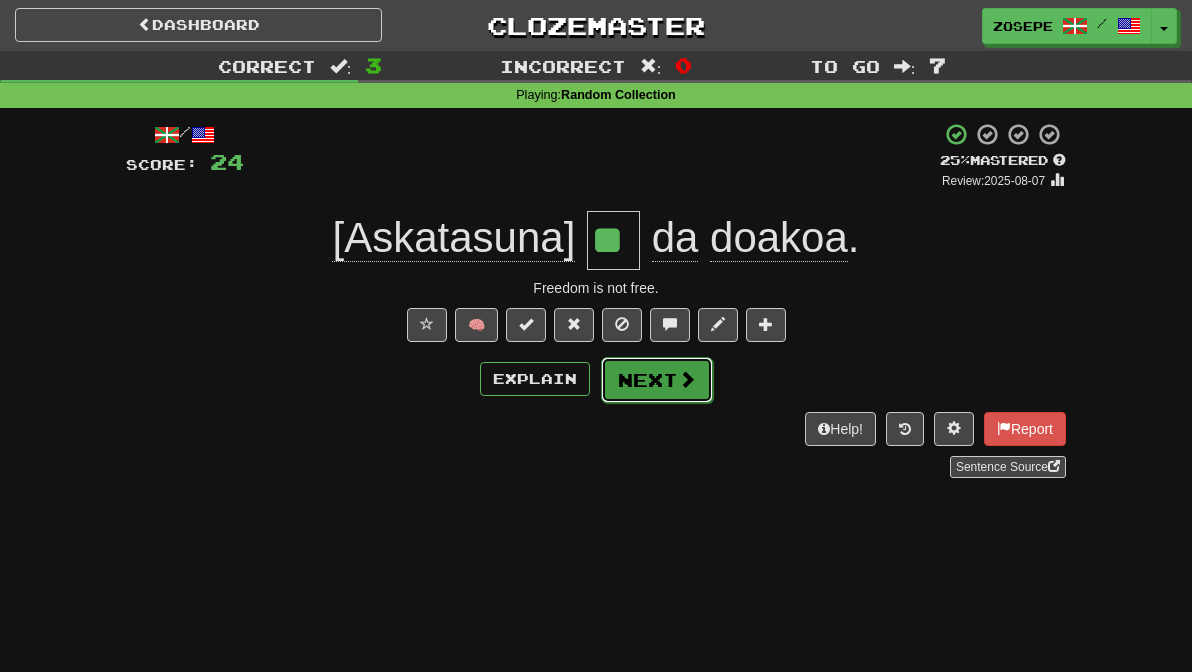 click on "Next" at bounding box center [657, 380] 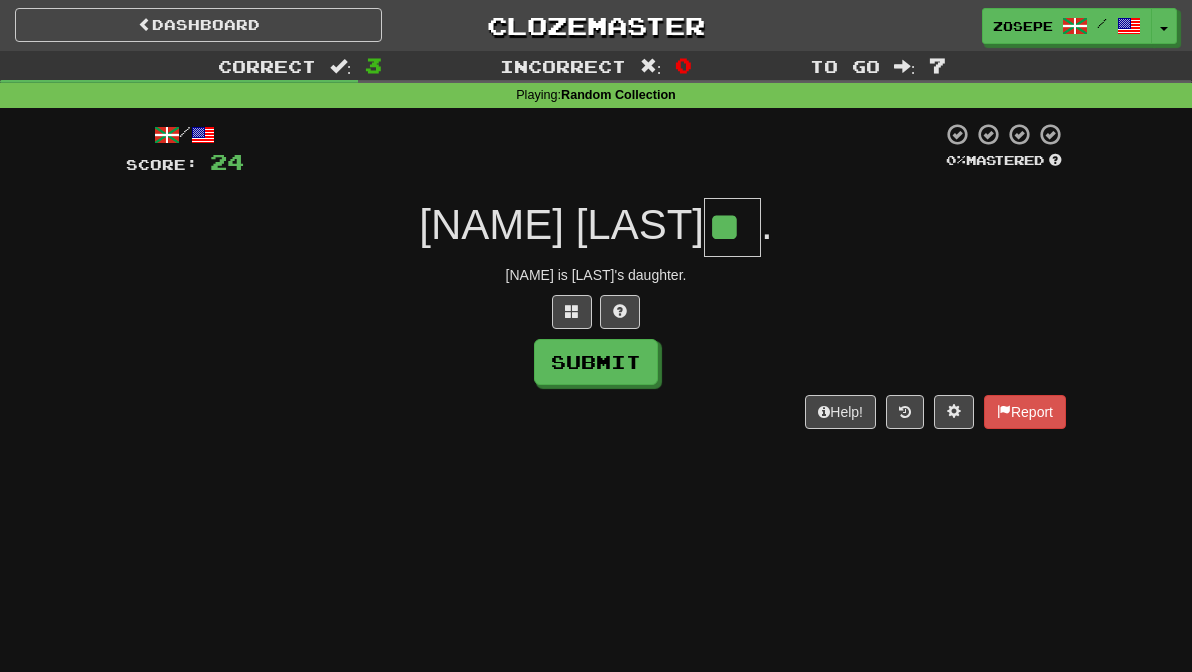 type on "**" 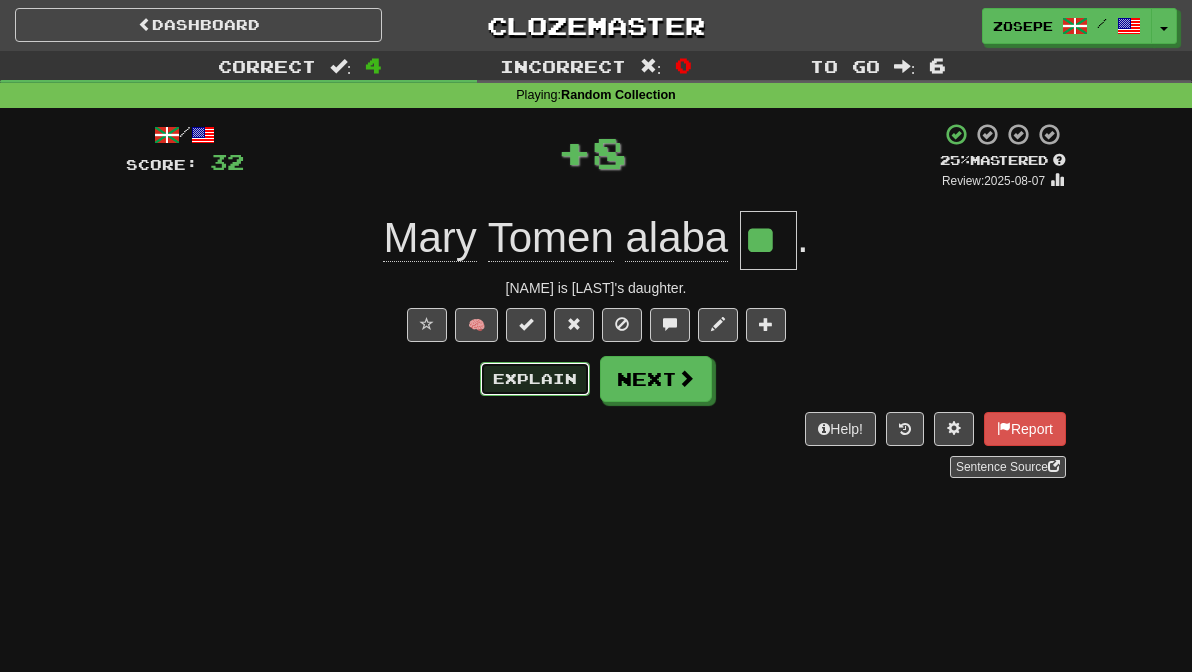 click on "Explain" at bounding box center (535, 379) 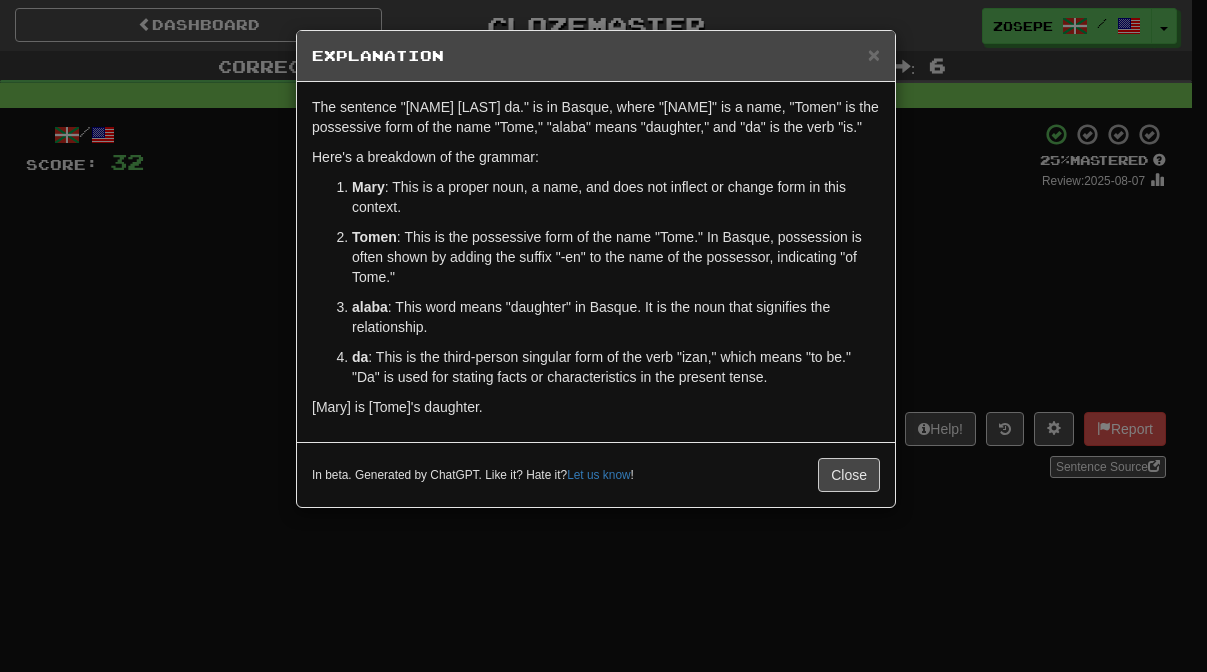drag, startPoint x: 612, startPoint y: 469, endPoint x: 286, endPoint y: 84, distance: 504.48093 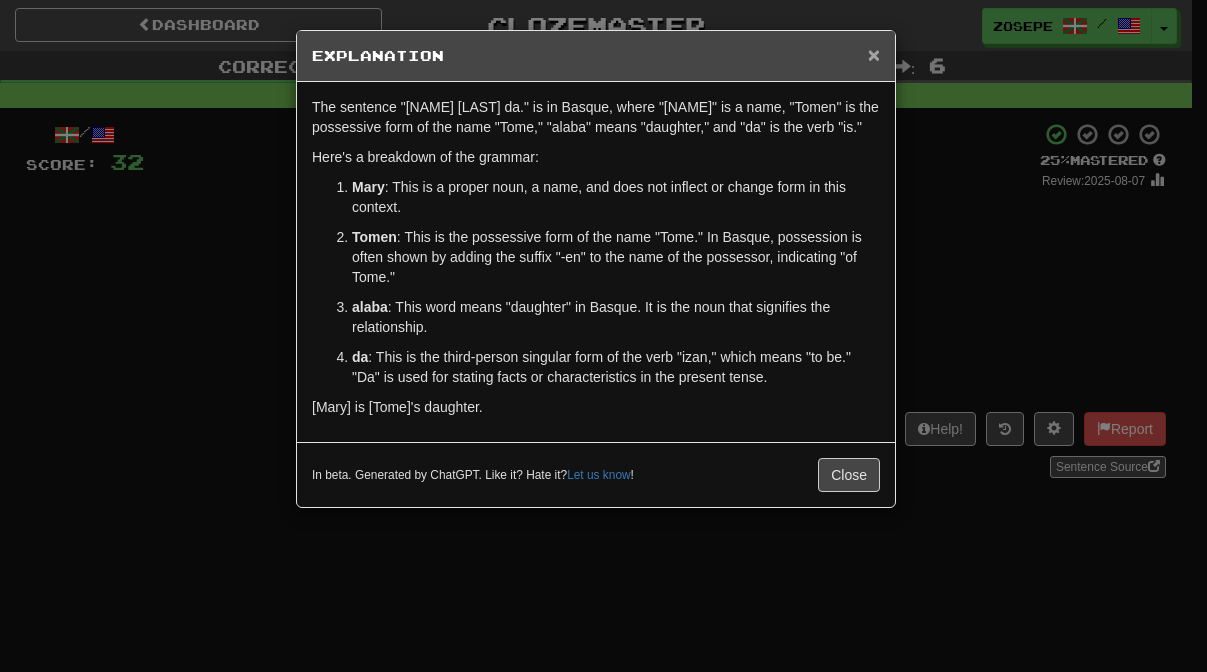 click on "×" at bounding box center (874, 54) 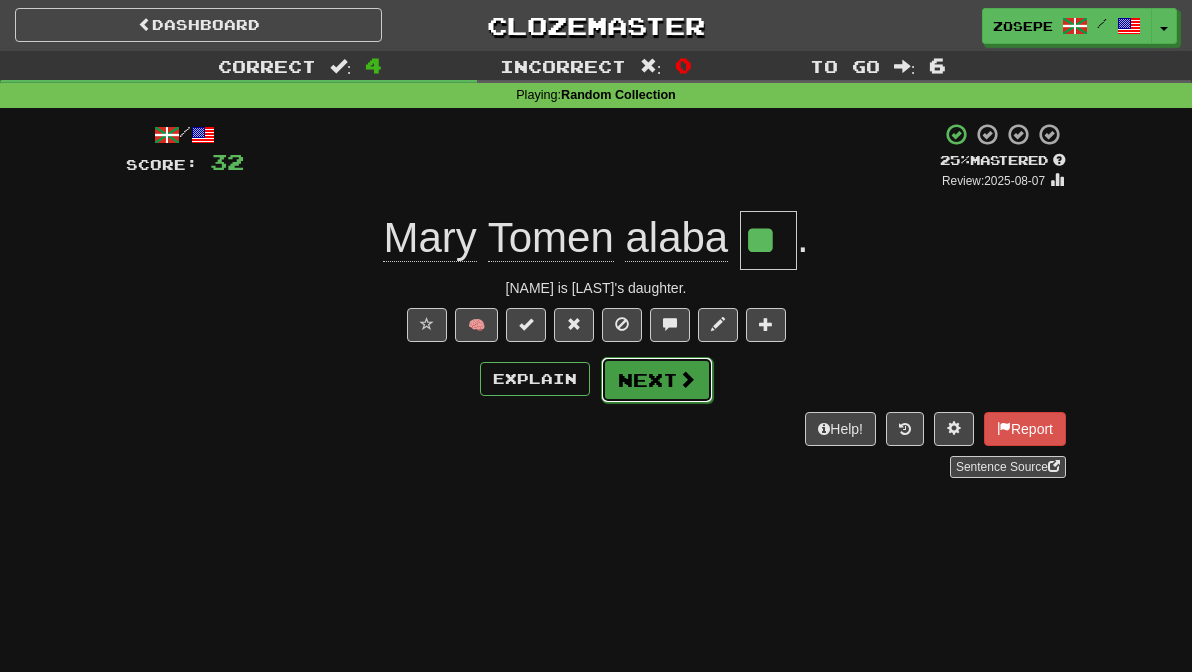 click on "Next" at bounding box center (657, 380) 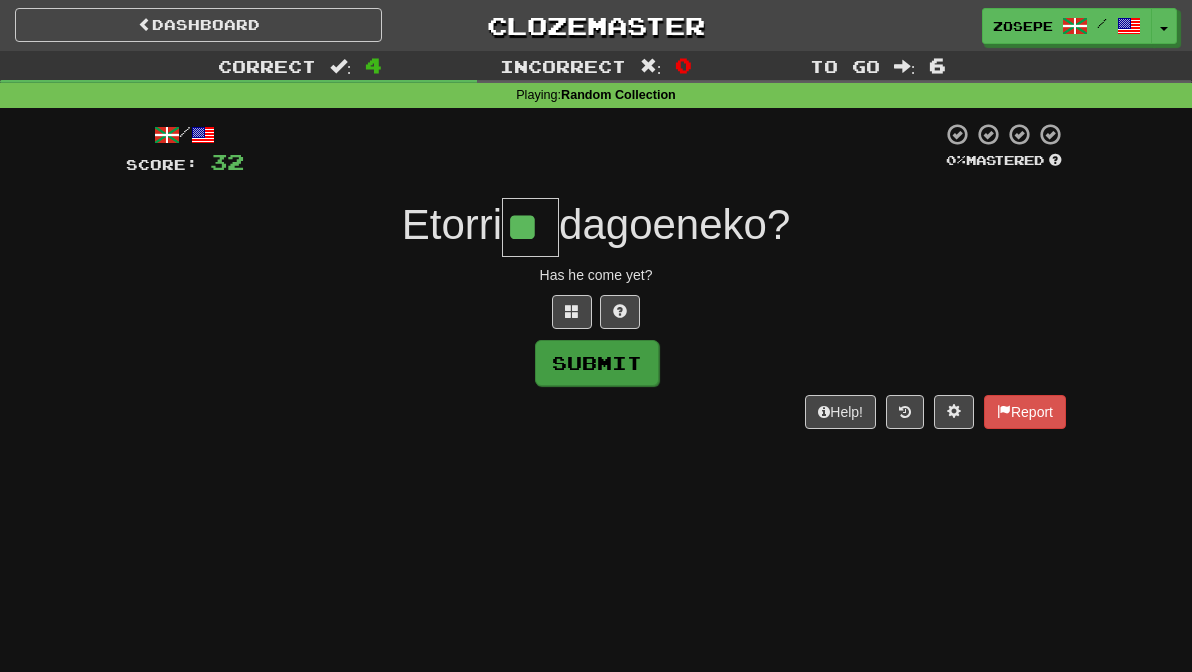 type on "**" 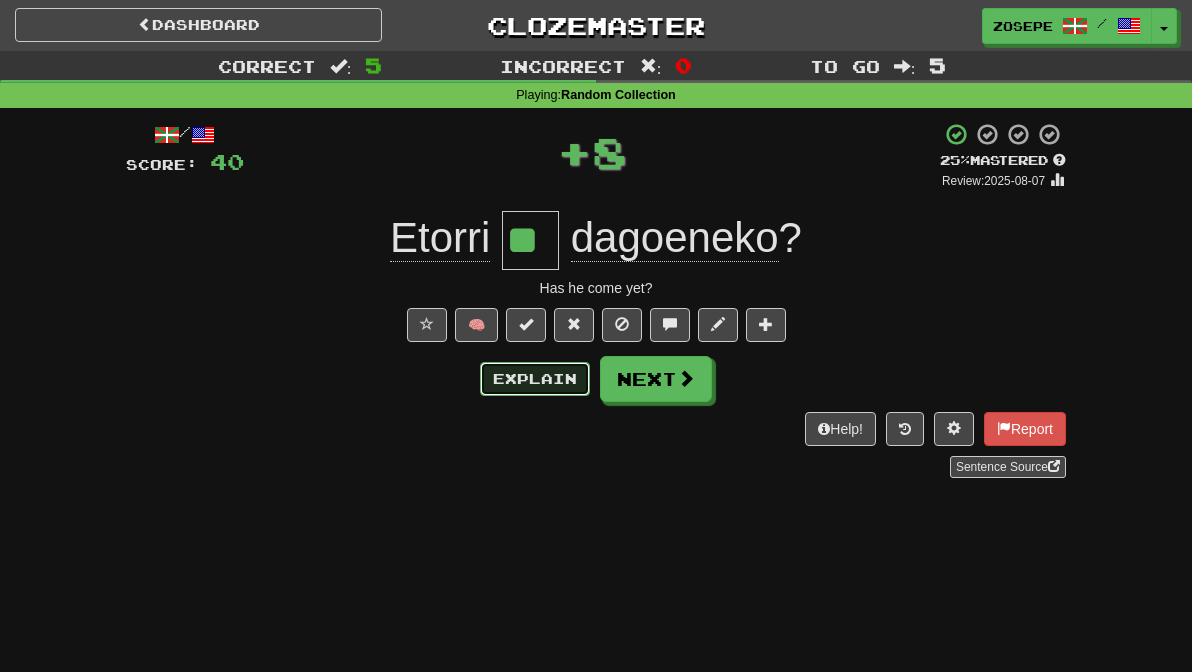 click on "Explain" at bounding box center [535, 379] 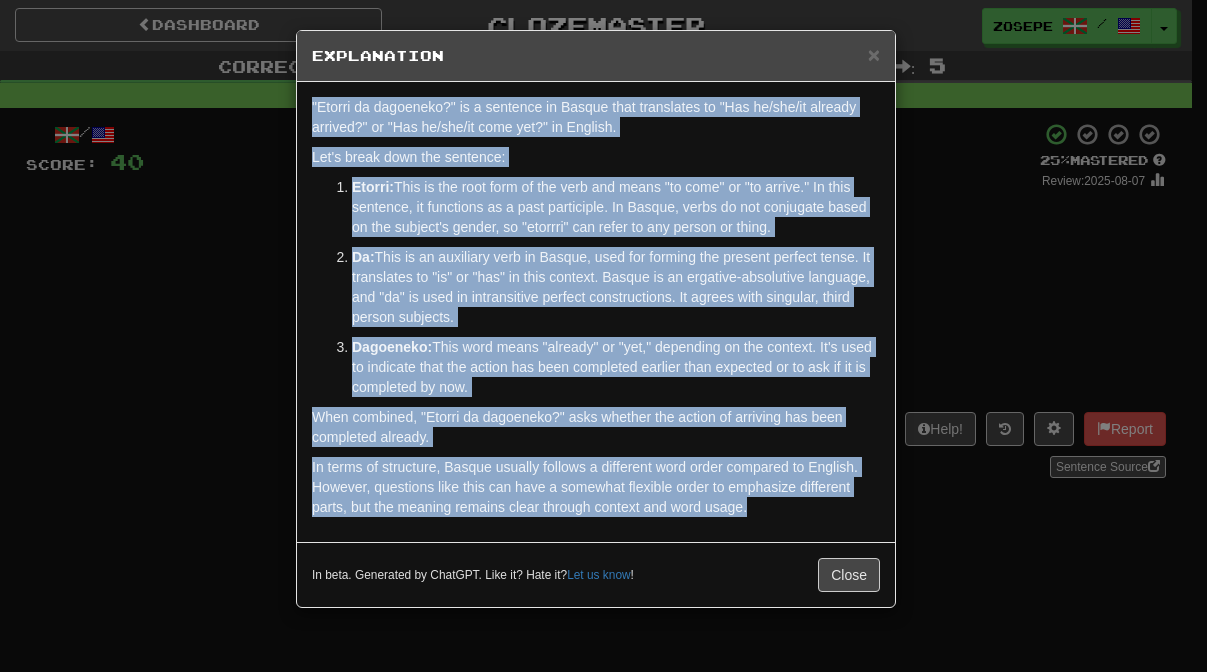 drag, startPoint x: 773, startPoint y: 509, endPoint x: 313, endPoint y: 102, distance: 614.206 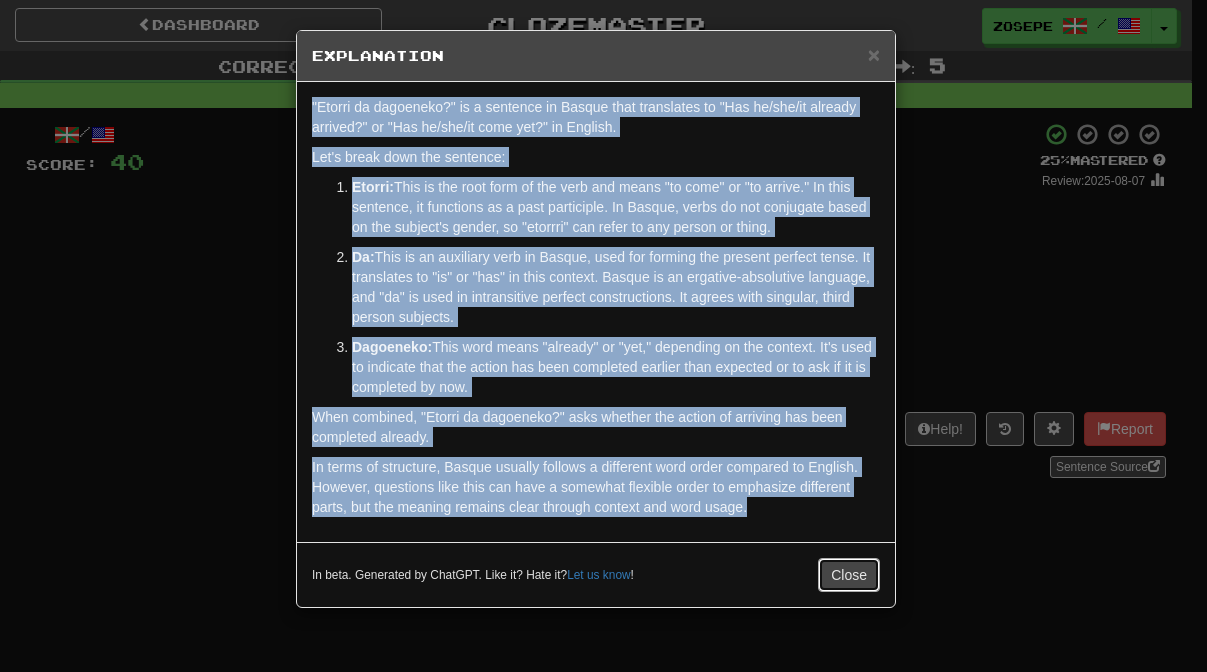 click on "Close" at bounding box center [849, 575] 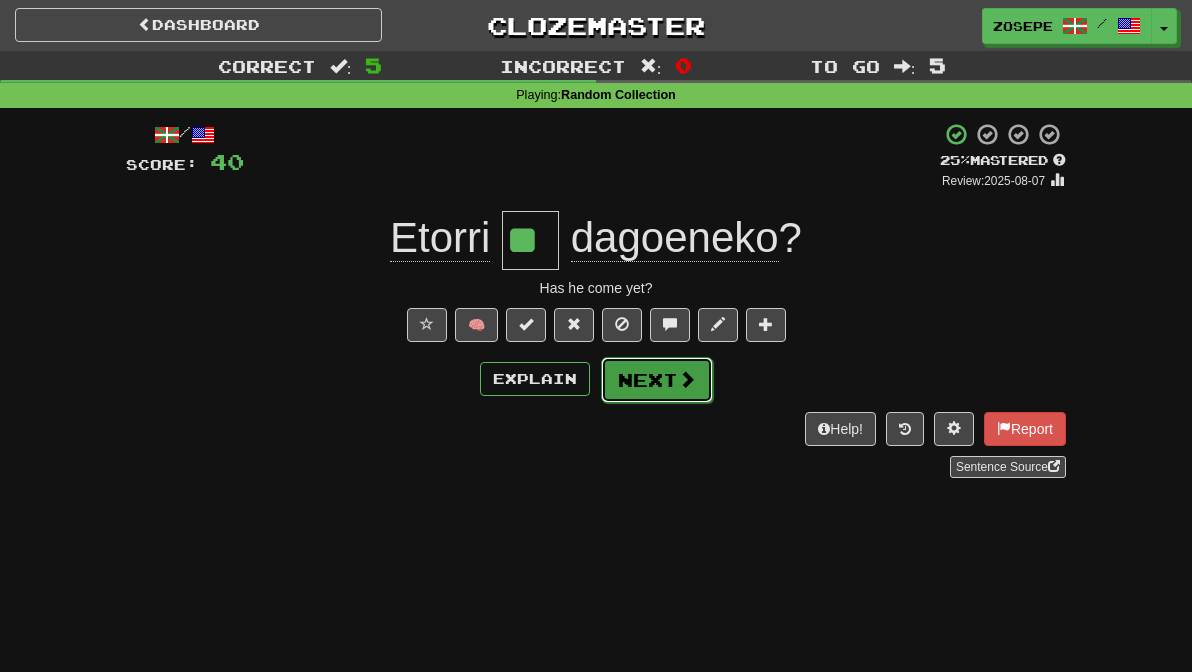 click on "Next" at bounding box center [657, 380] 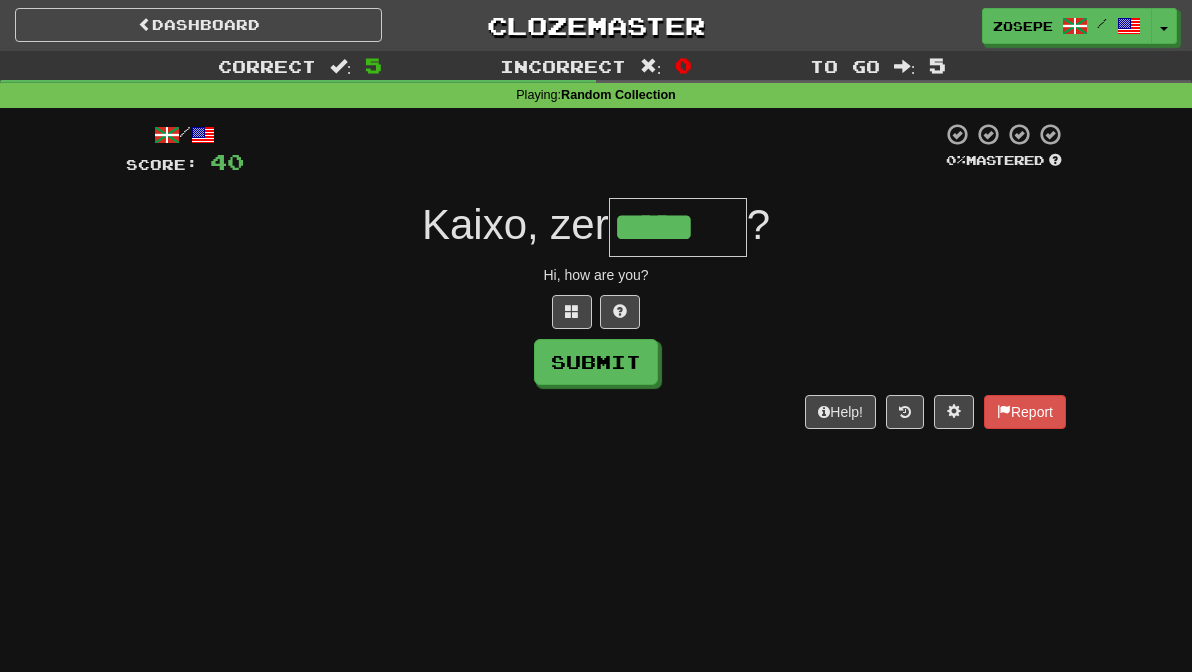 type on "*****" 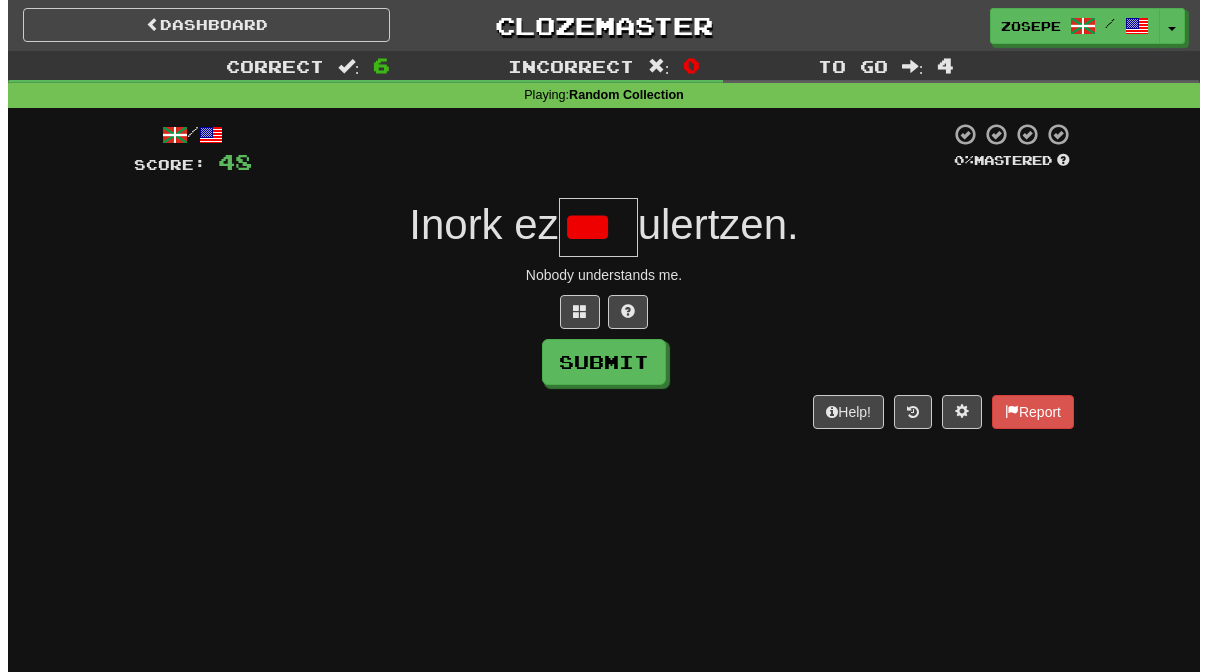scroll, scrollTop: 0, scrollLeft: 0, axis: both 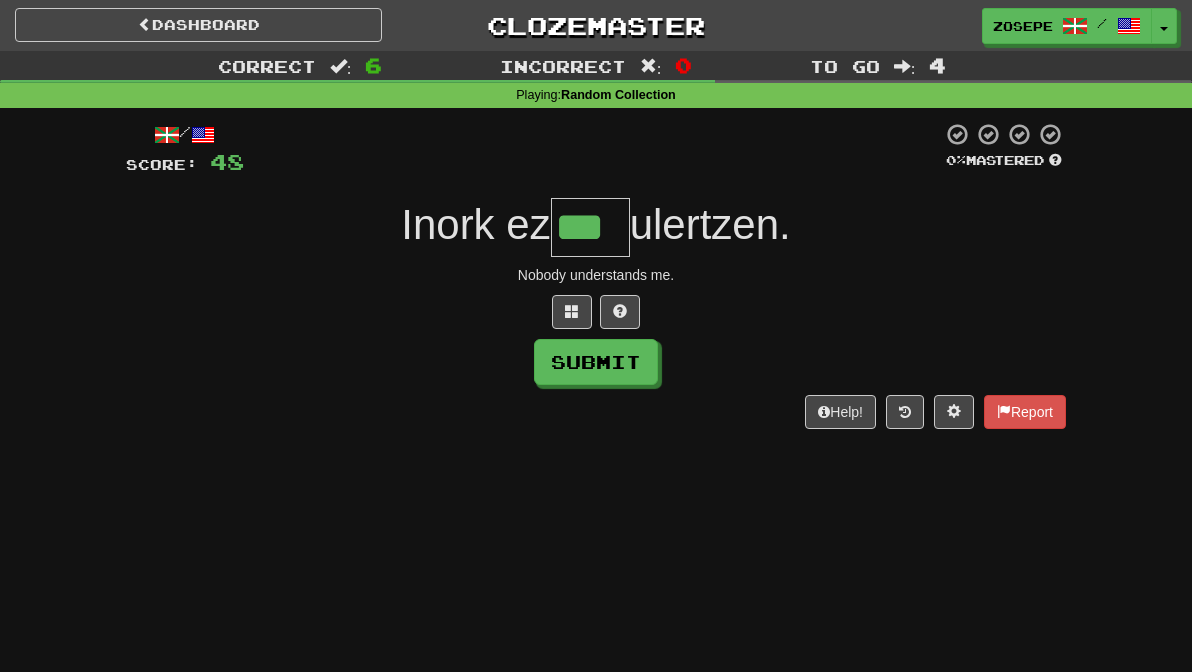 type on "***" 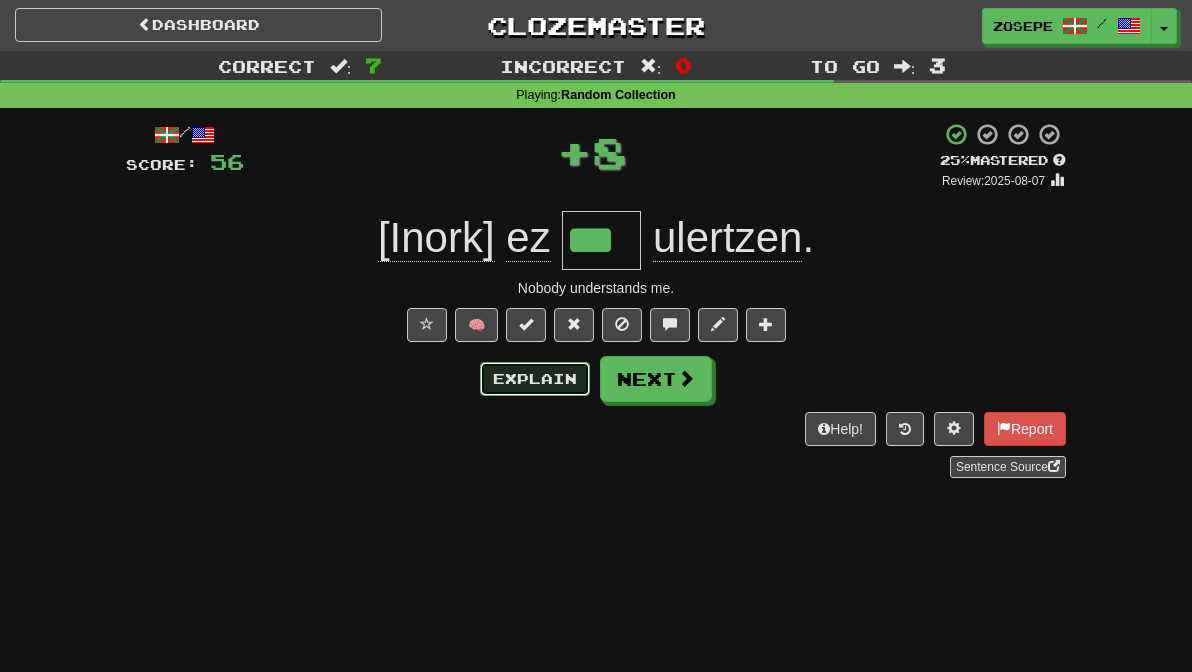click on "Explain" at bounding box center (535, 379) 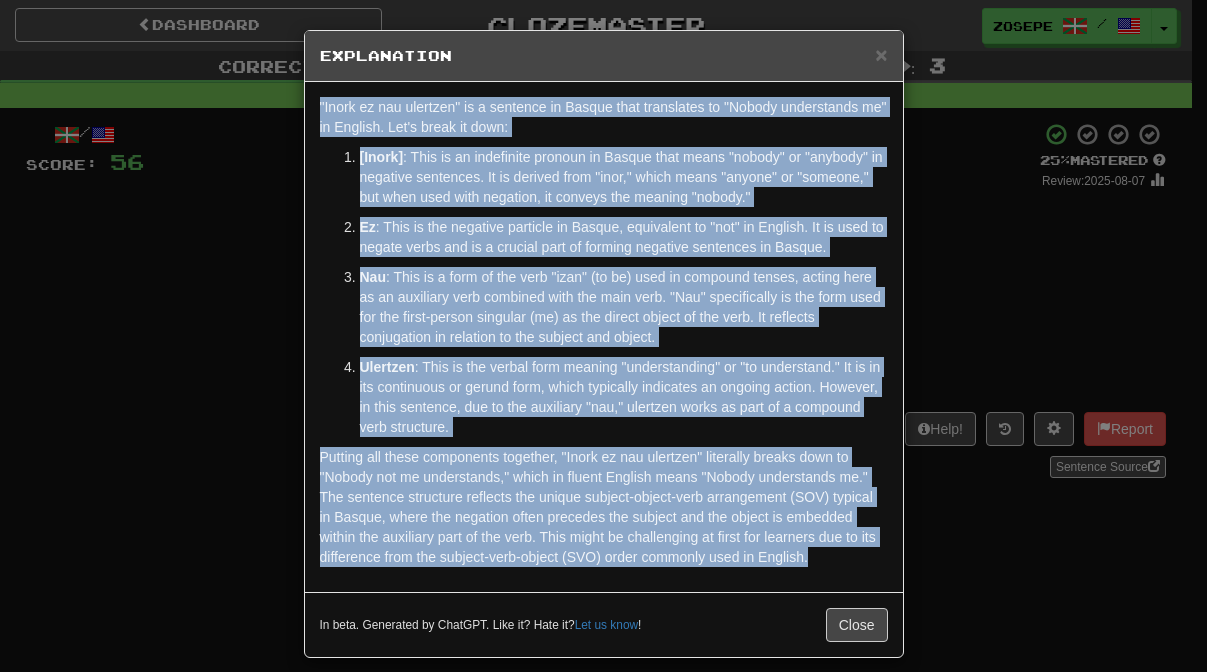 drag, startPoint x: 716, startPoint y: 500, endPoint x: 278, endPoint y: 103, distance: 591.1455 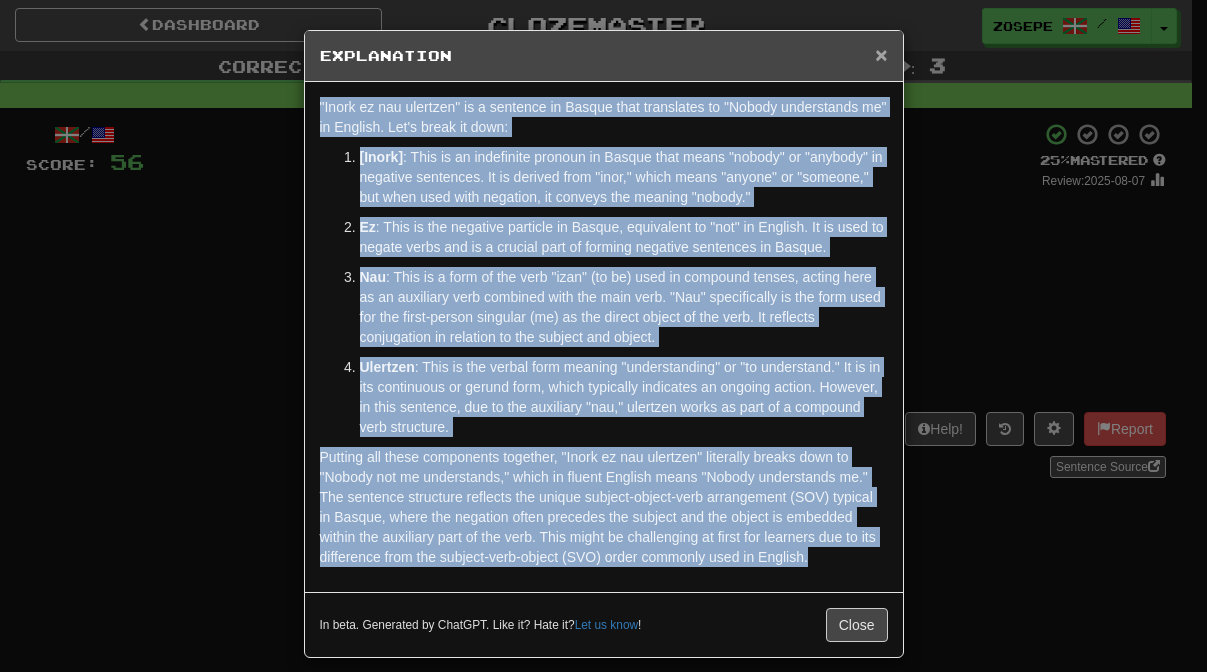 click on "×" at bounding box center [881, 54] 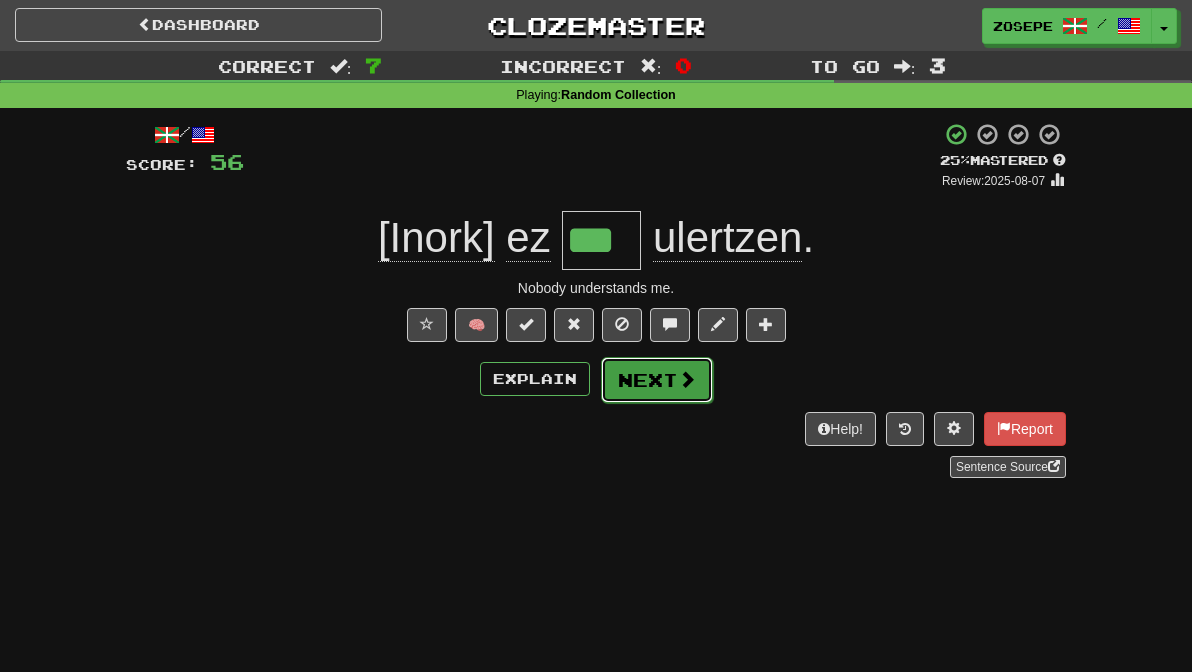 click on "Next" at bounding box center (657, 380) 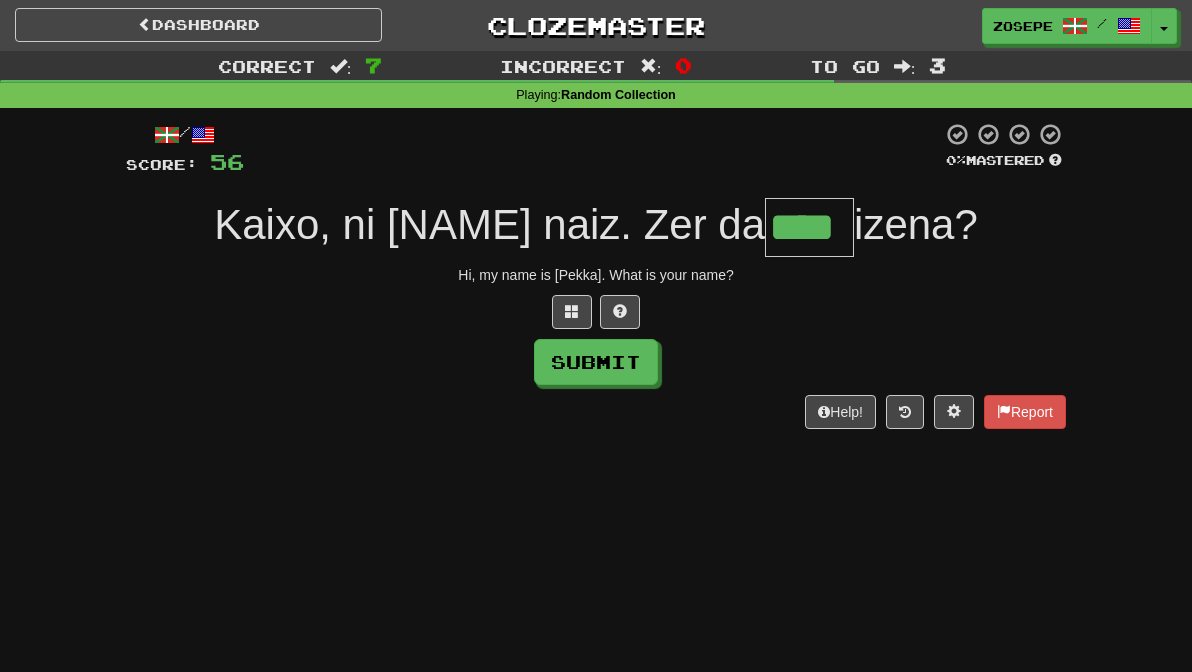 type on "****" 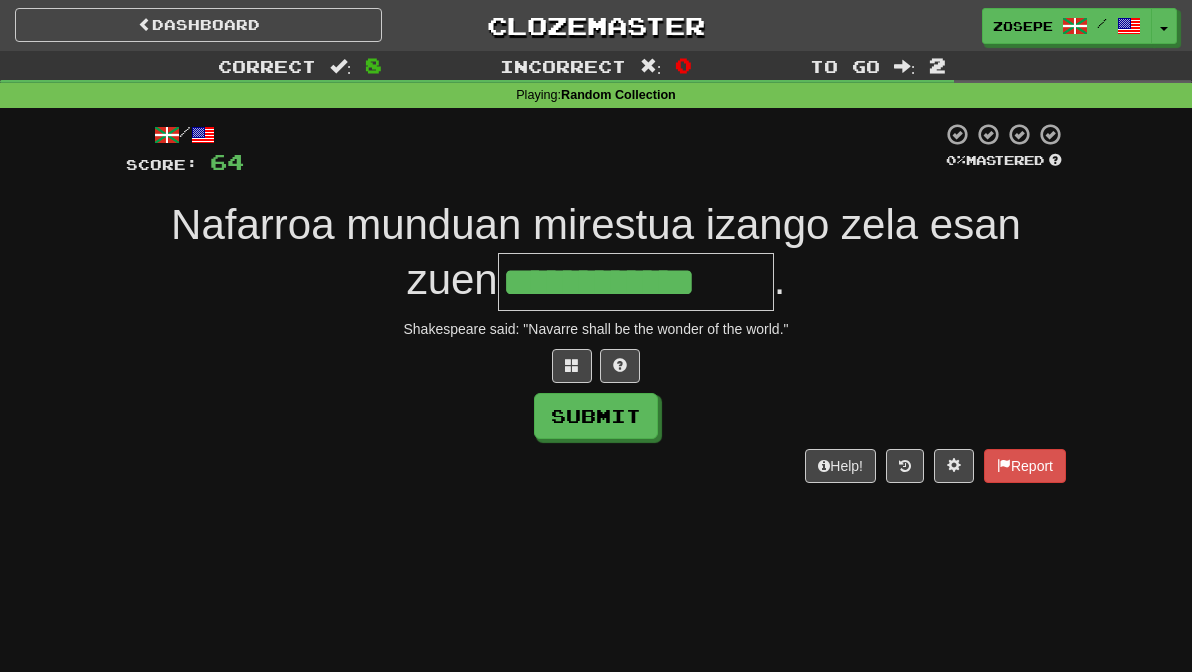 type on "**********" 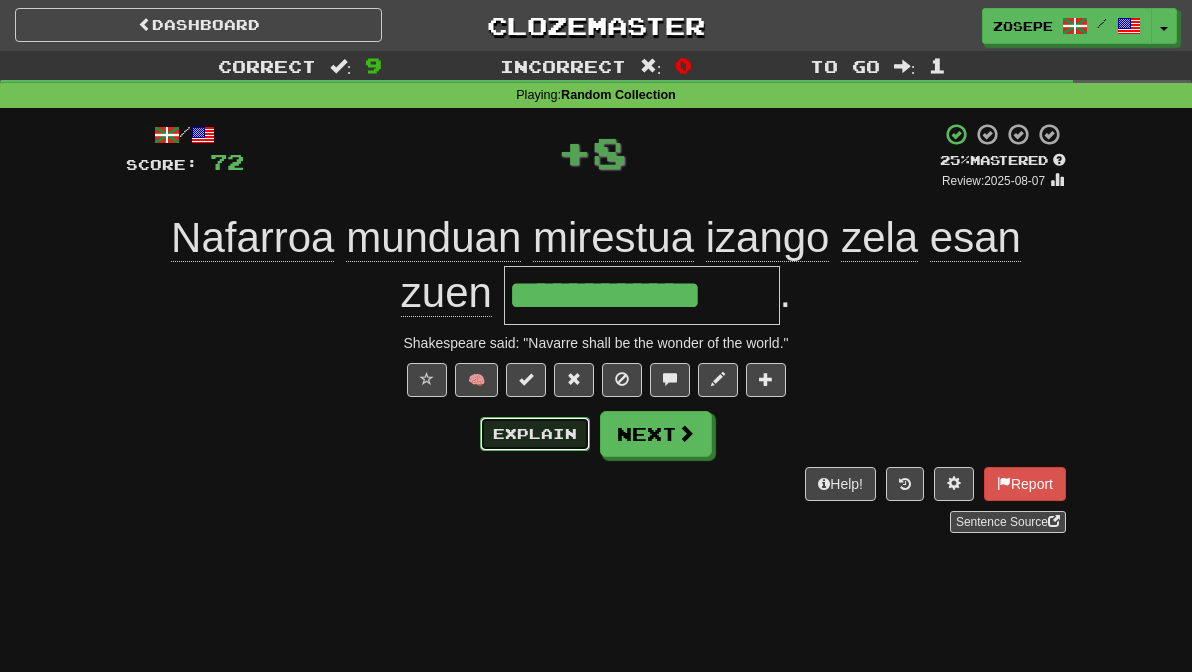click on "Explain" at bounding box center [535, 434] 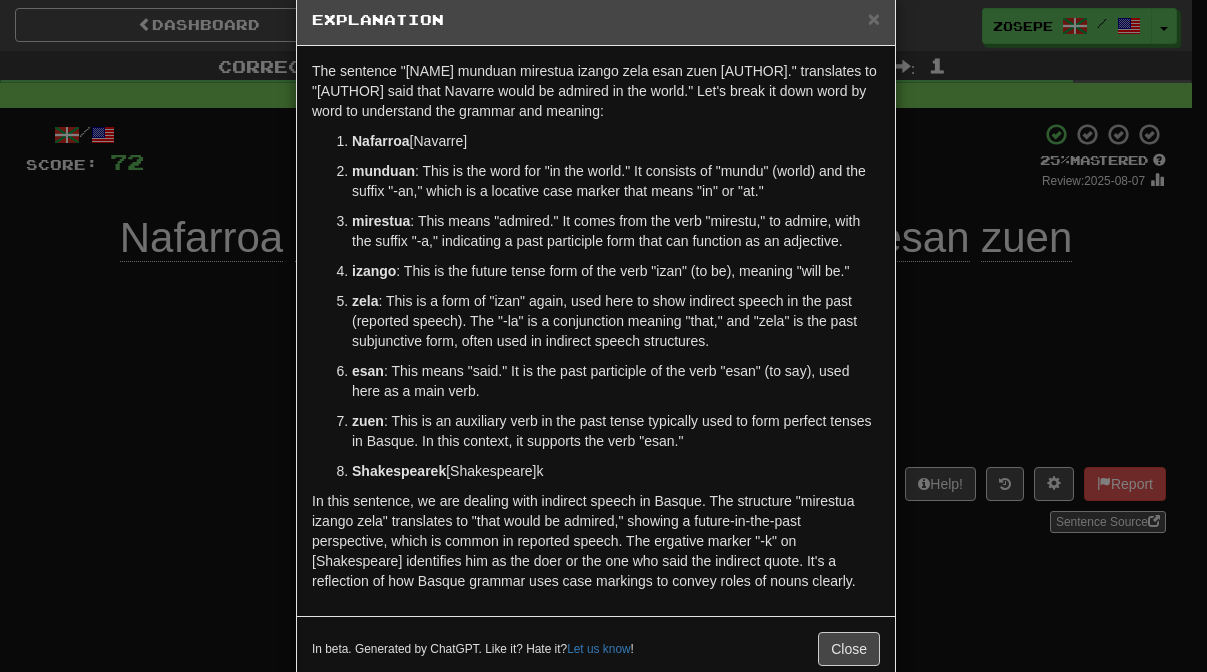 scroll, scrollTop: 136, scrollLeft: 0, axis: vertical 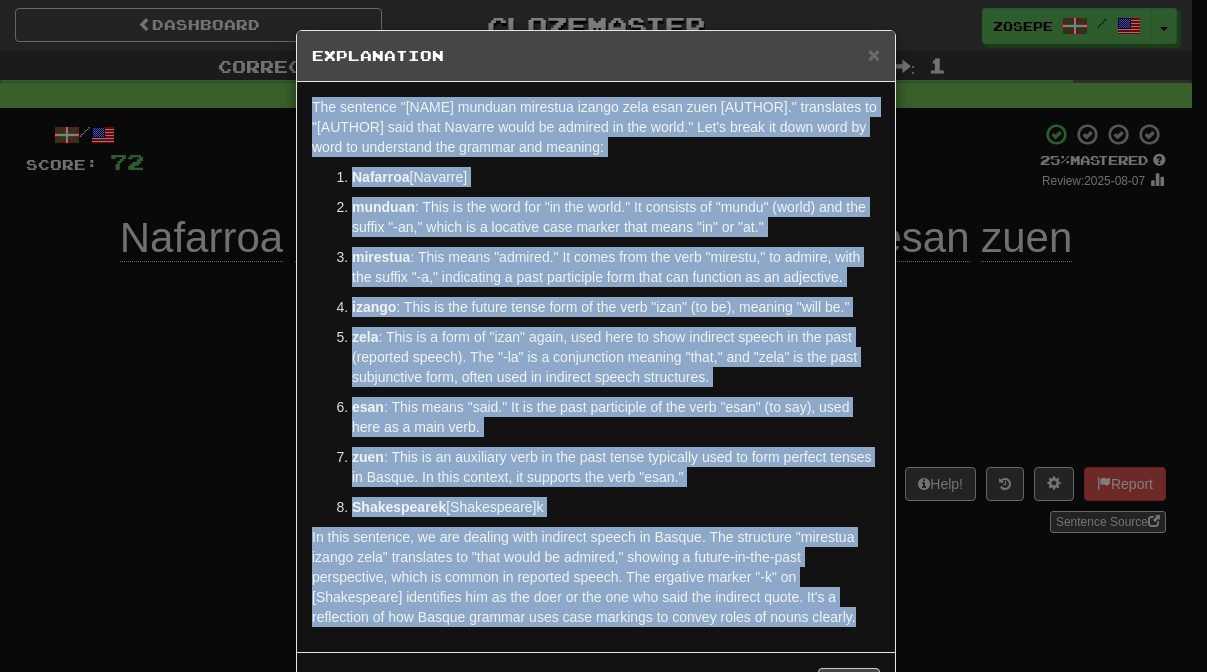 drag, startPoint x: 864, startPoint y: 549, endPoint x: 324, endPoint y: 81, distance: 714.5796 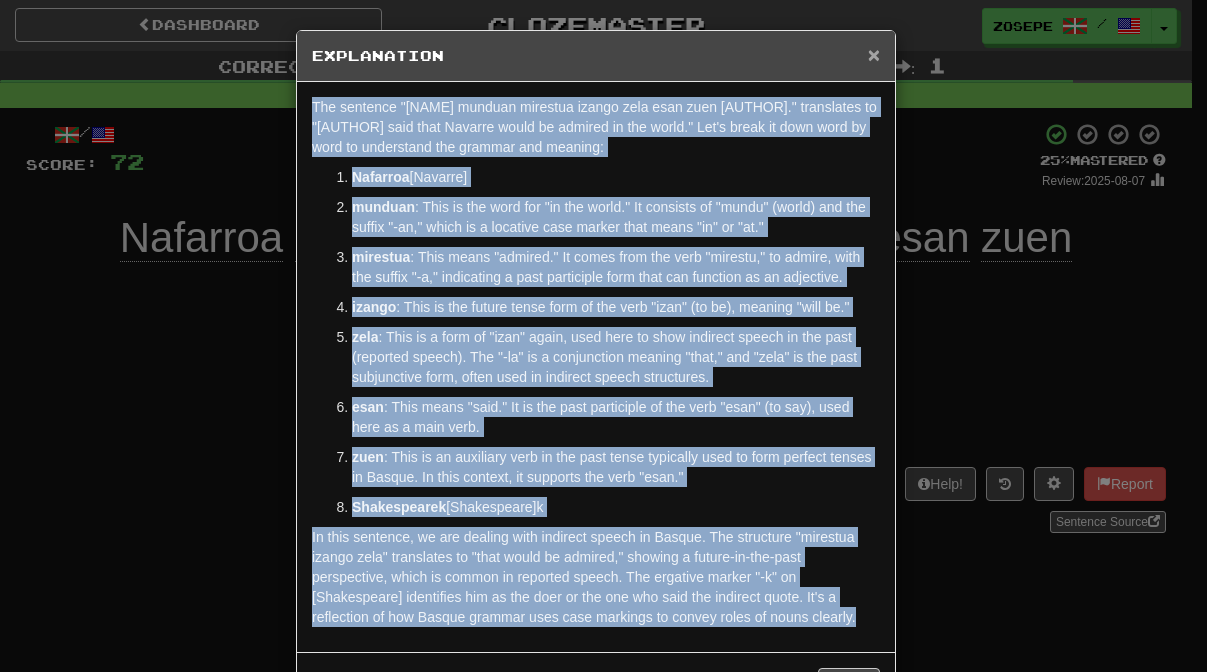click on "×" at bounding box center [874, 54] 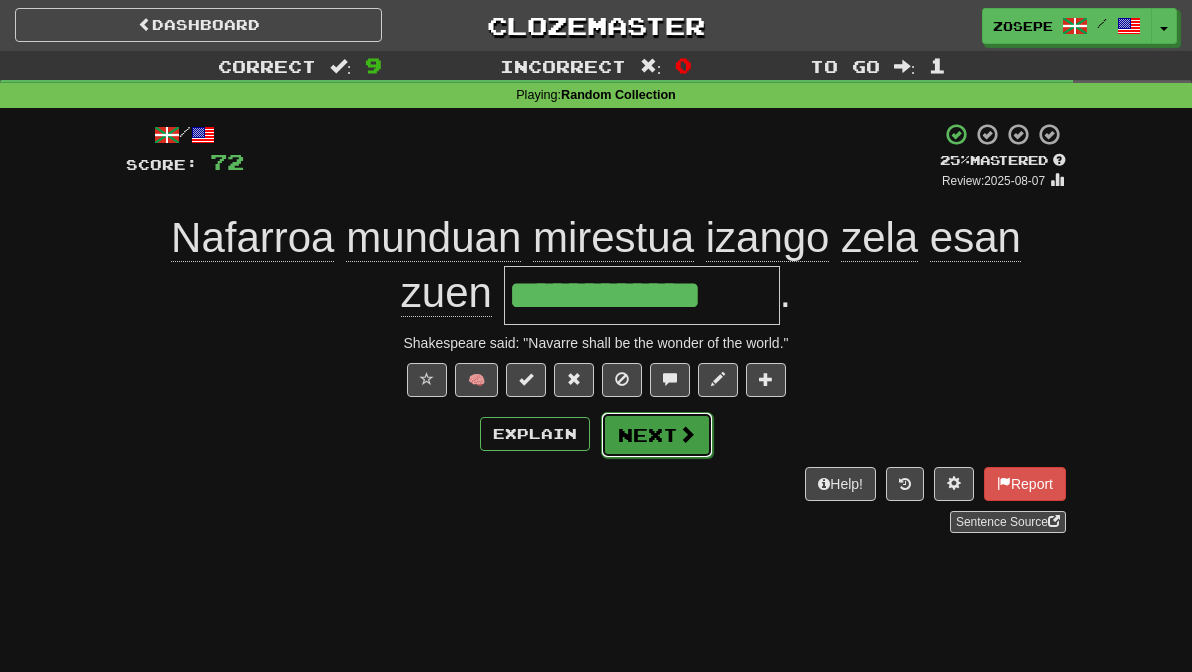 click on "Next" at bounding box center [657, 435] 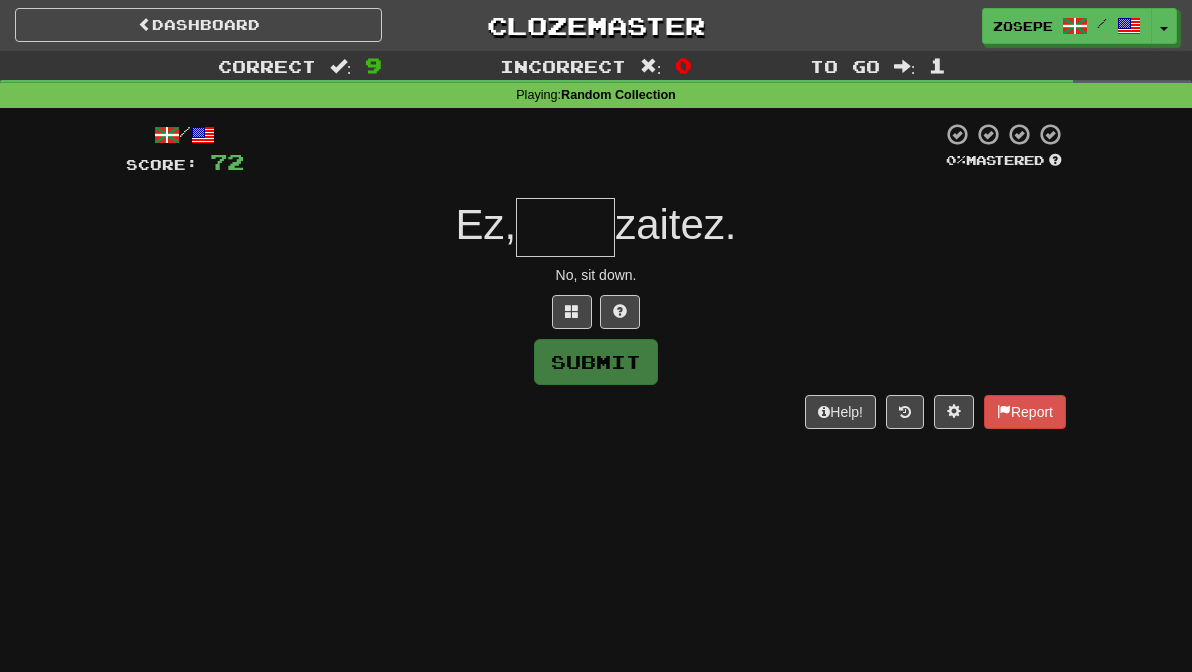 type on "*" 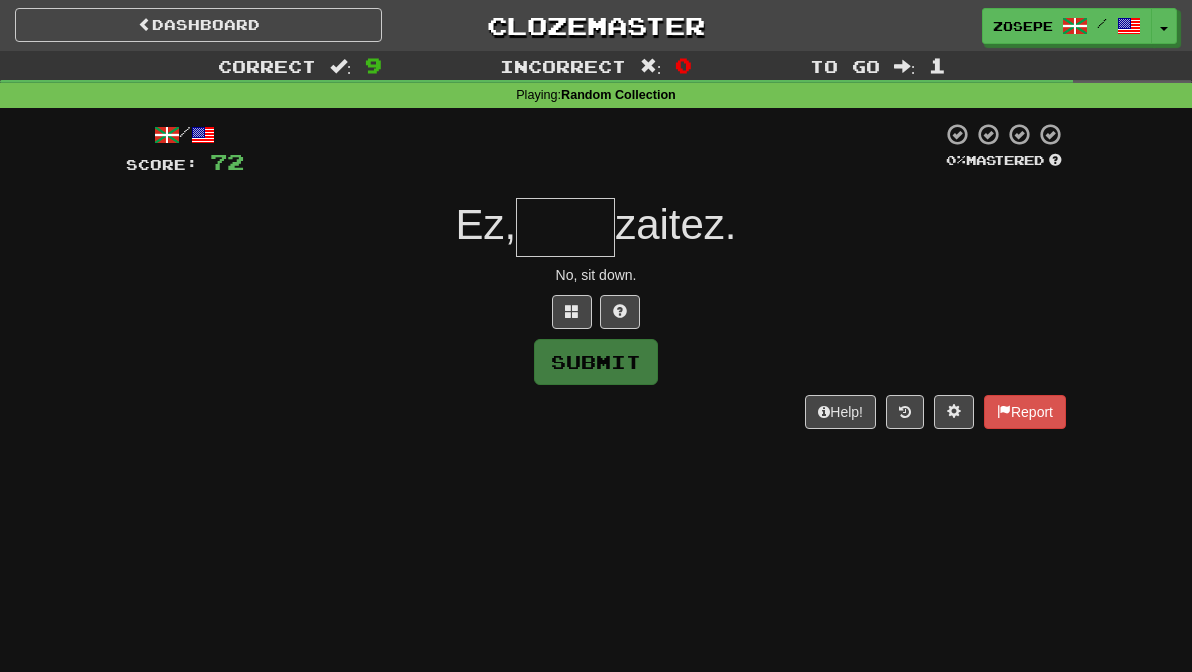 type on "*" 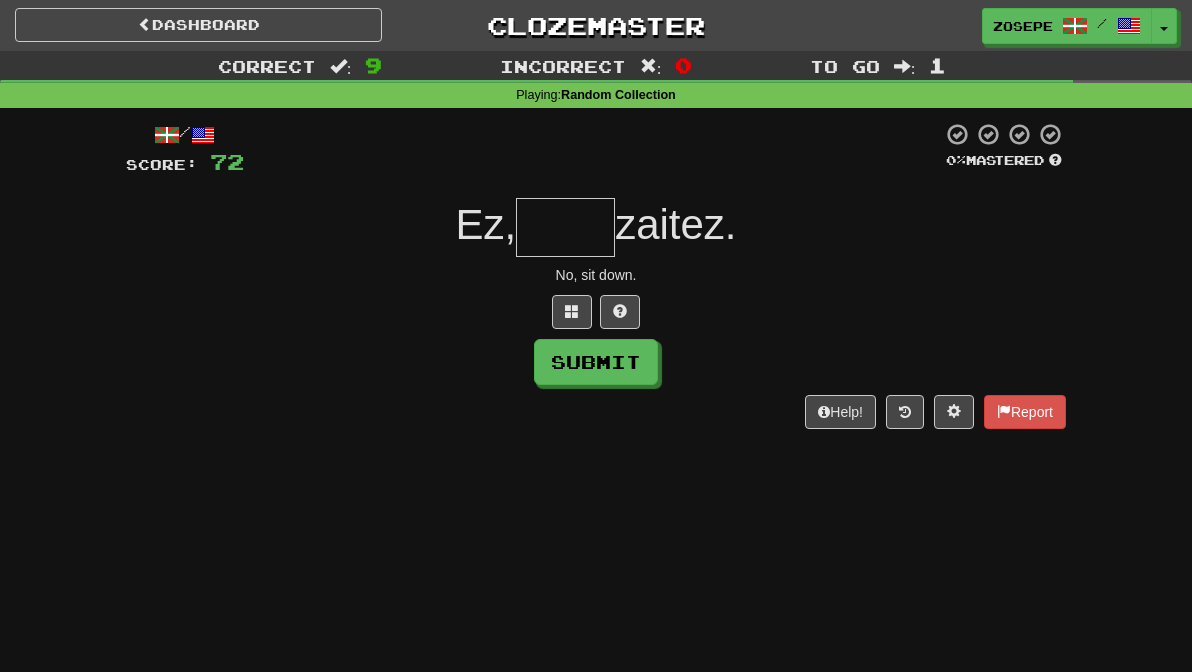 type on "*" 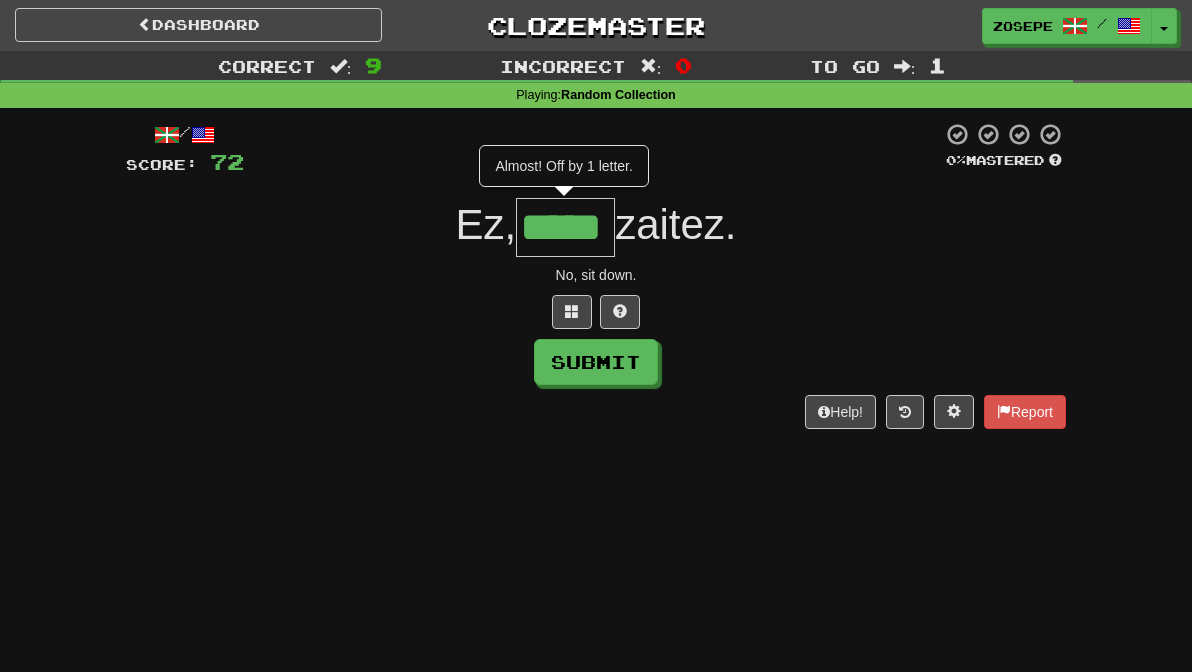 type on "*****" 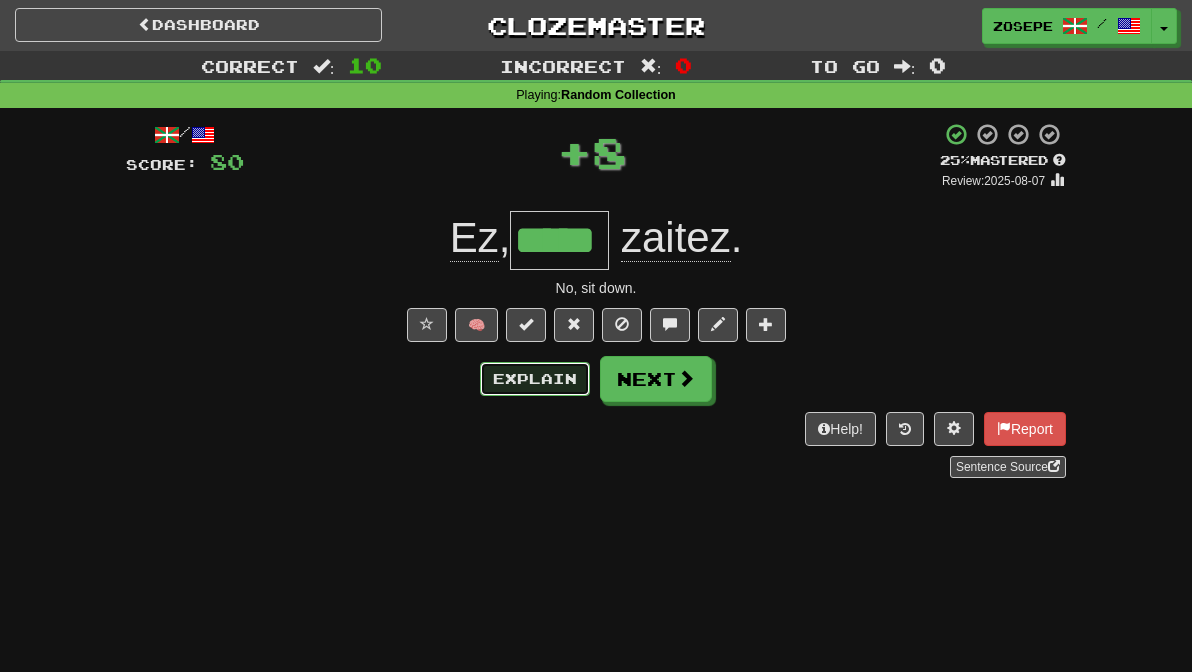 click on "Explain" at bounding box center [535, 379] 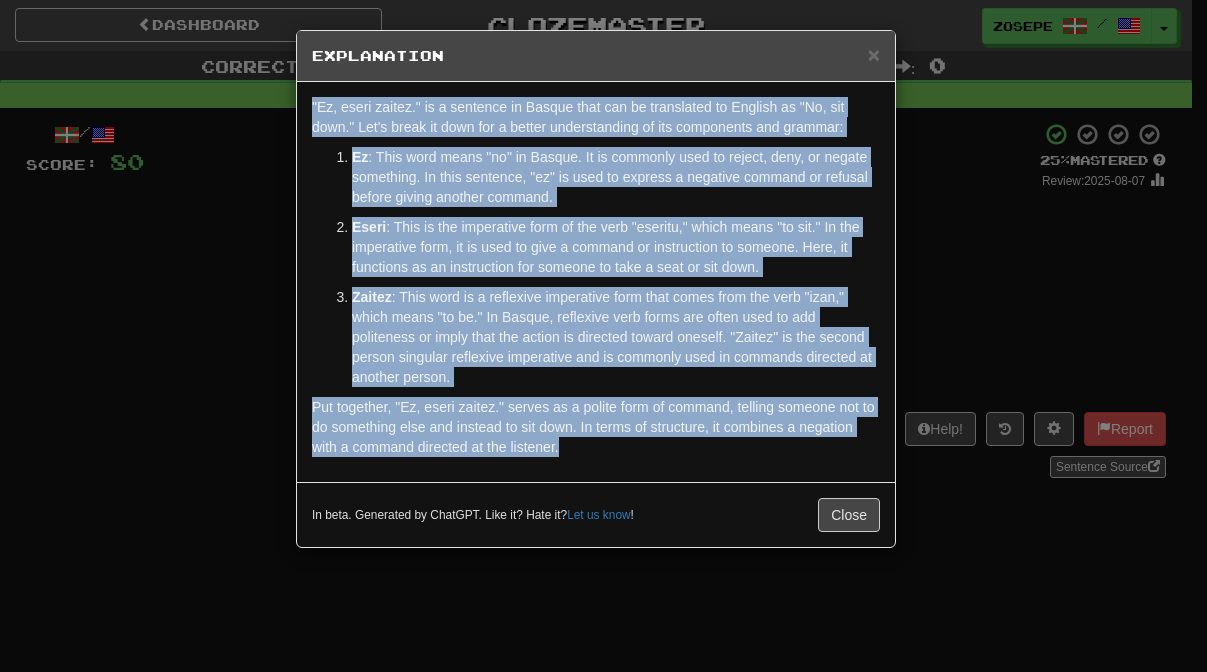 drag, startPoint x: 603, startPoint y: 452, endPoint x: 289, endPoint y: 112, distance: 462.81314 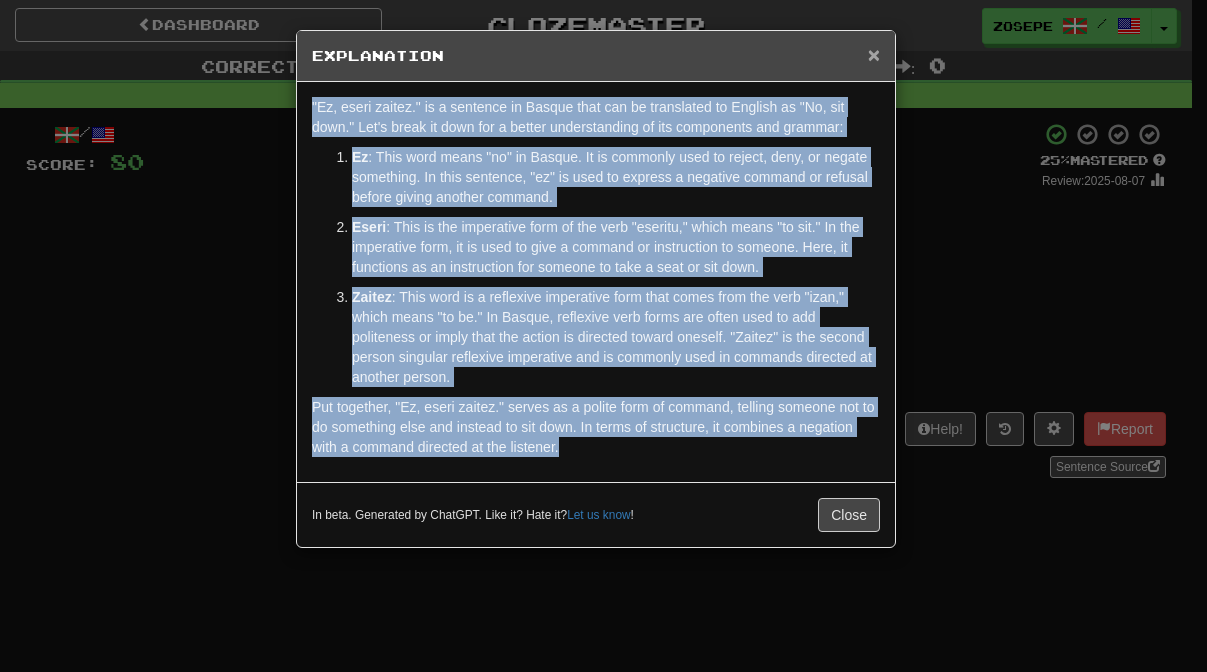 click on "×" at bounding box center (874, 54) 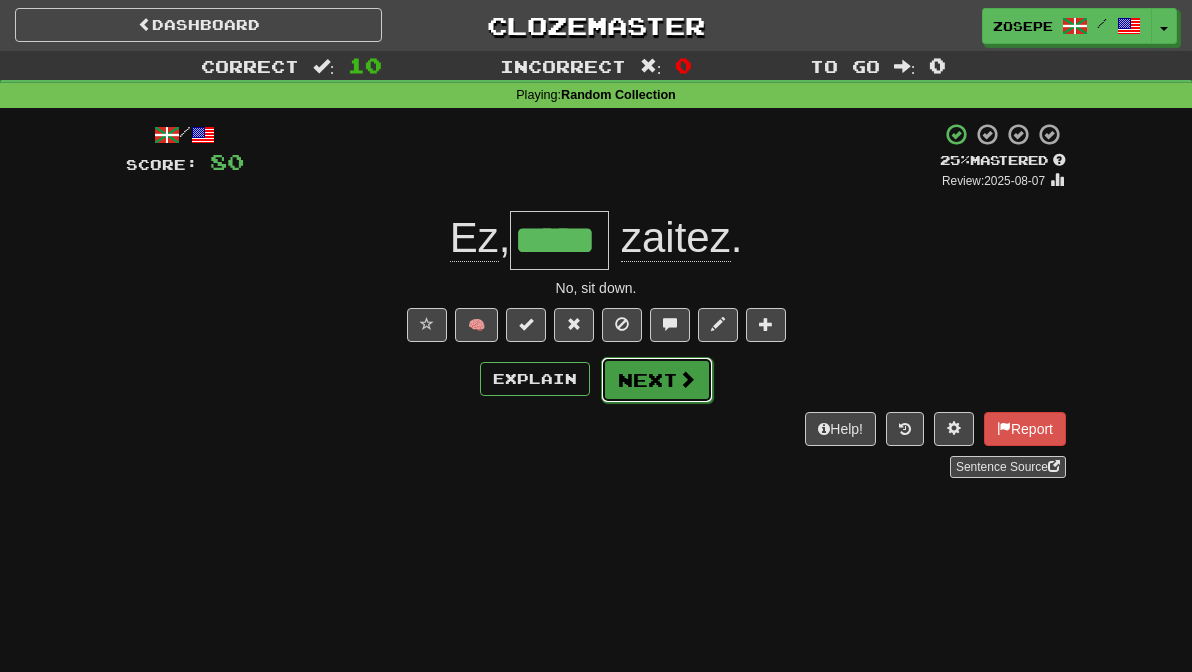 click at bounding box center (687, 379) 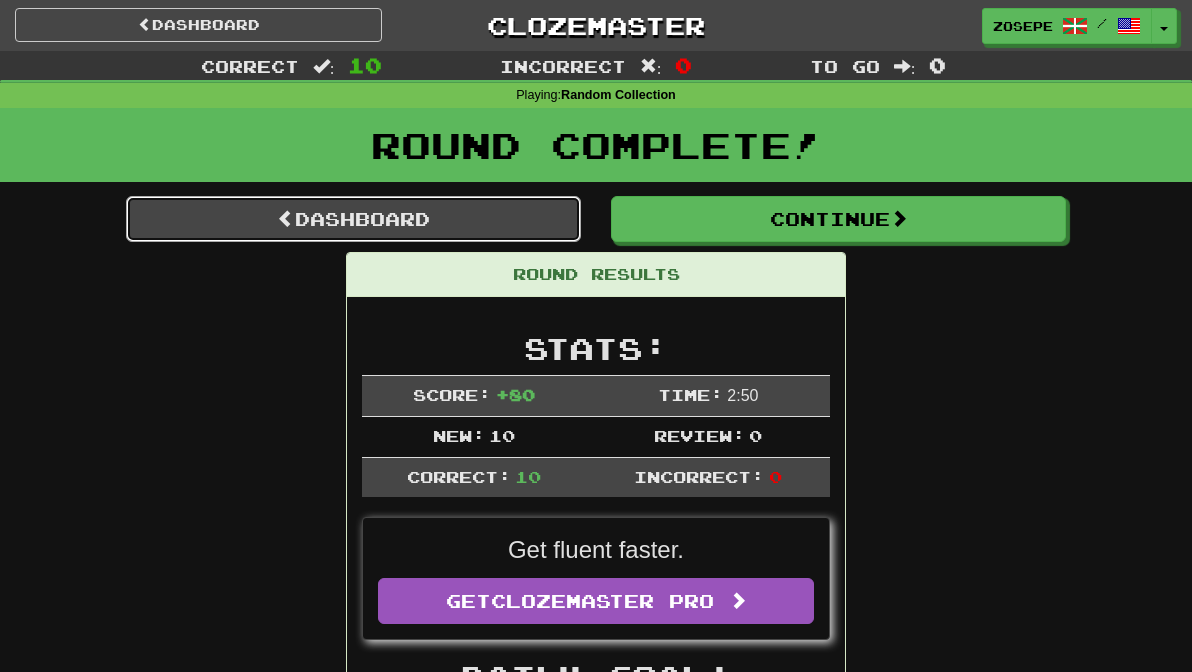 click on "Dashboard" at bounding box center (353, 219) 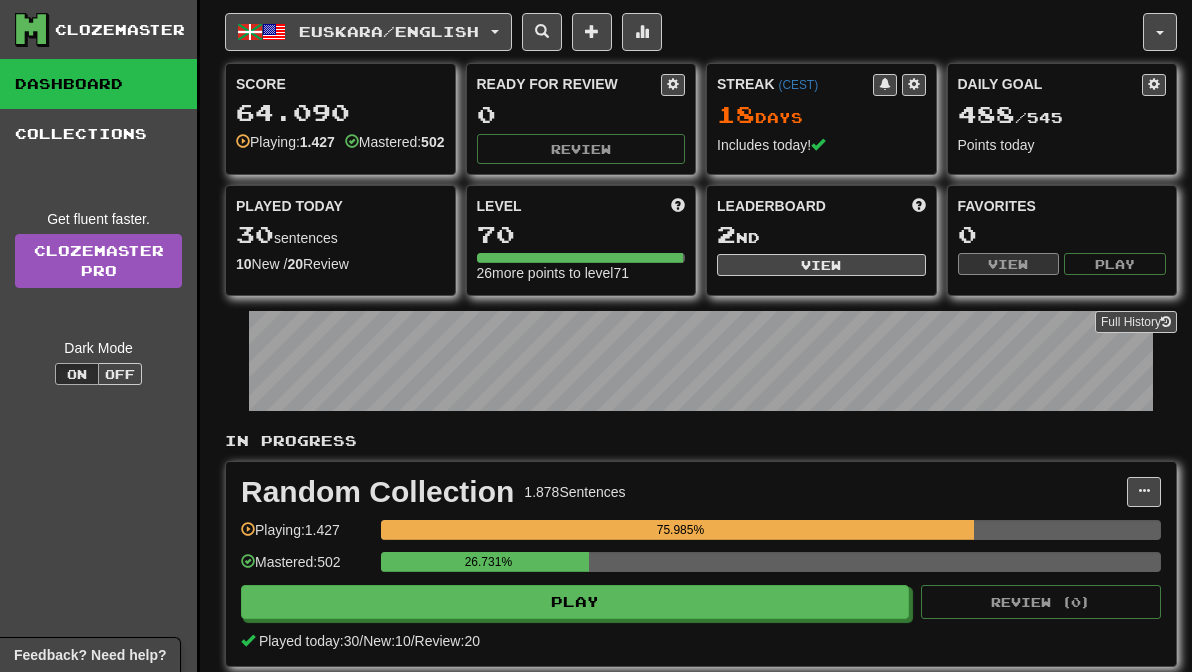 scroll, scrollTop: 0, scrollLeft: 0, axis: both 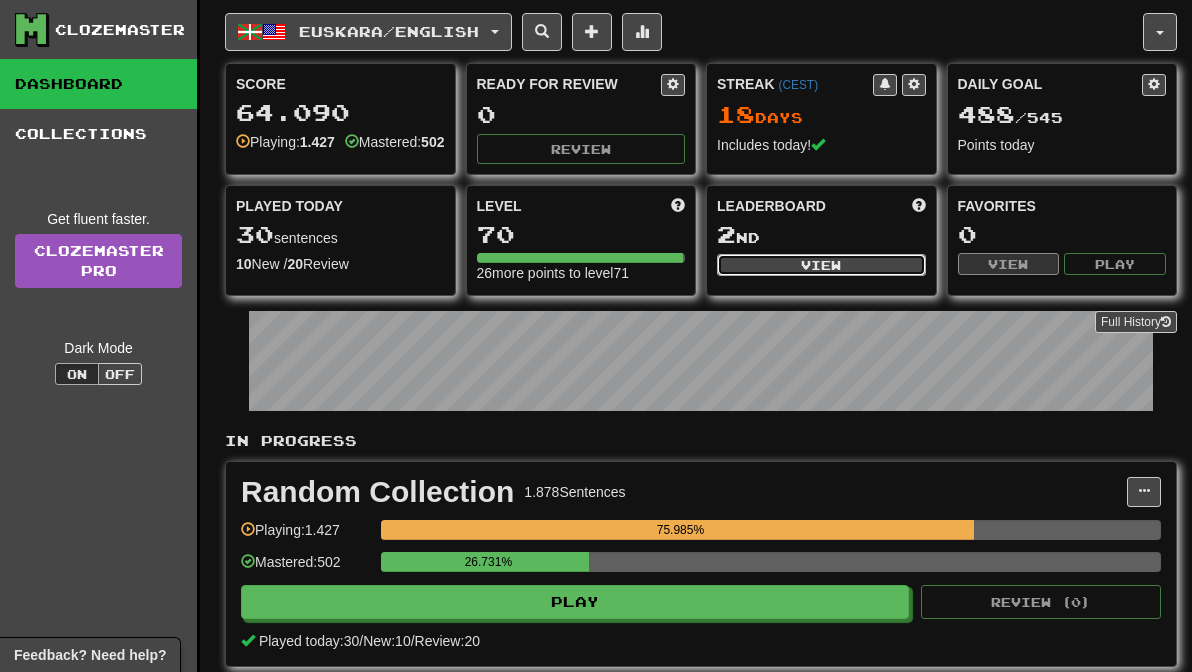 click on "View" at bounding box center (821, 265) 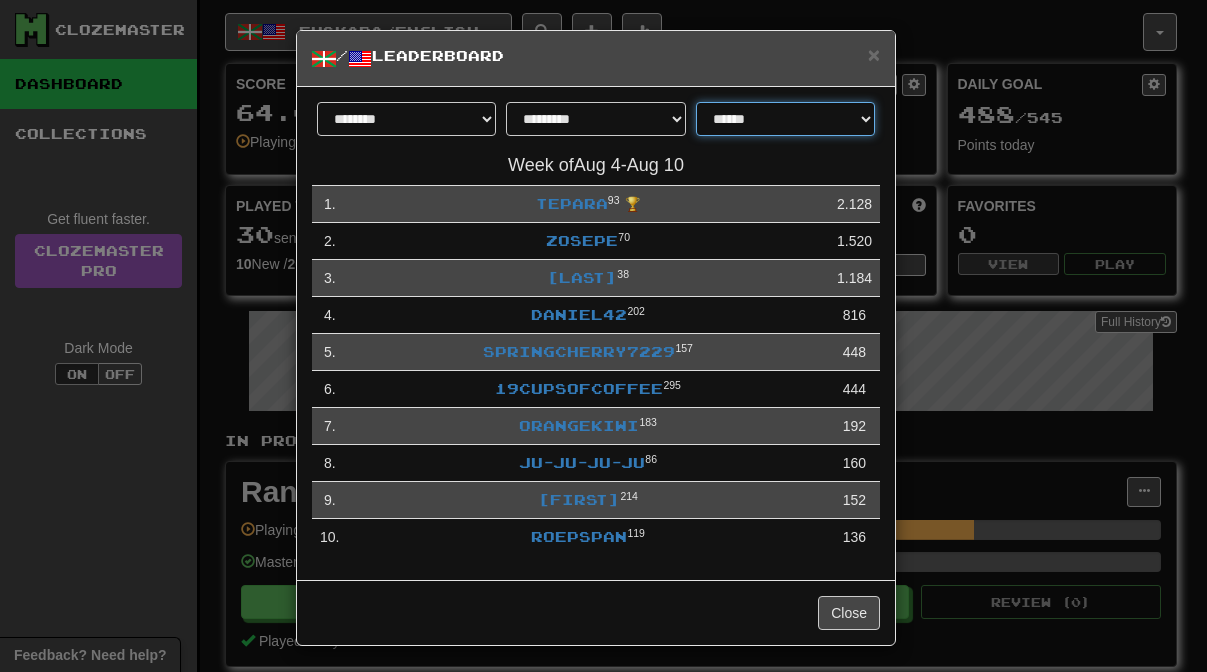 click on "**********" at bounding box center (785, 119) 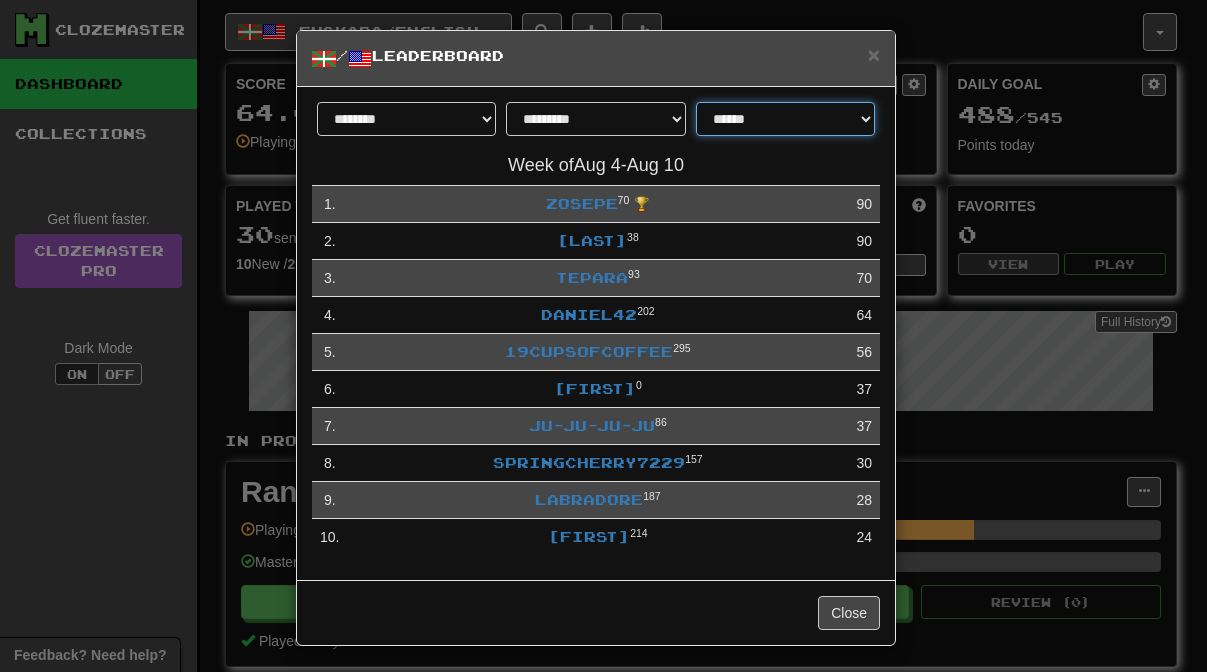 click on "**********" at bounding box center [785, 119] 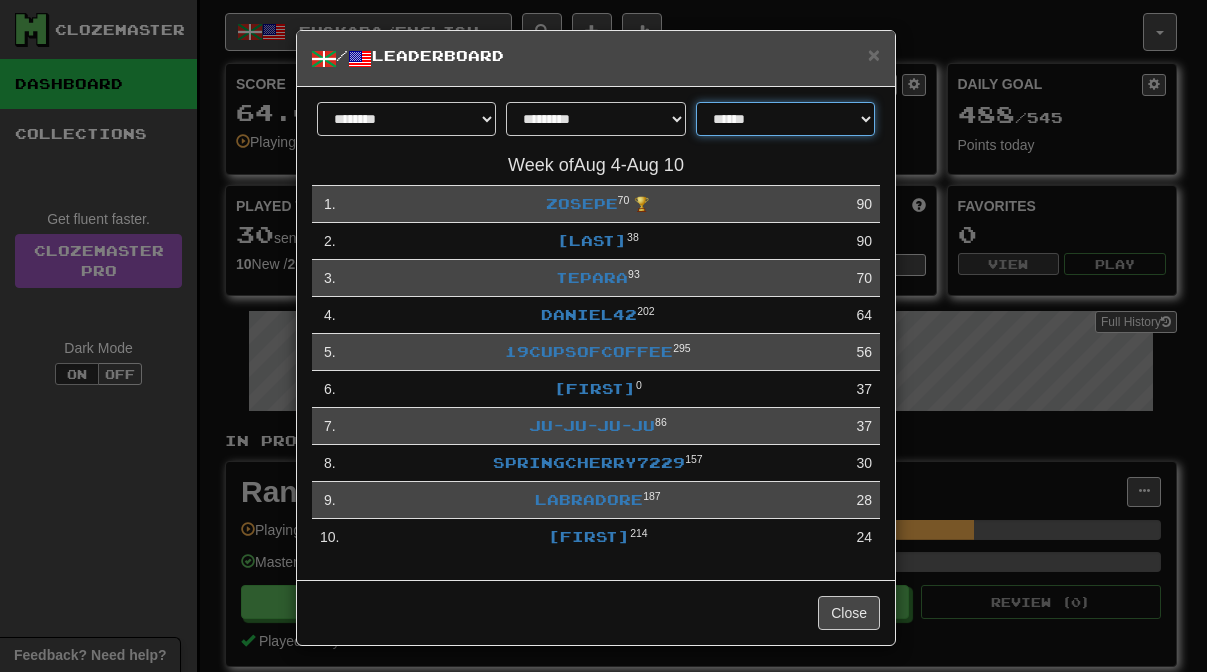 select on "**********" 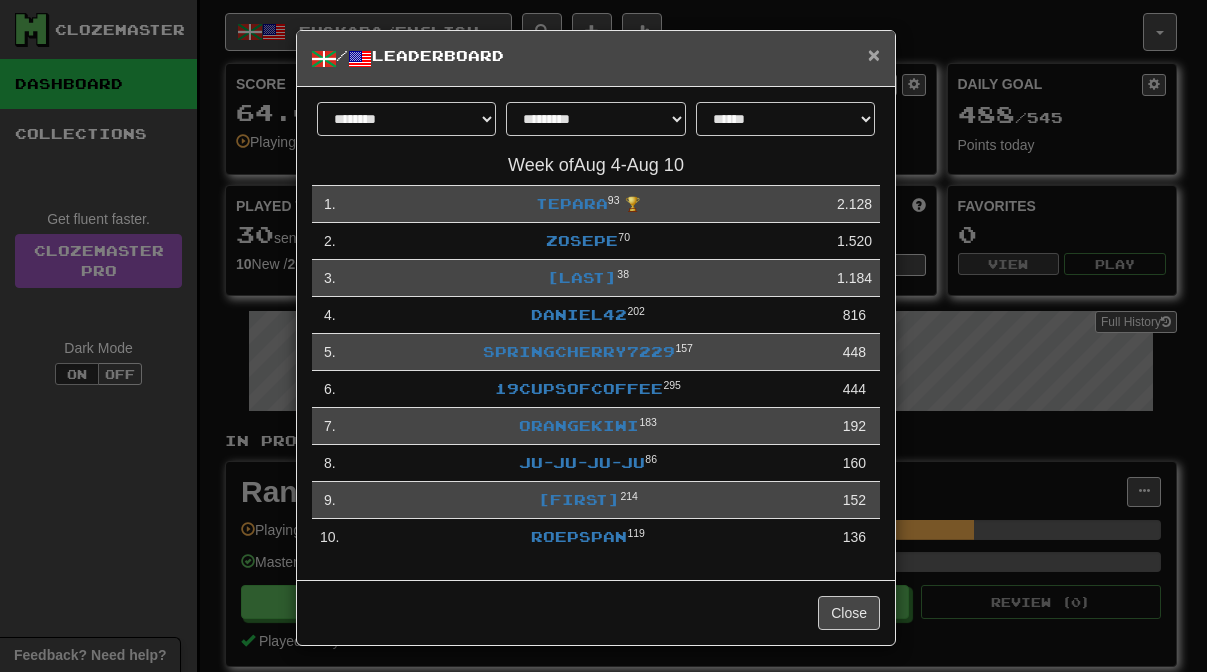click on "×" at bounding box center (874, 54) 